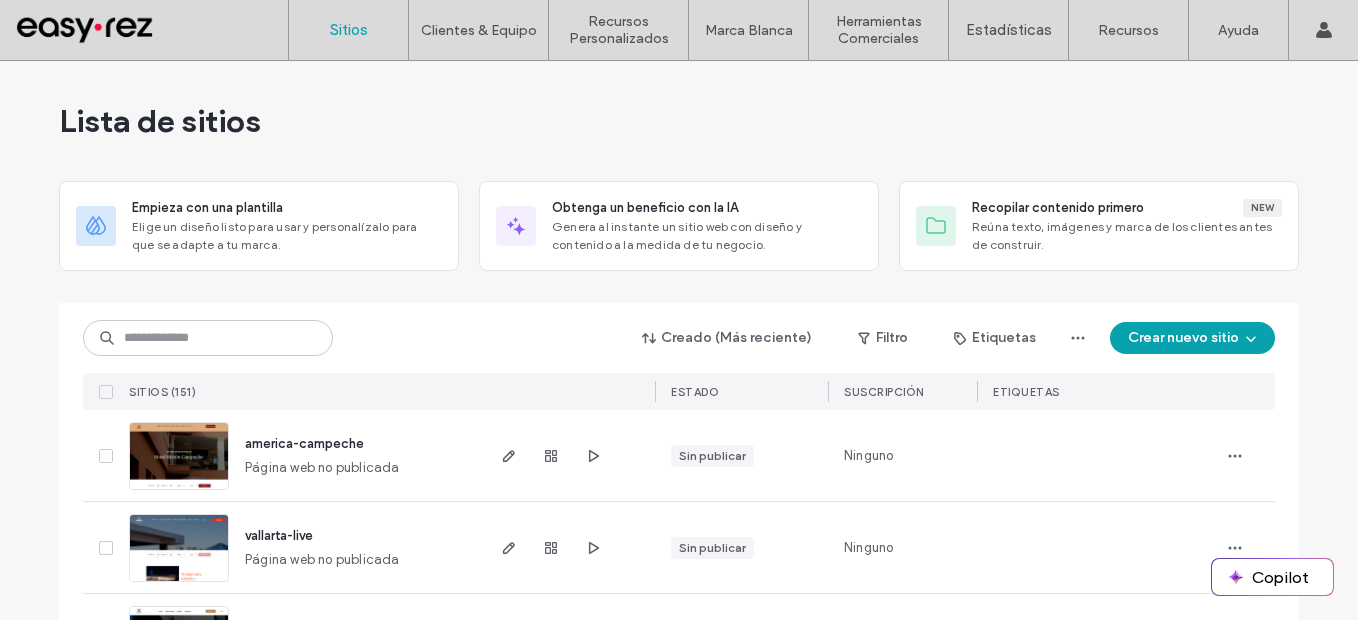 scroll, scrollTop: 0, scrollLeft: 0, axis: both 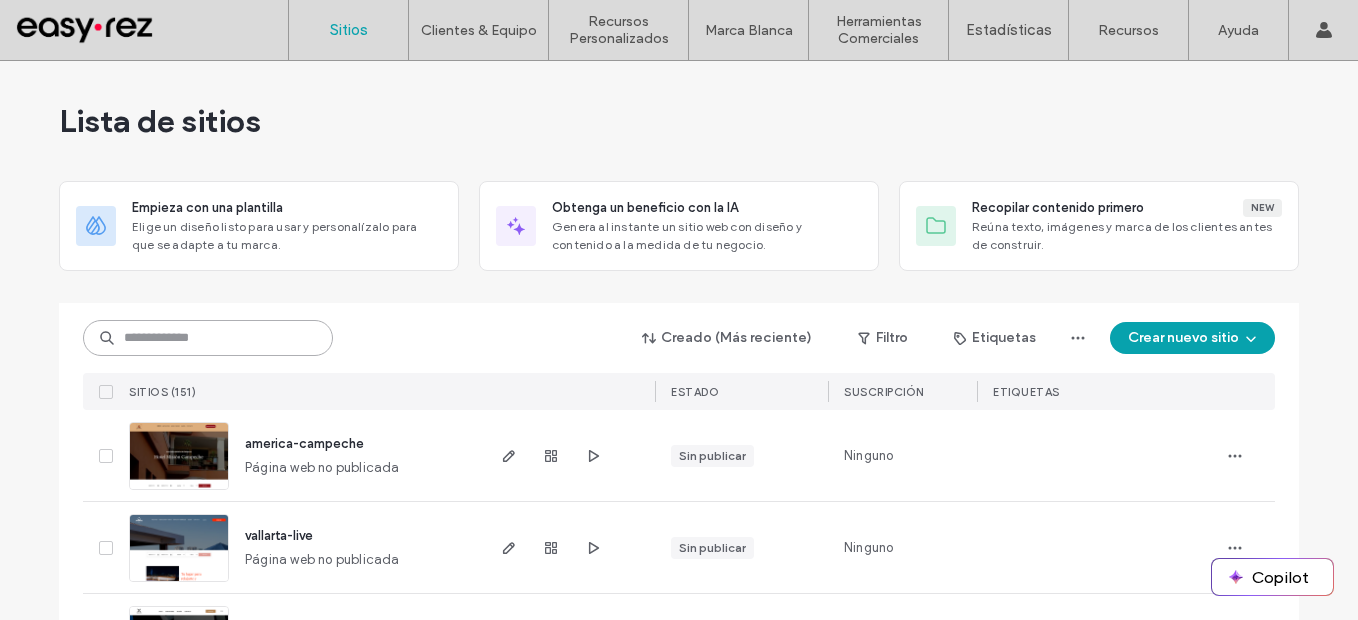 click at bounding box center [208, 338] 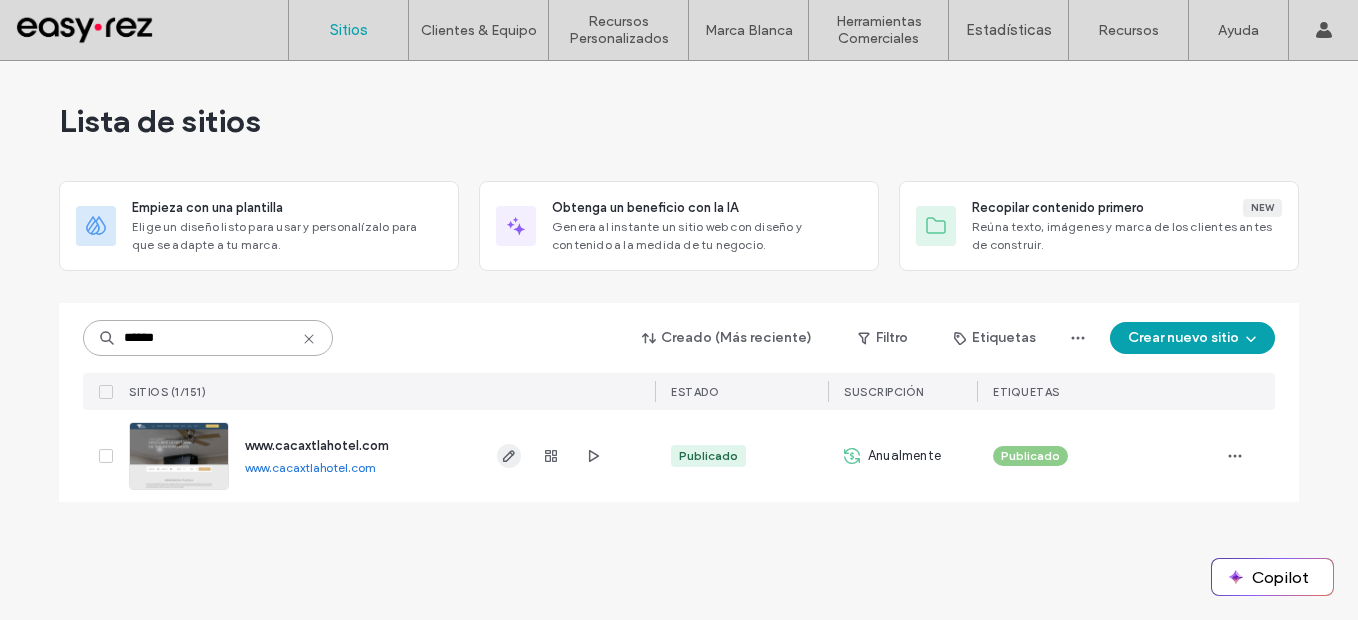 type on "******" 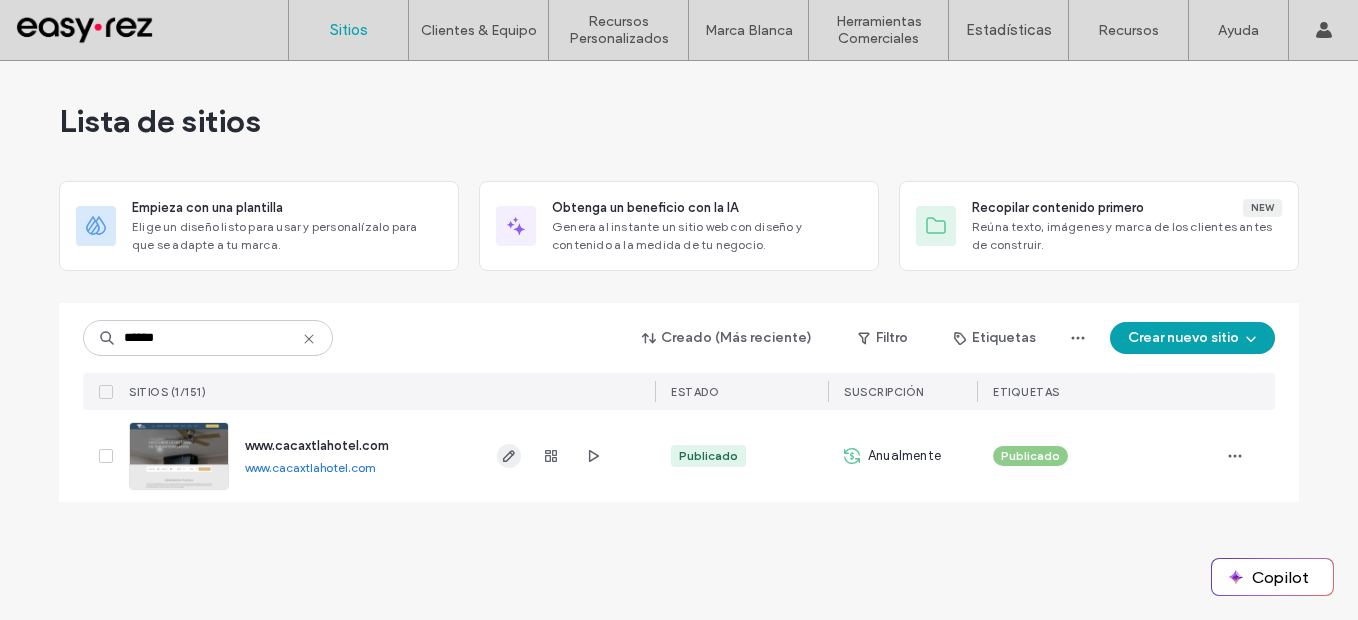 click 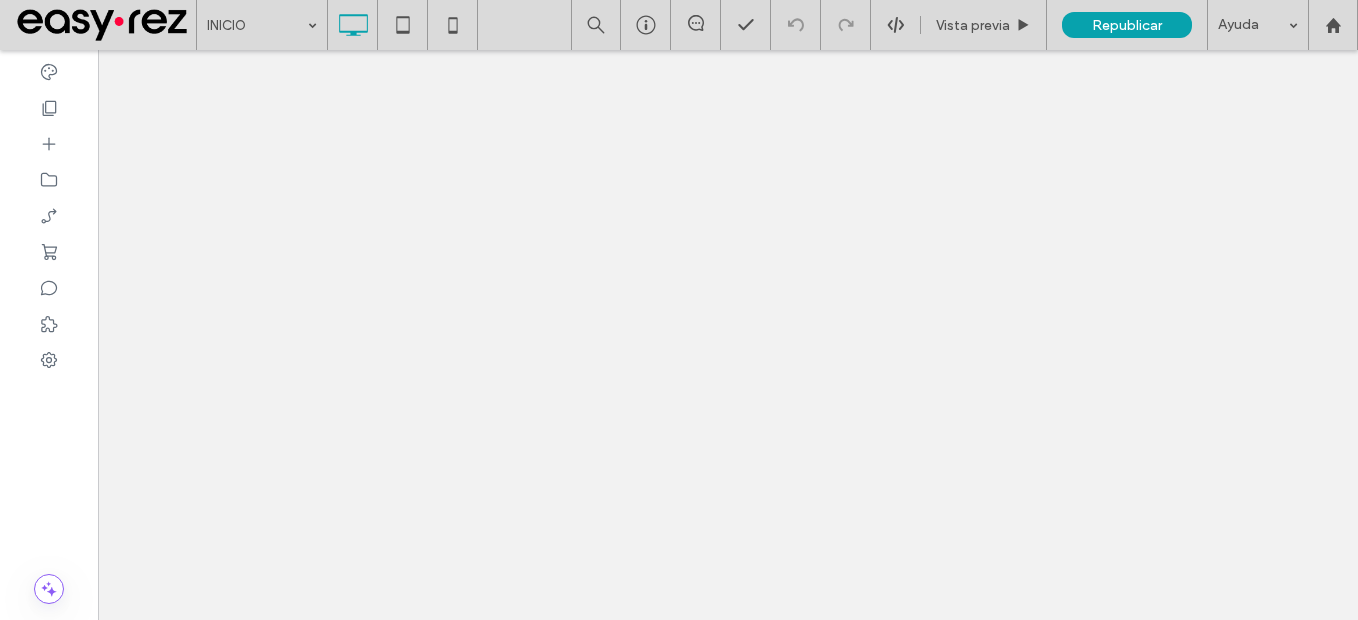 scroll, scrollTop: 0, scrollLeft: 0, axis: both 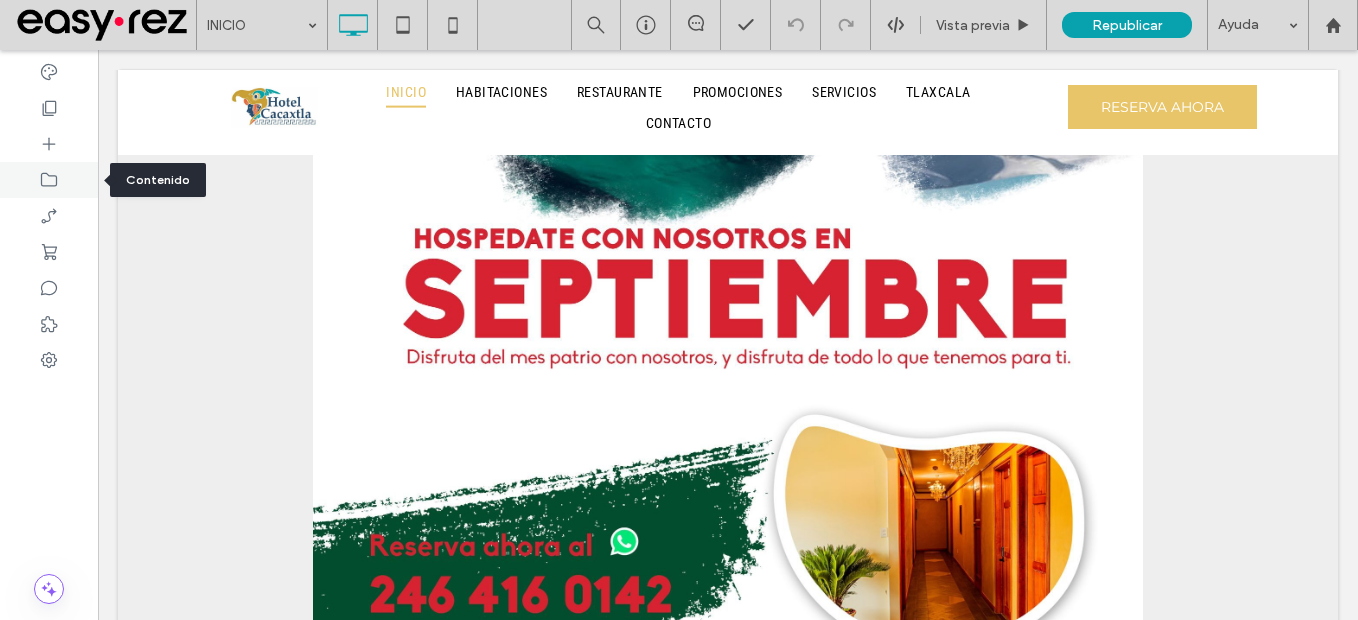 click 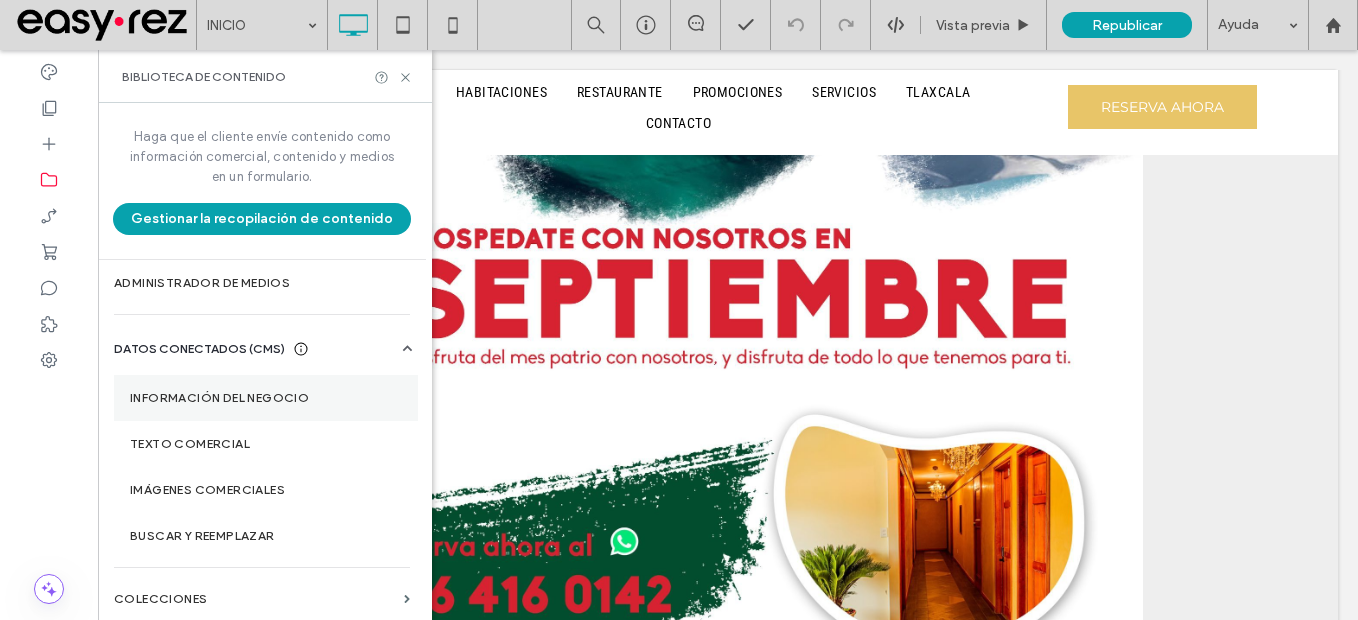 click on "Información del negocio" at bounding box center [266, 398] 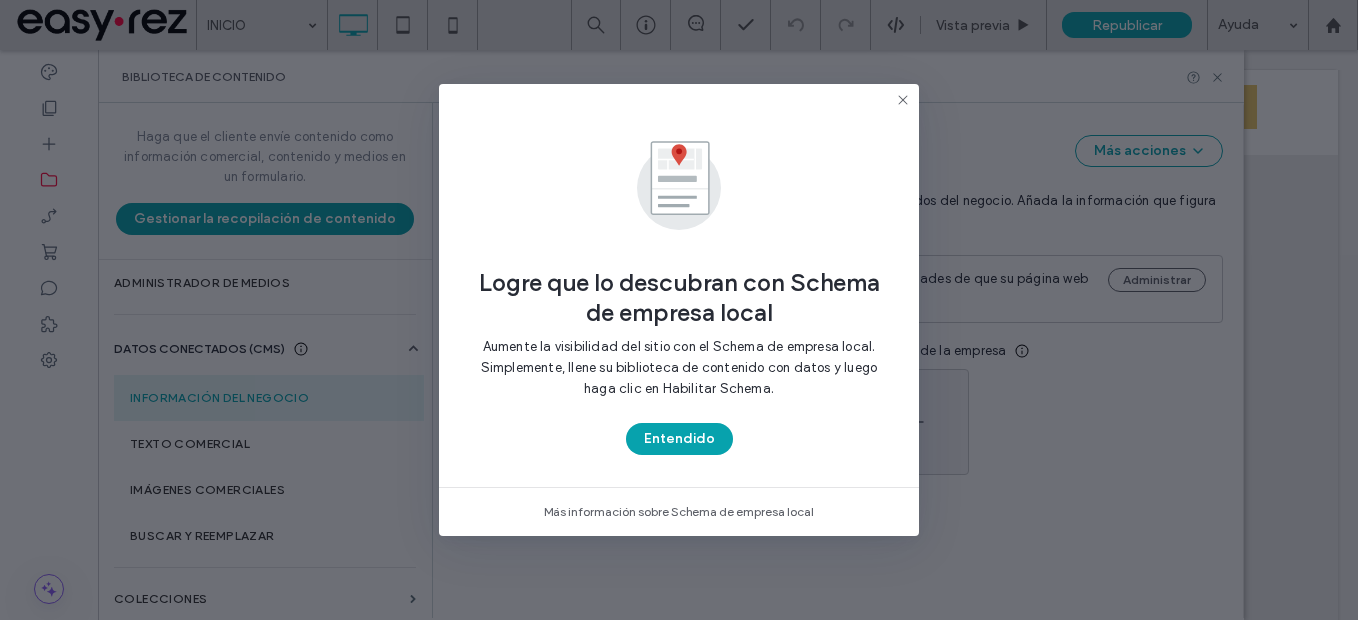 type on "**********" 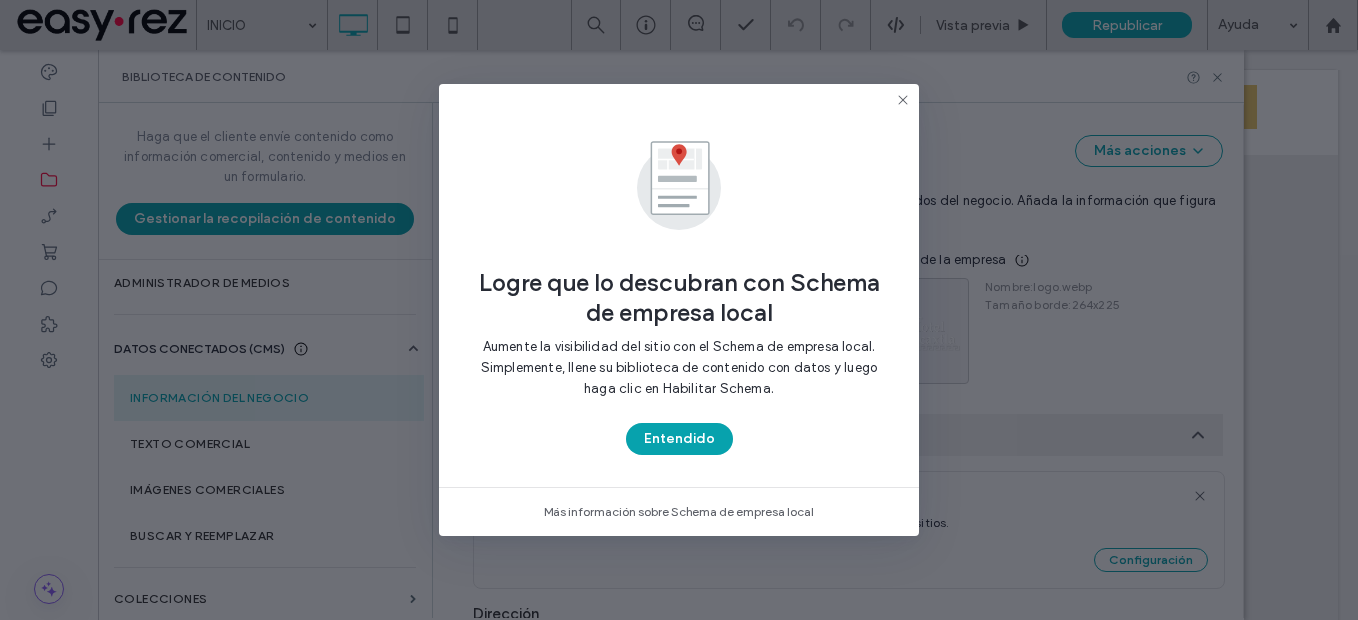 scroll, scrollTop: 336, scrollLeft: 0, axis: vertical 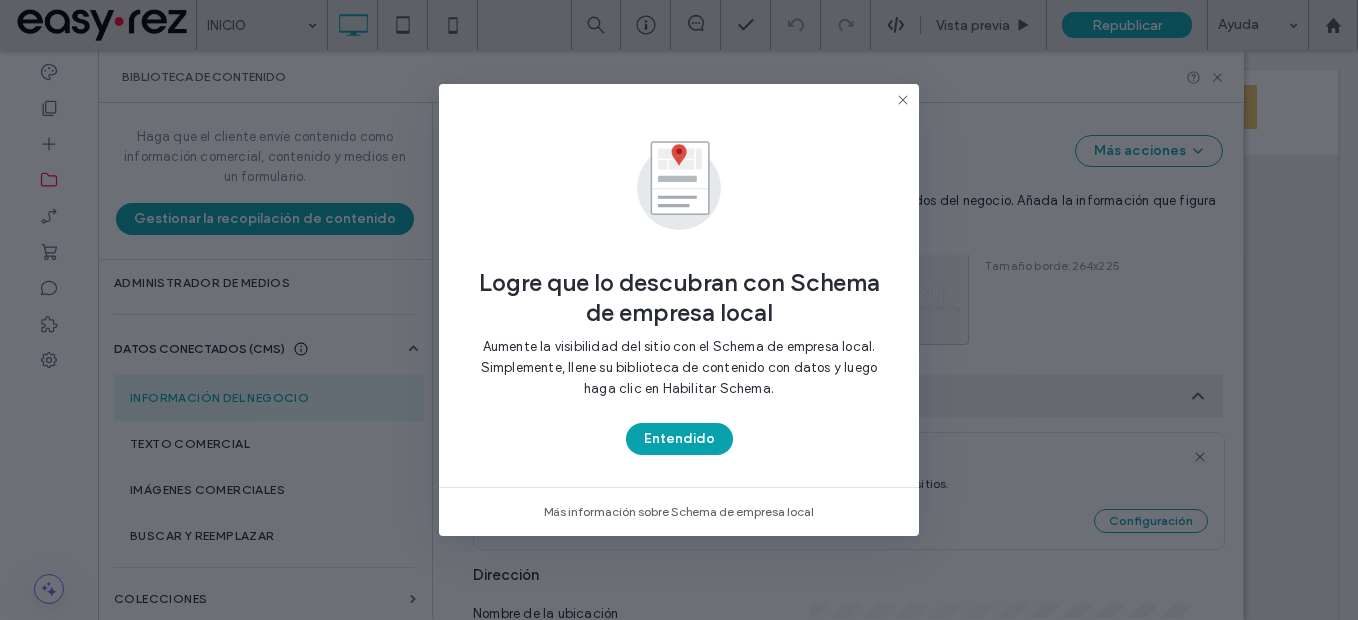 click 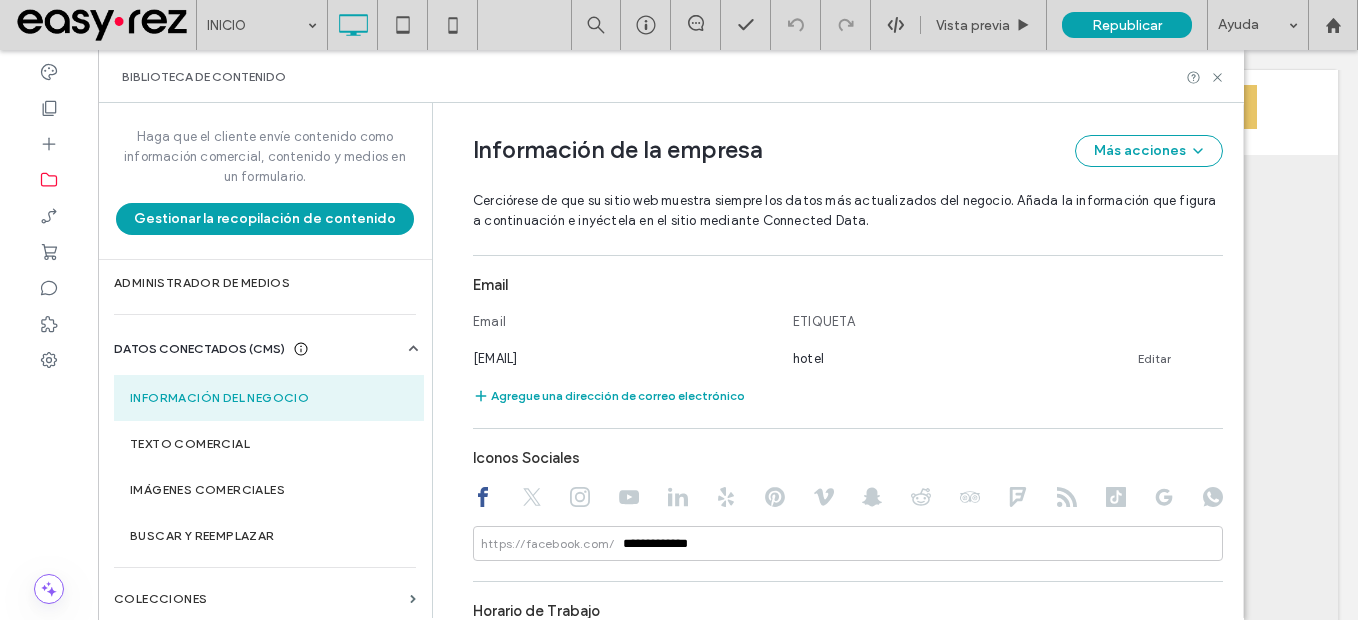 scroll, scrollTop: 1136, scrollLeft: 0, axis: vertical 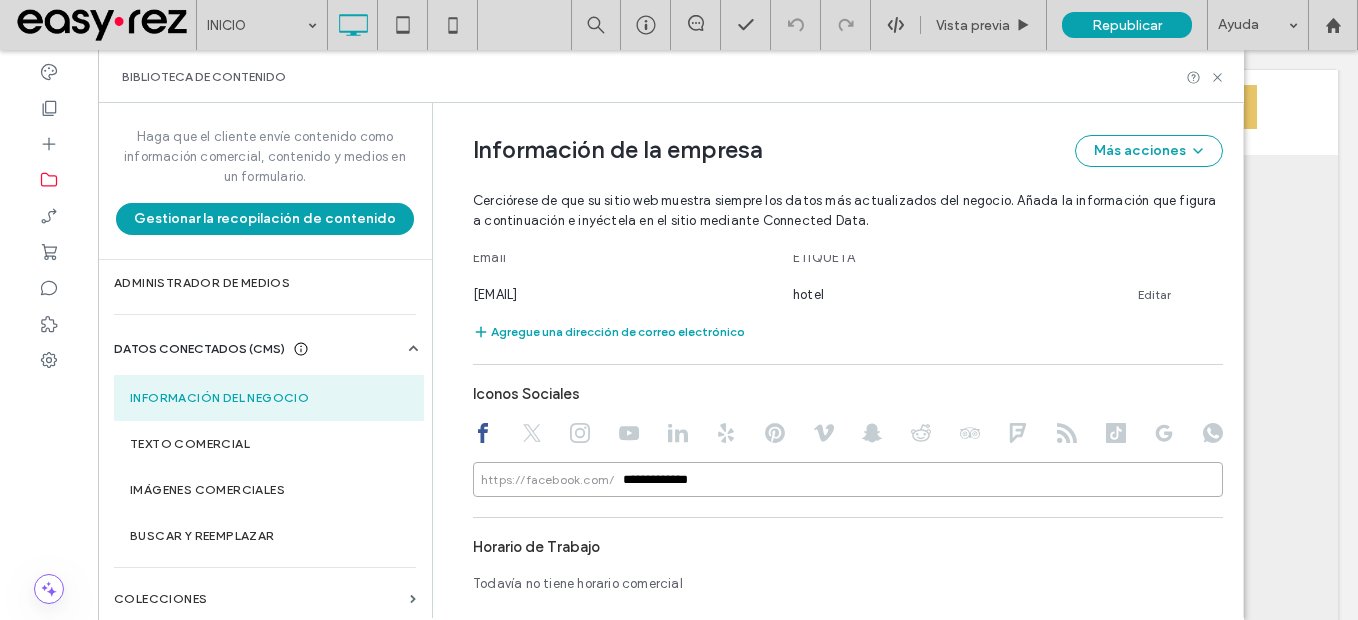 click on "**********" at bounding box center [848, 479] 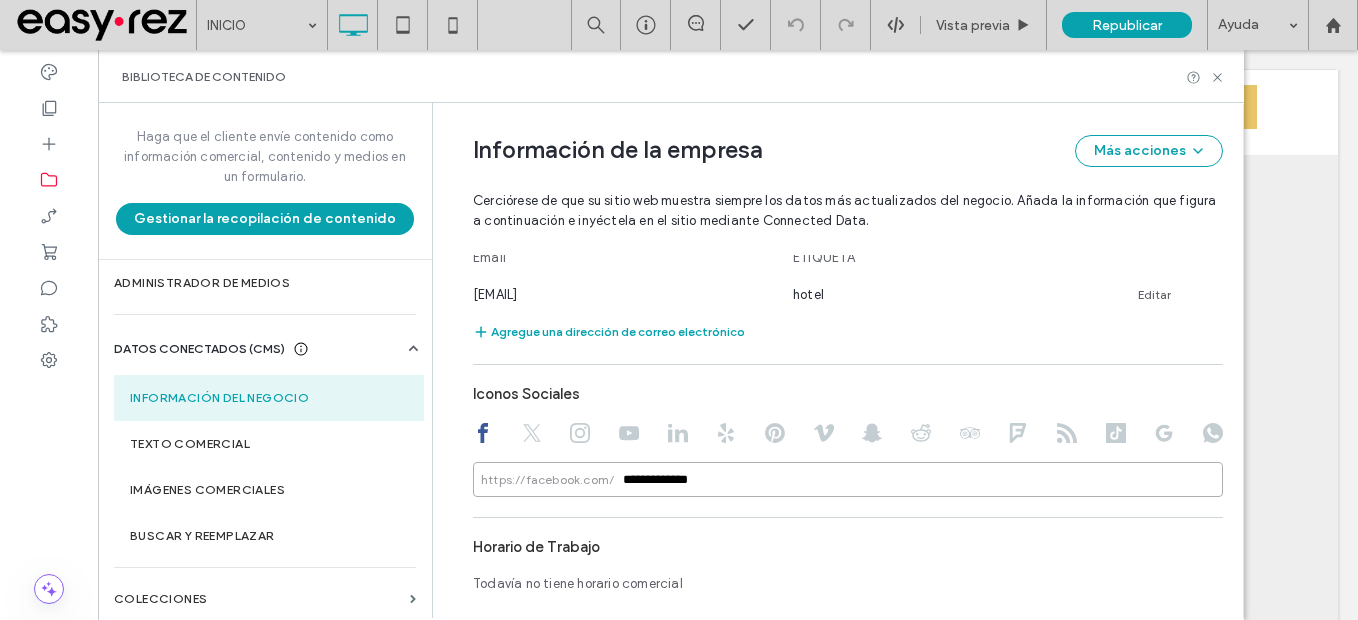 scroll, scrollTop: 0, scrollLeft: 0, axis: both 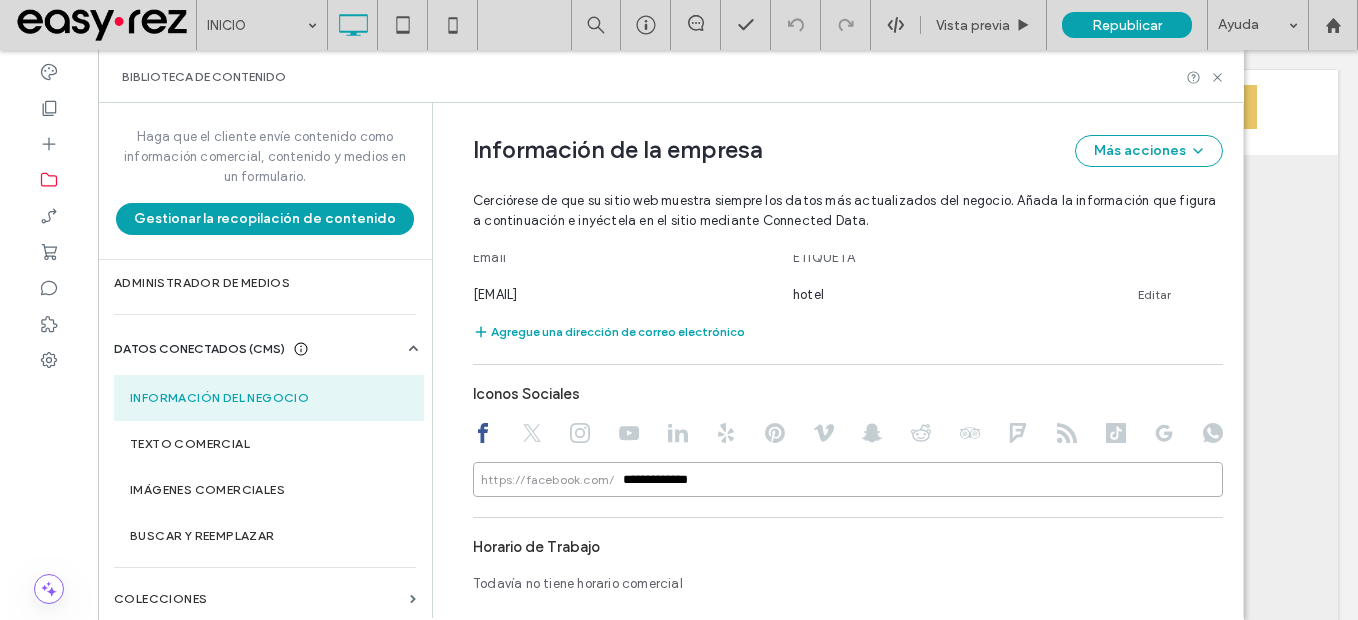 click on "**********" at bounding box center (848, 479) 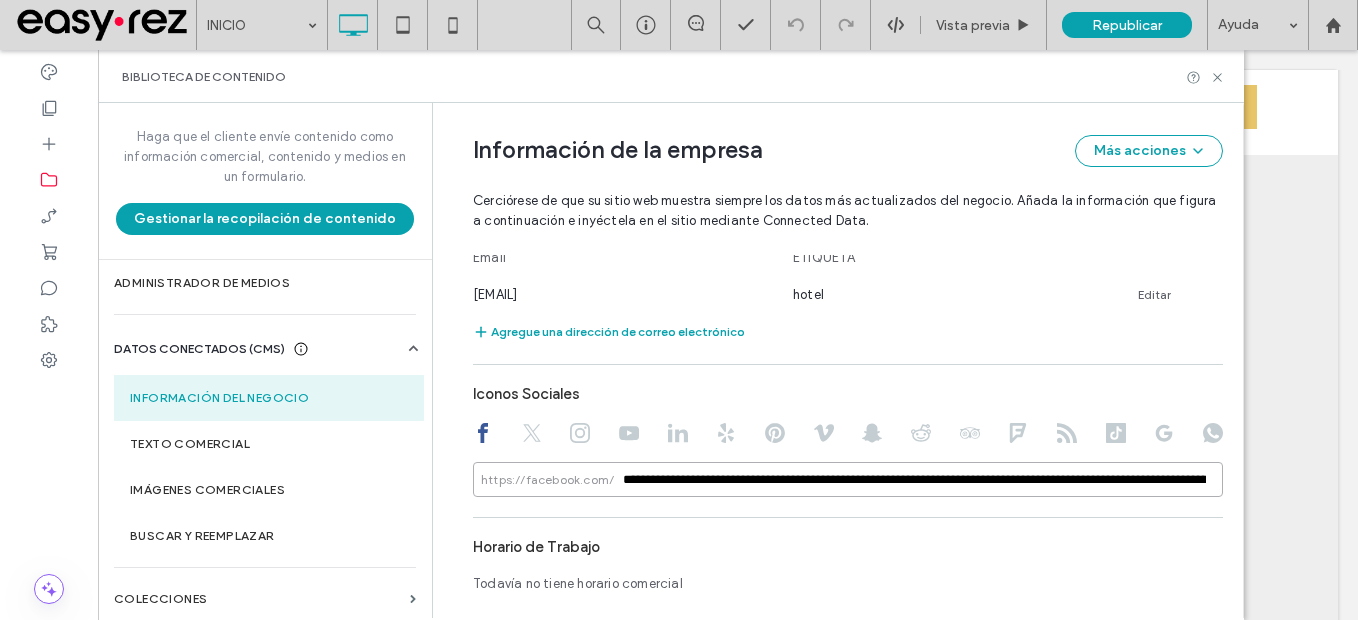 scroll, scrollTop: 0, scrollLeft: 276, axis: horizontal 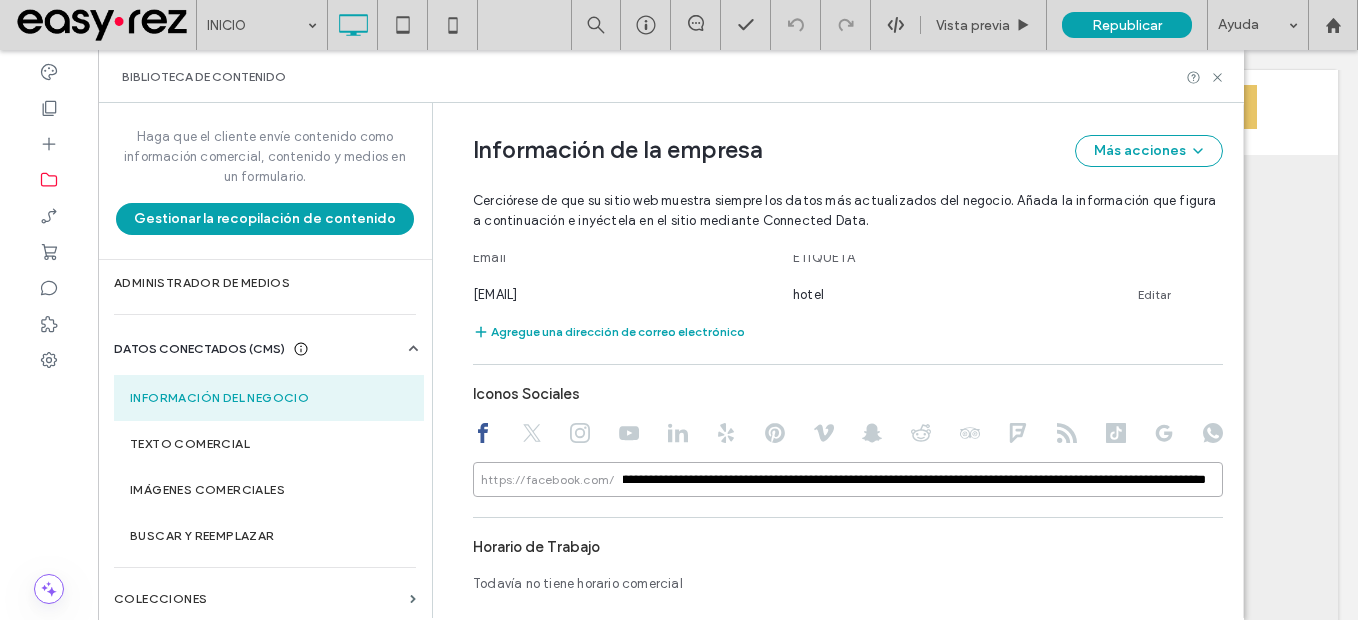 type on "**********" 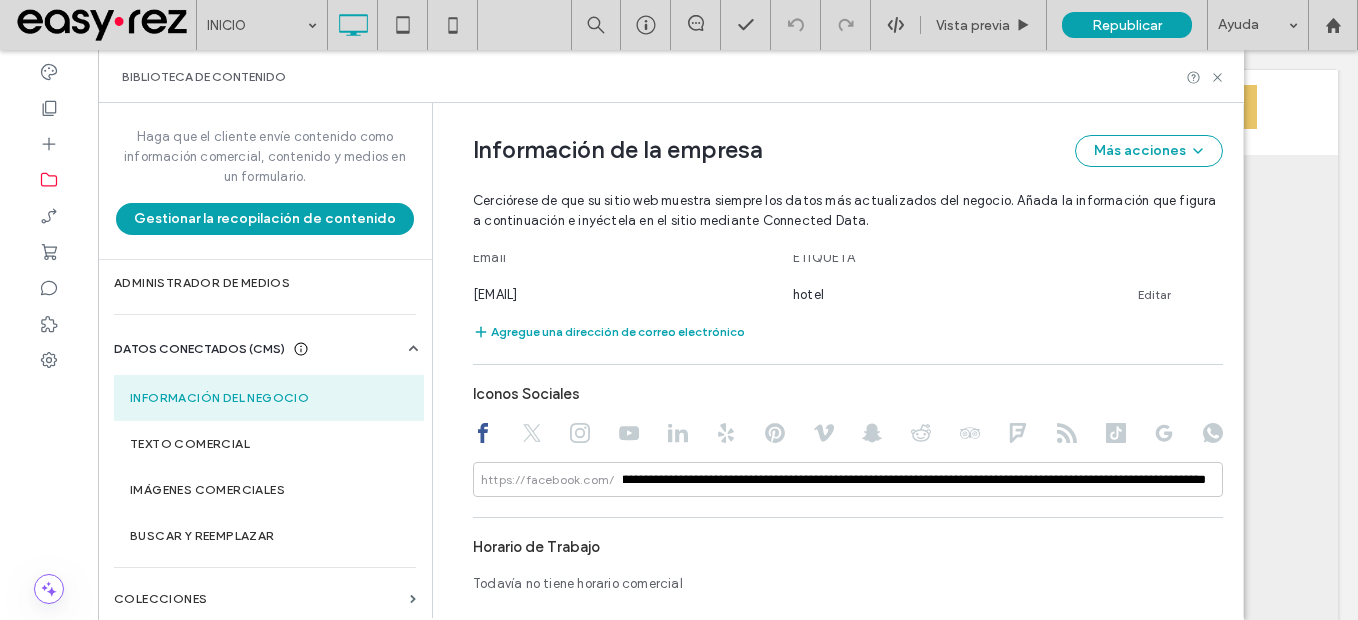 click on "Horario de Trabajo" at bounding box center (848, 547) 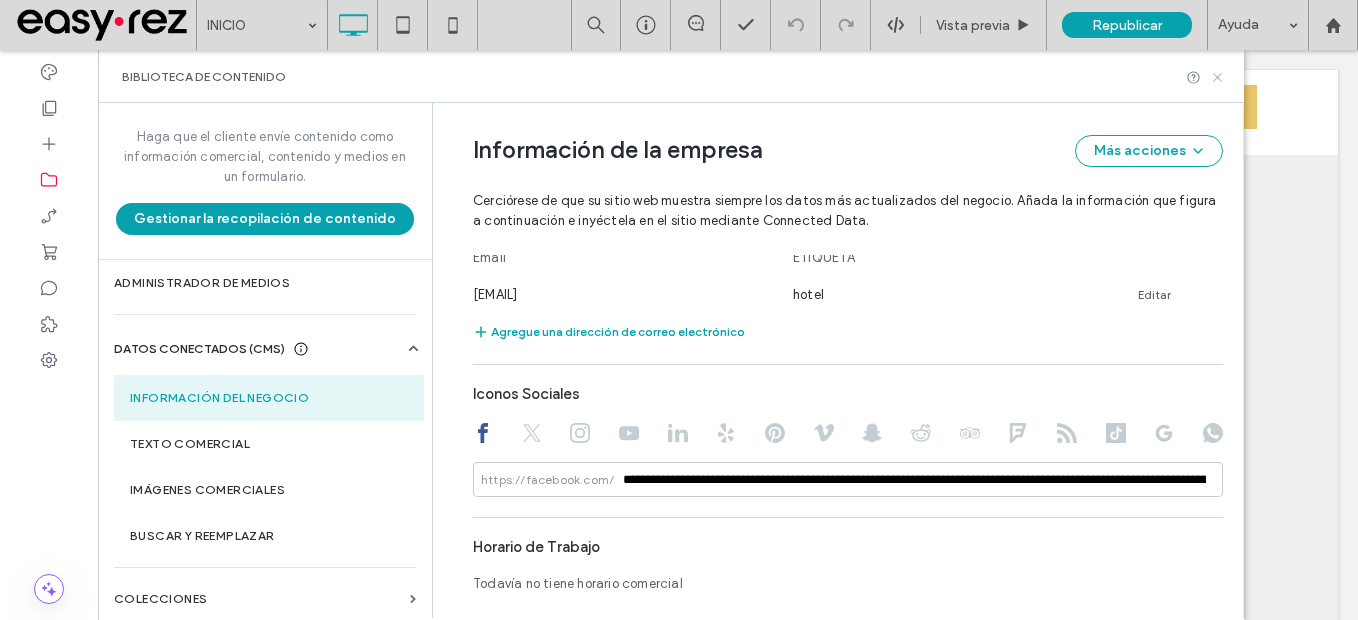click 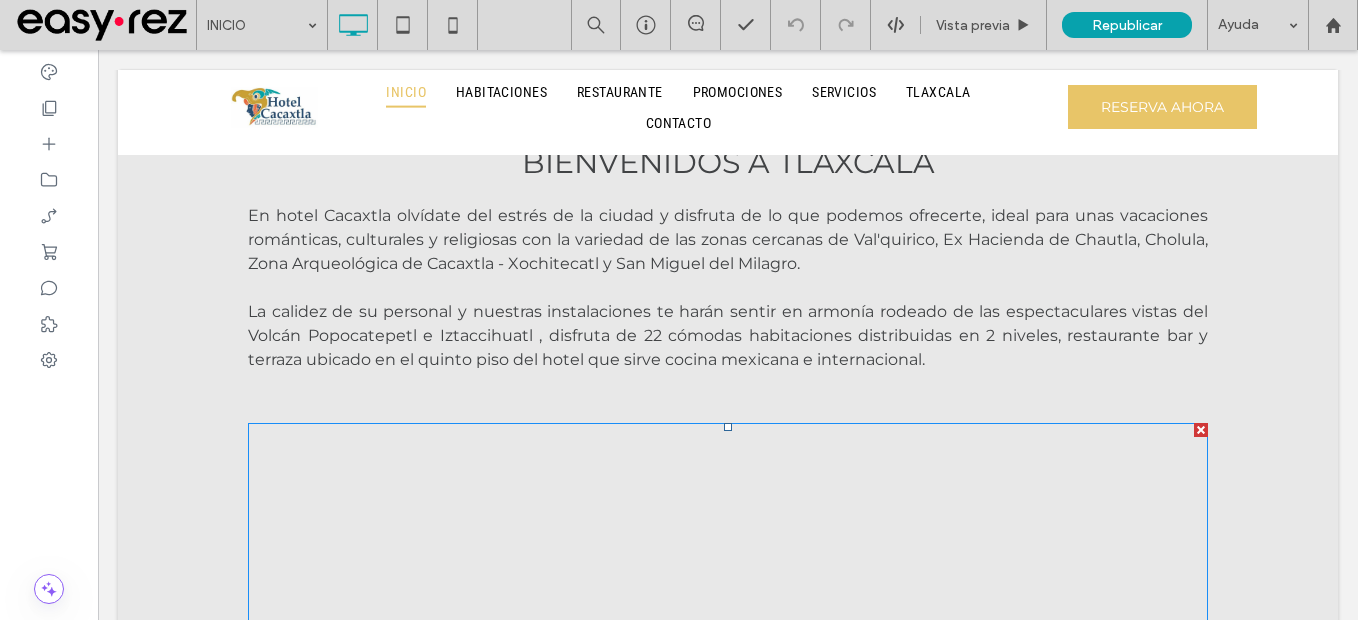 scroll, scrollTop: 1000, scrollLeft: 0, axis: vertical 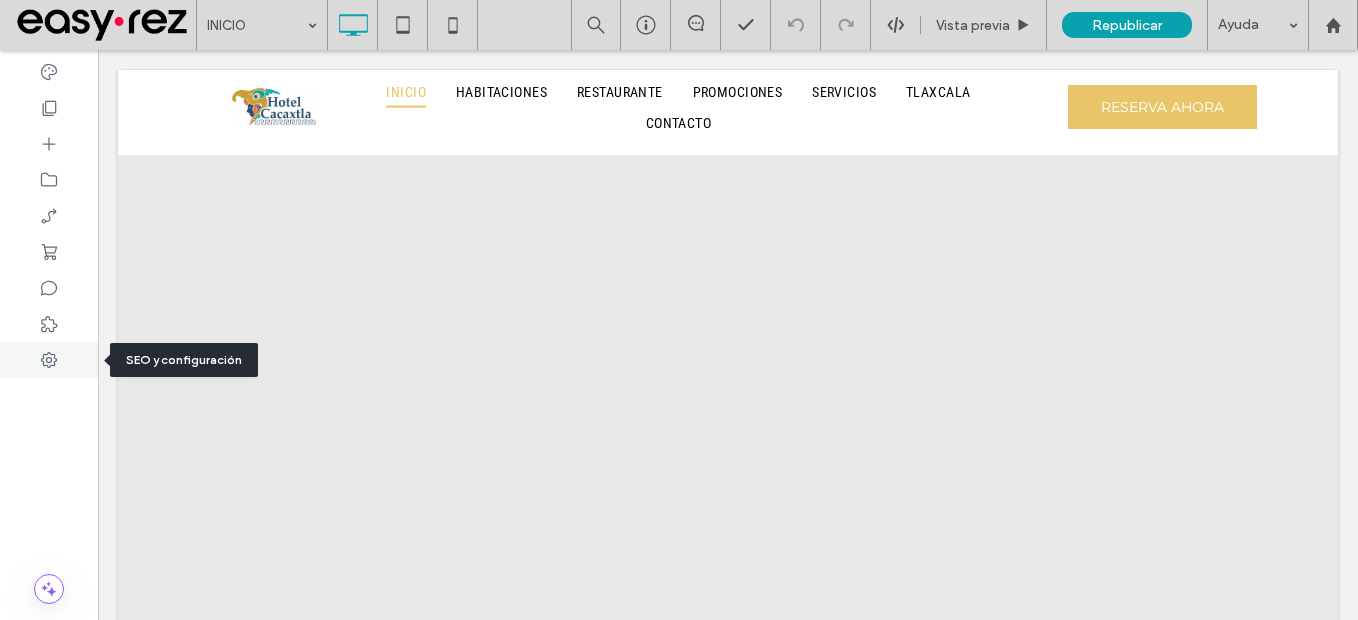 click 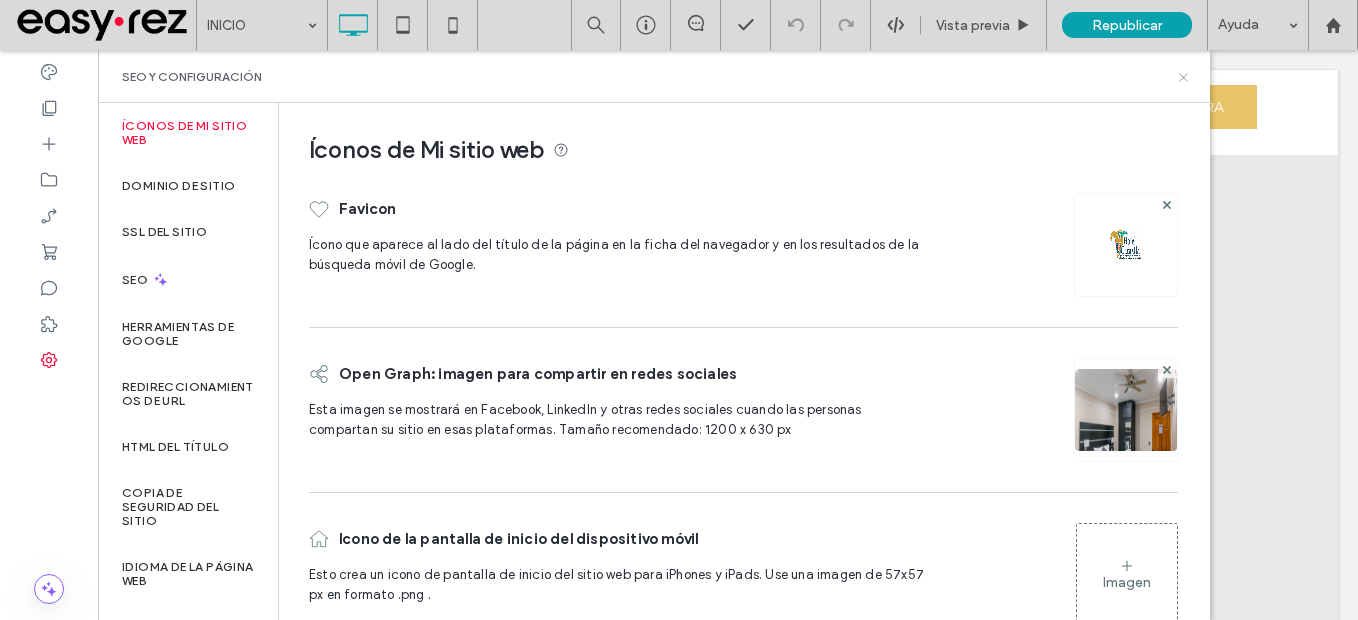 click 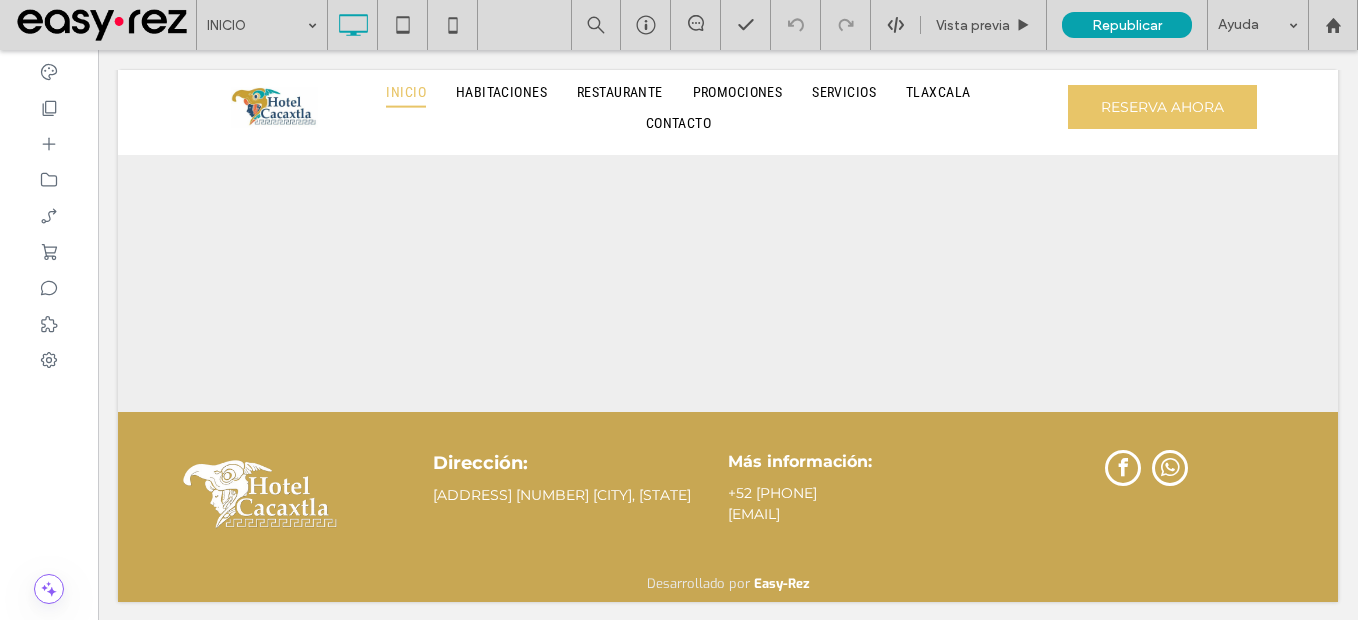 scroll, scrollTop: 5507, scrollLeft: 0, axis: vertical 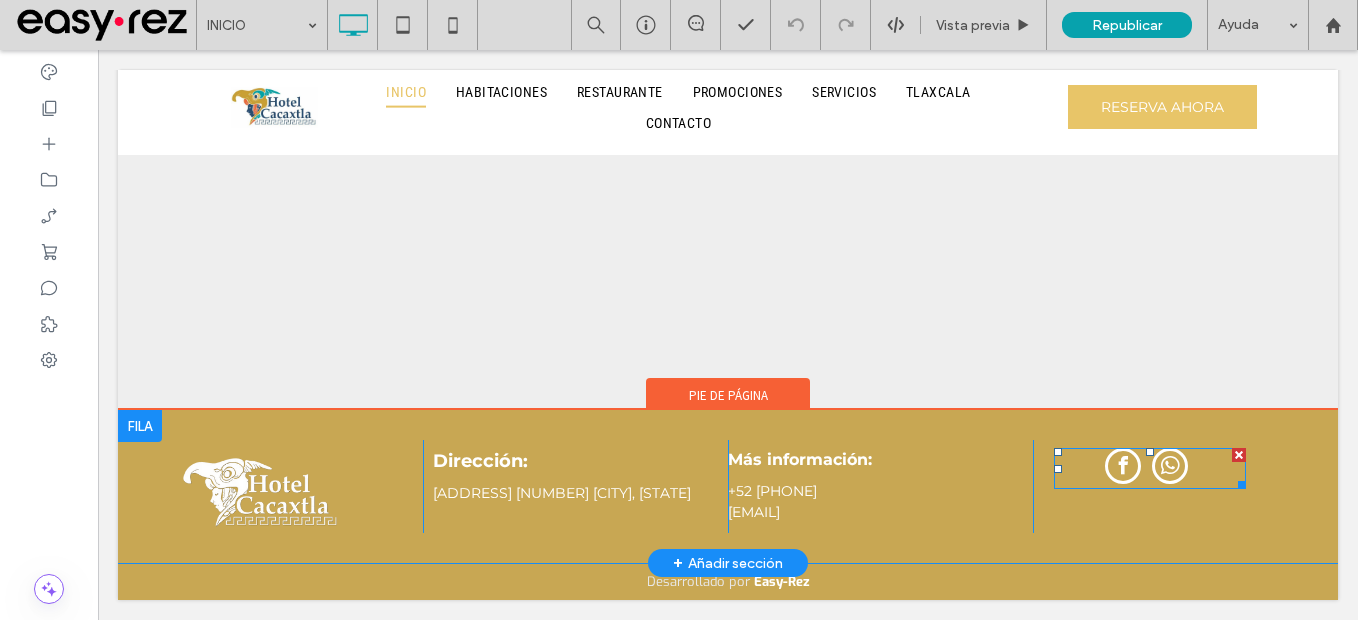 click at bounding box center (1123, 466) 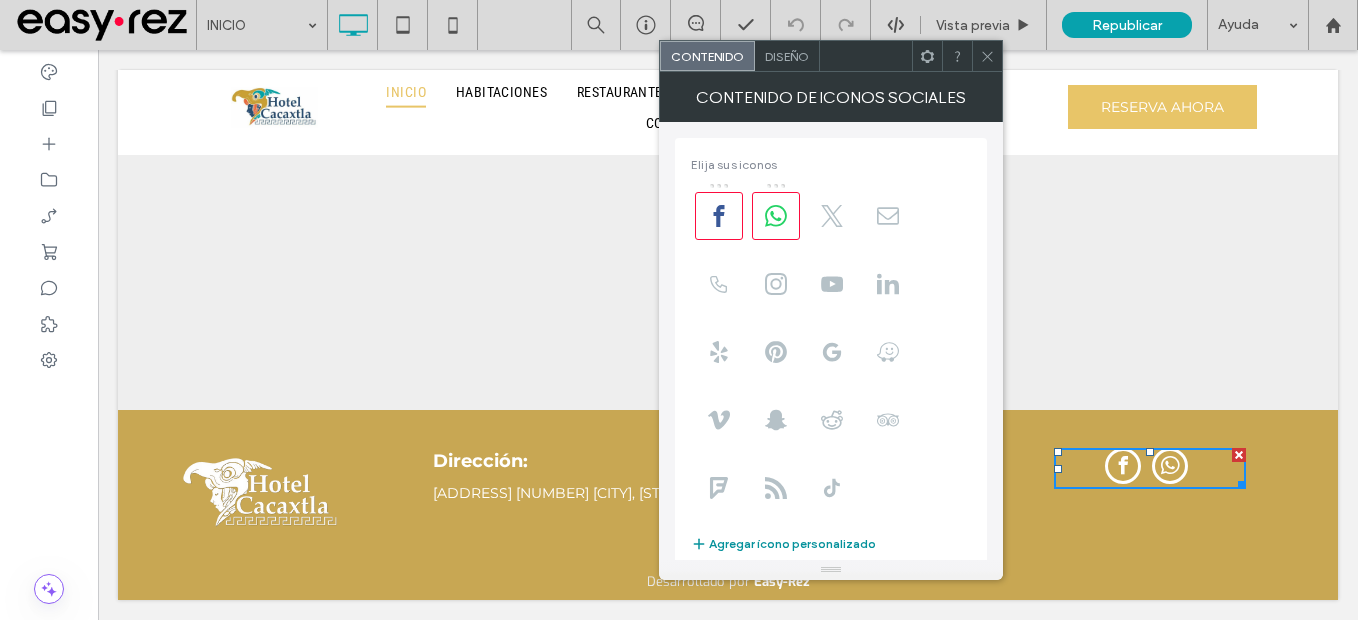 scroll, scrollTop: 243, scrollLeft: 0, axis: vertical 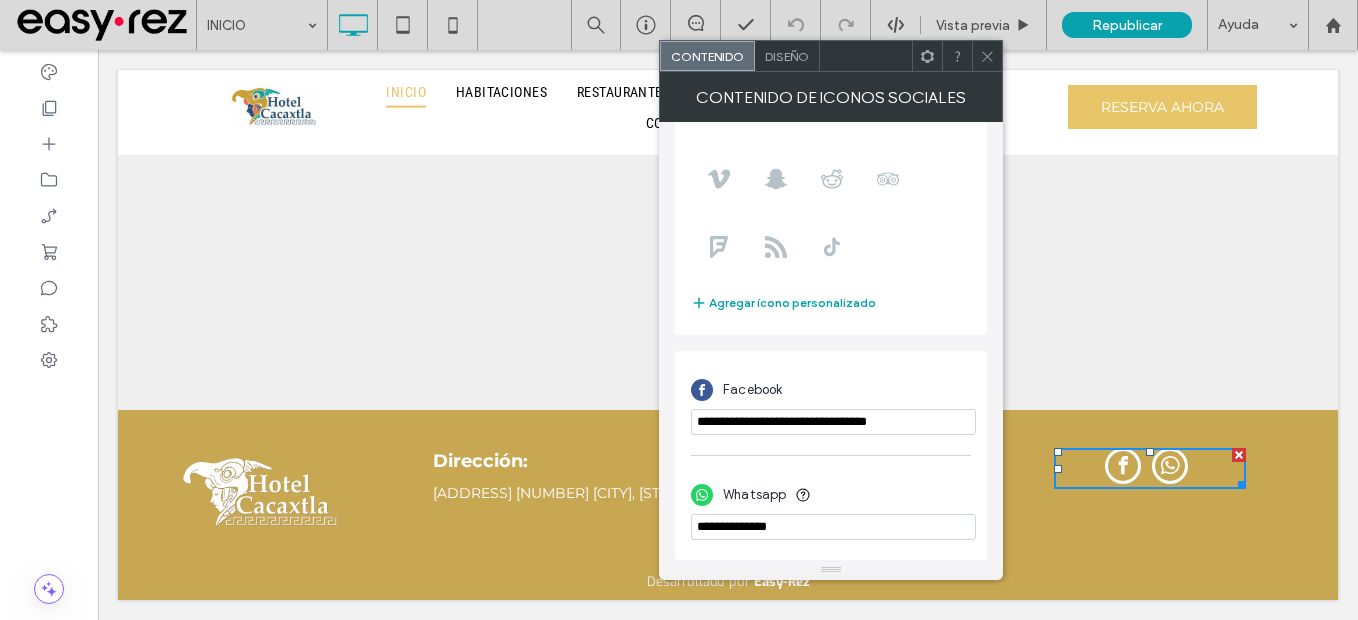 click on "**********" at bounding box center [833, 422] 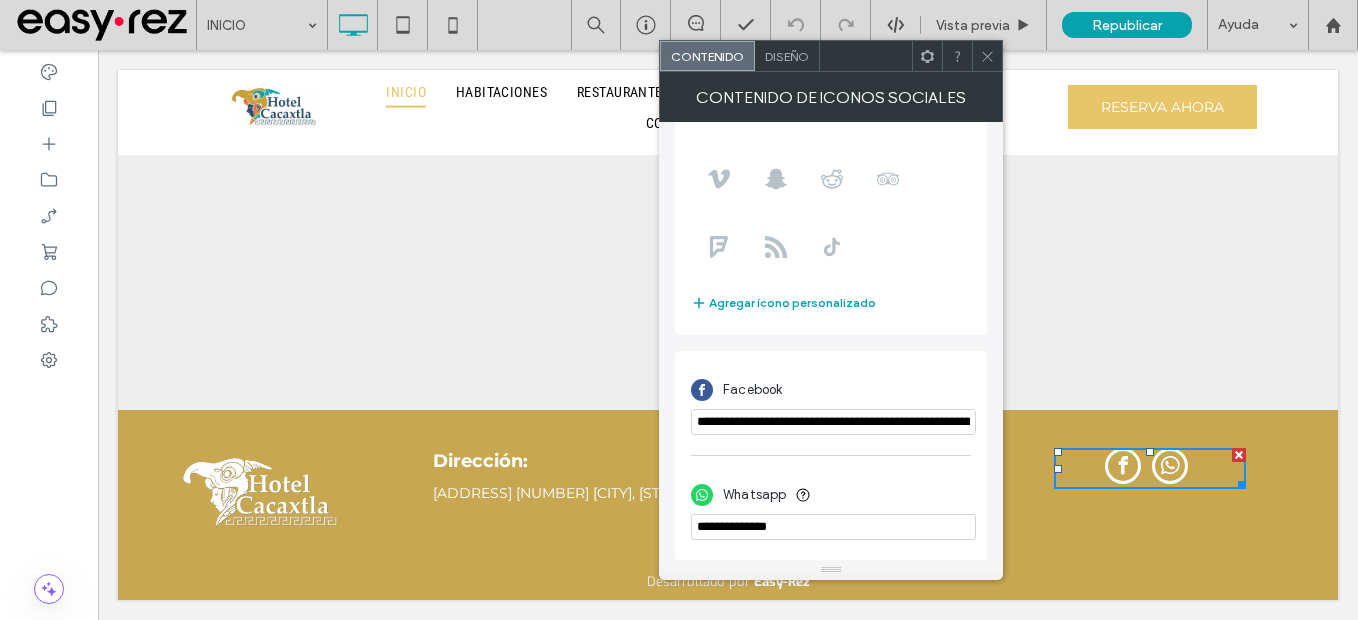 scroll, scrollTop: 0, scrollLeft: 807, axis: horizontal 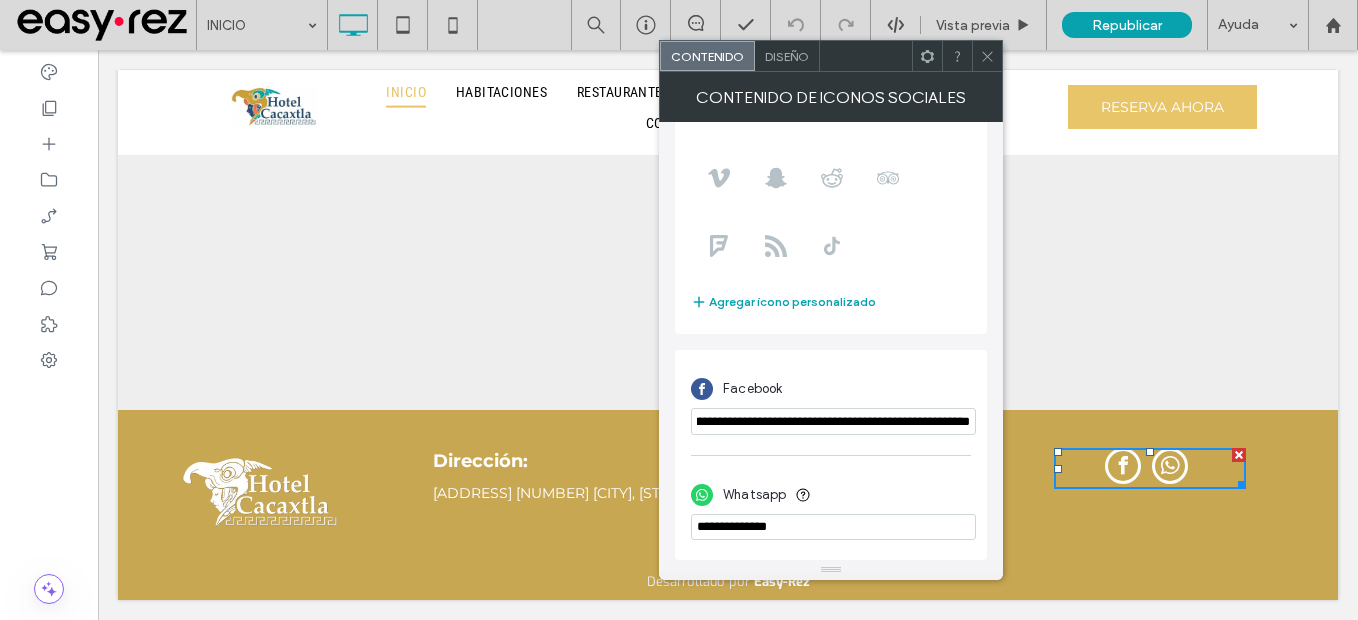 type on "**********" 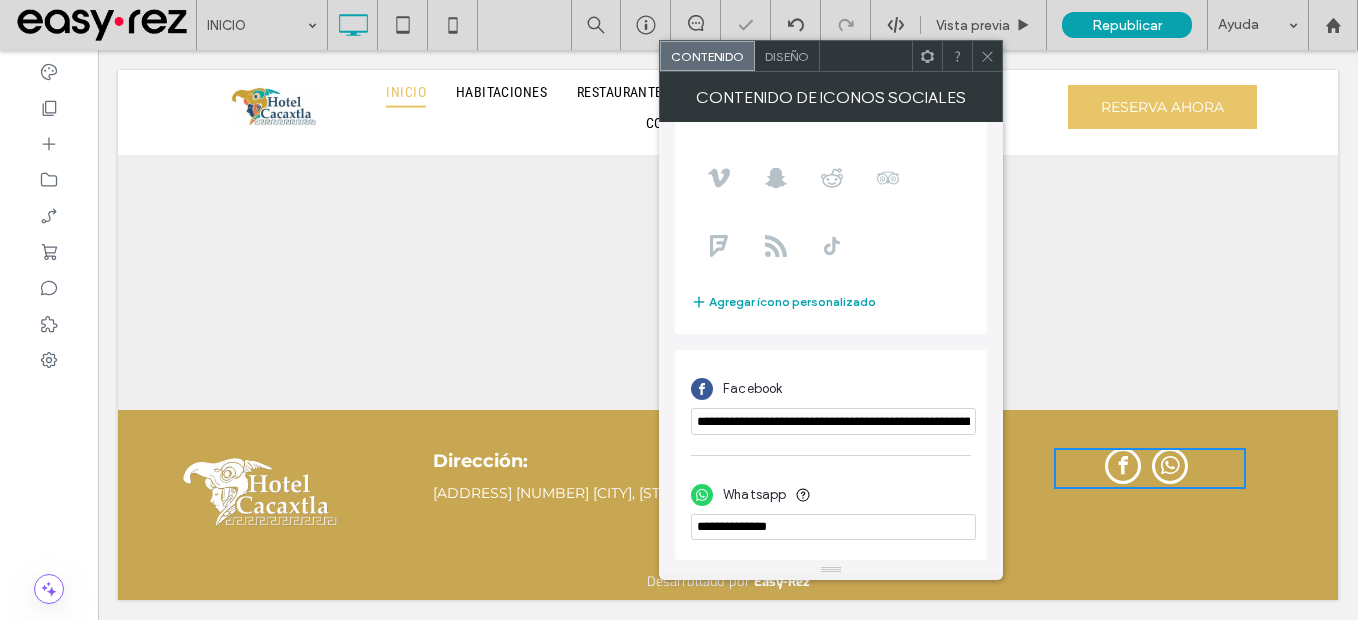 click 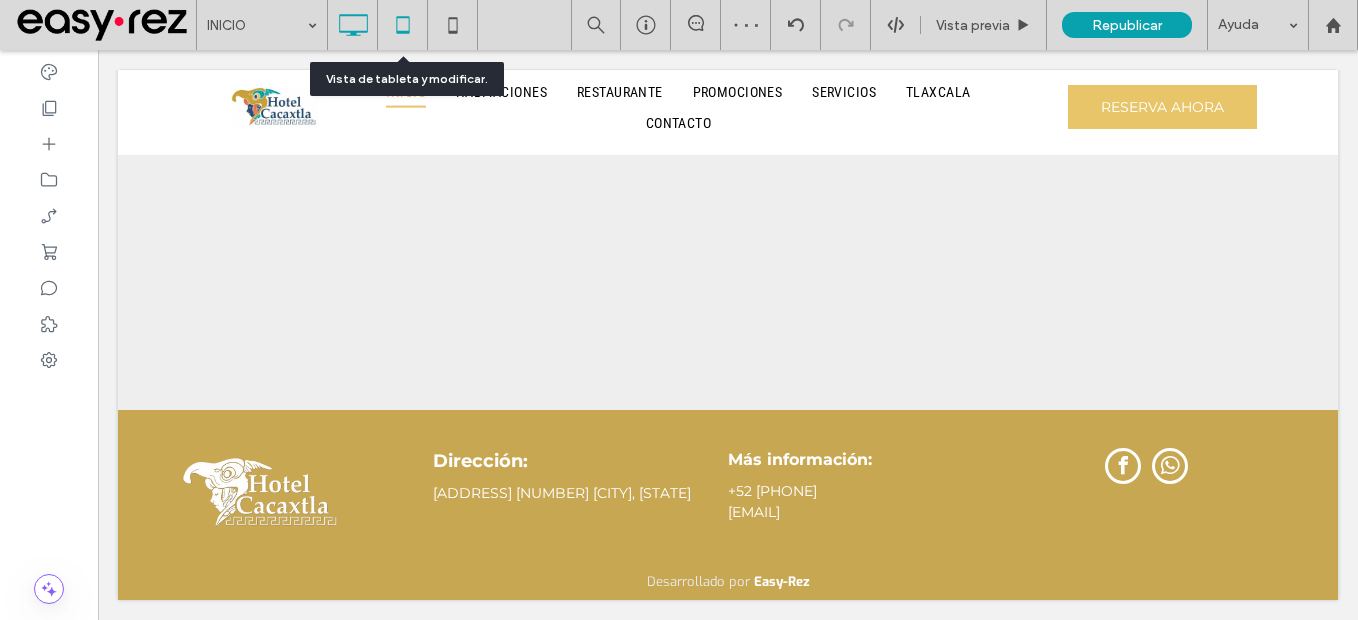 click 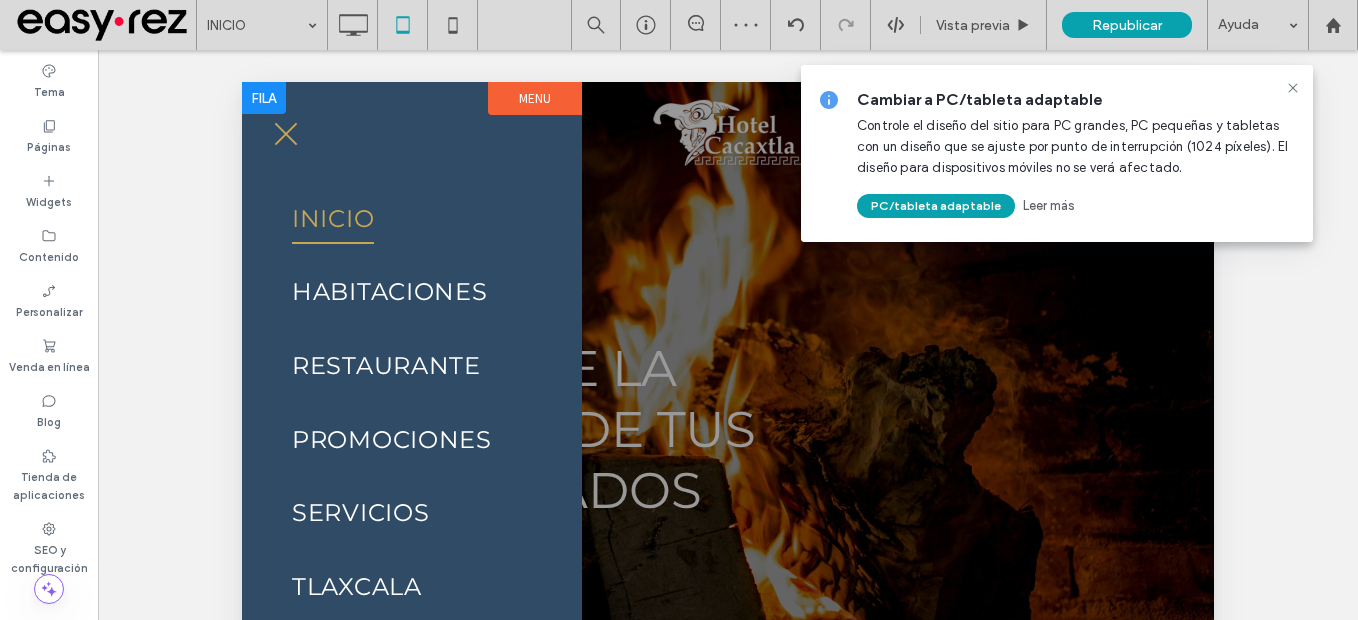 scroll, scrollTop: 0, scrollLeft: 0, axis: both 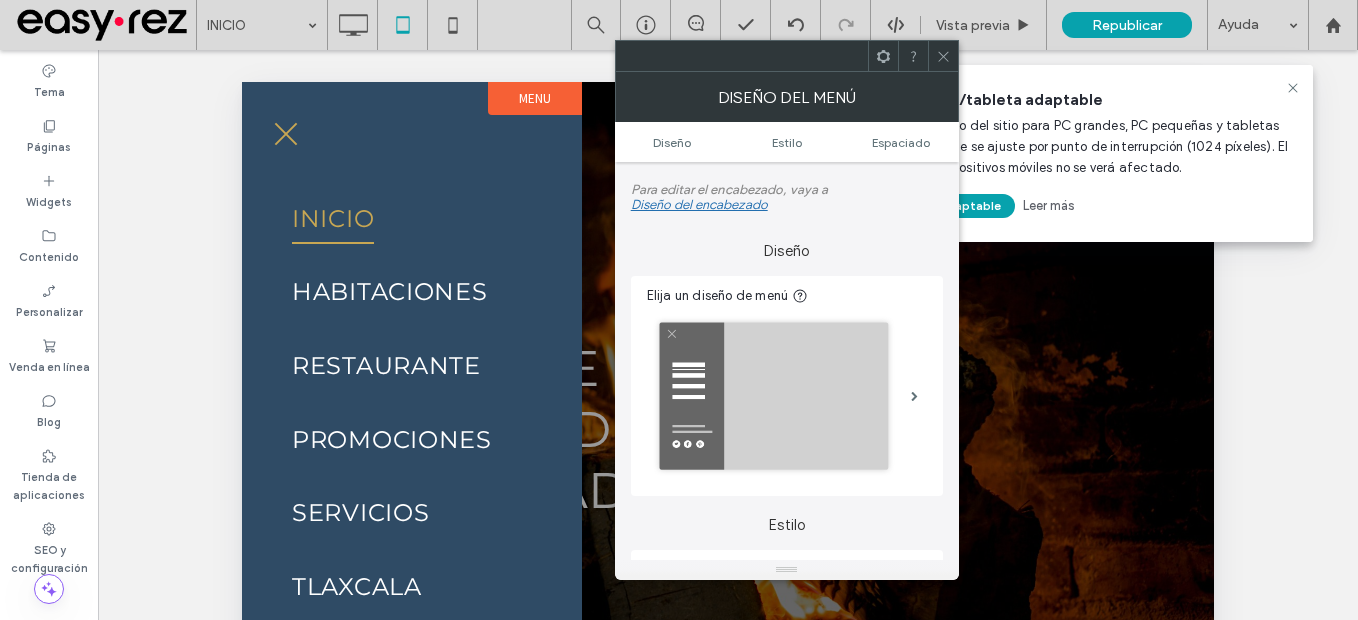 click at bounding box center (943, 56) 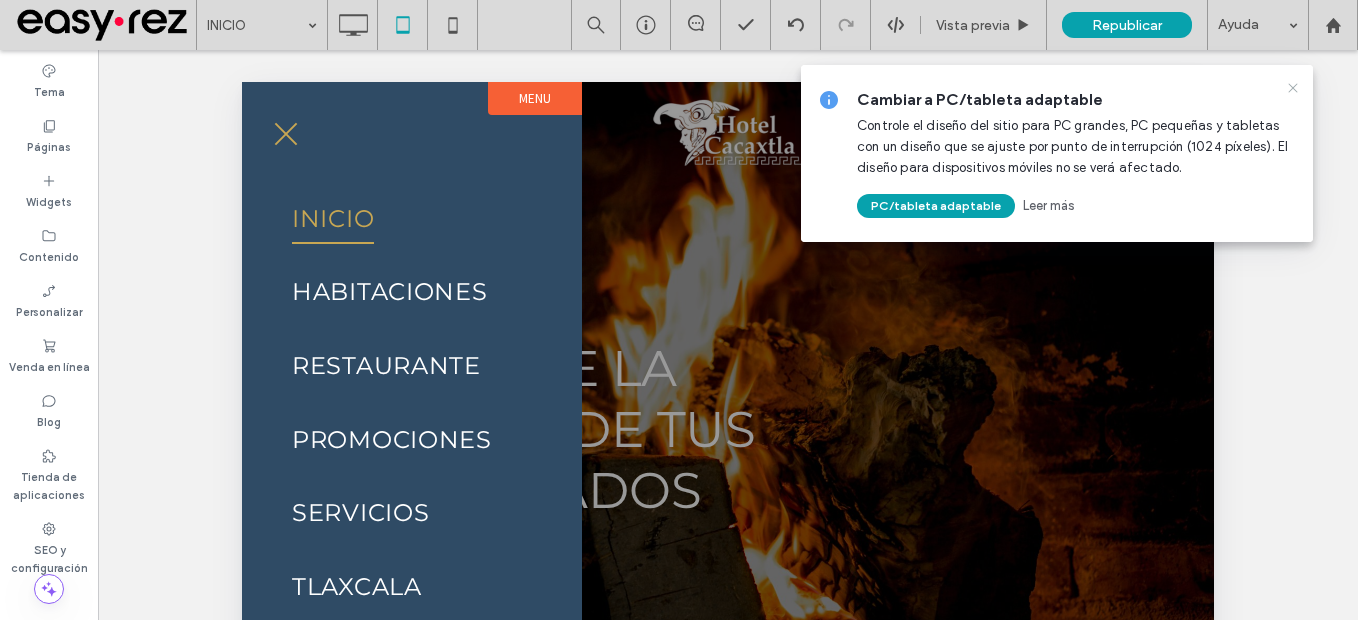 click 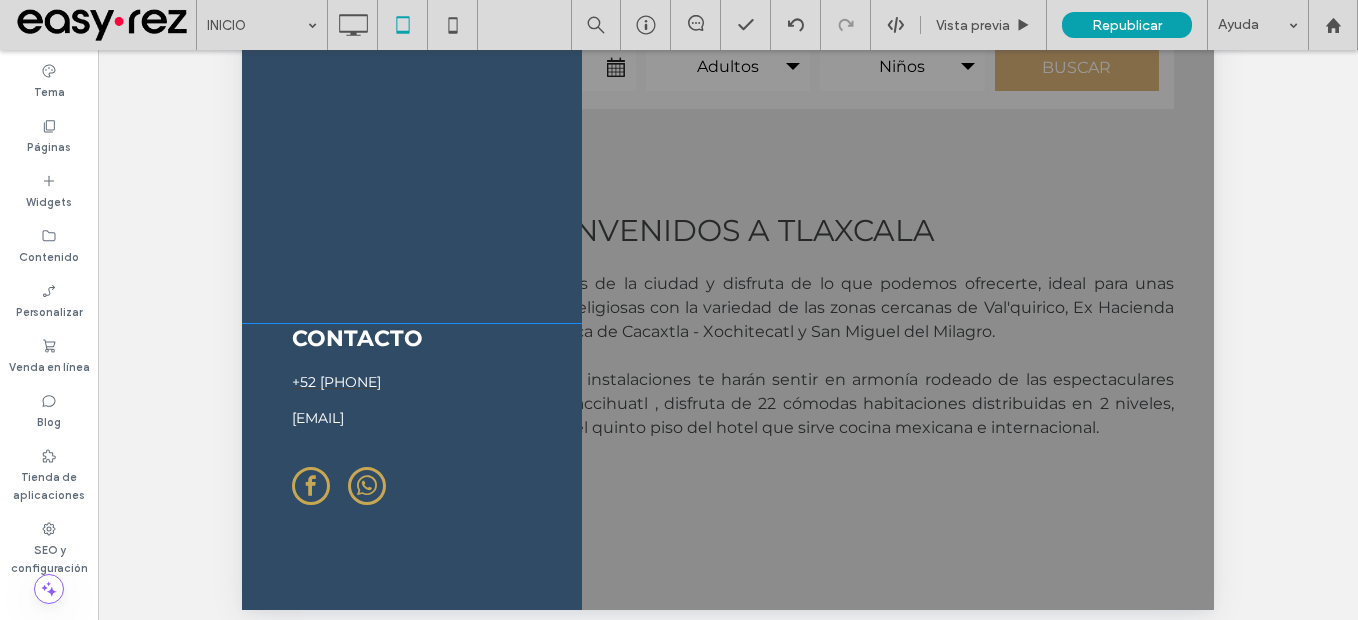 scroll, scrollTop: 774, scrollLeft: 0, axis: vertical 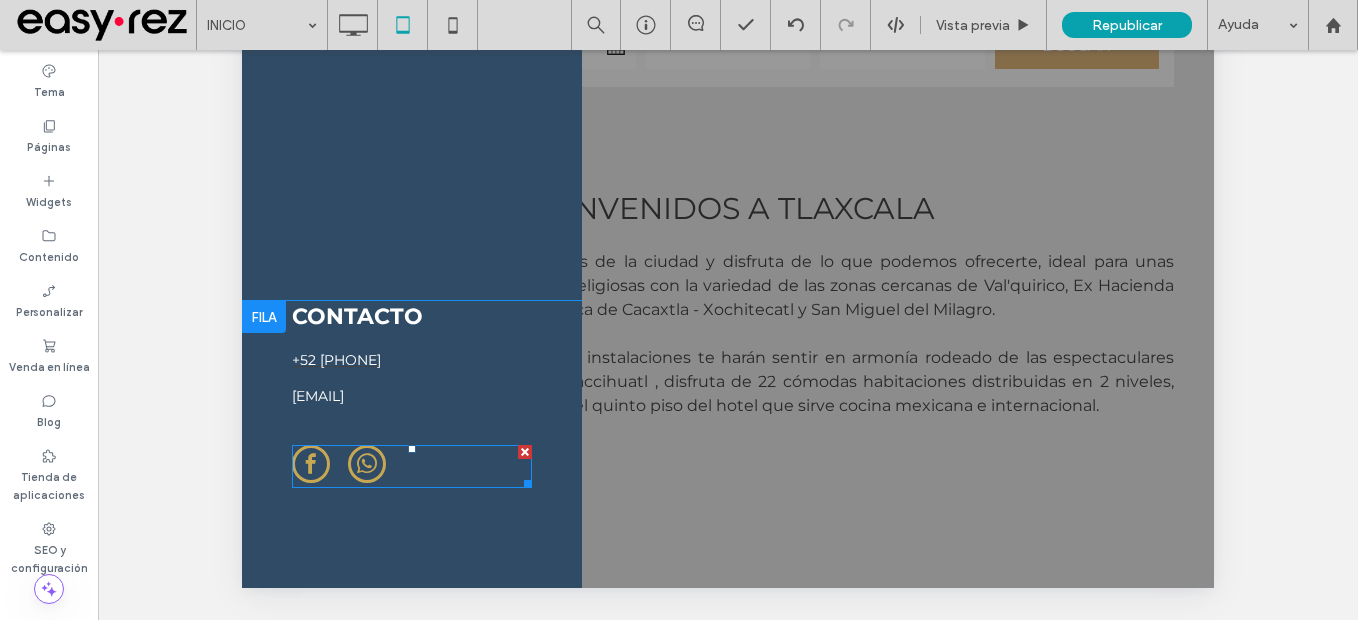 click at bounding box center (367, 464) 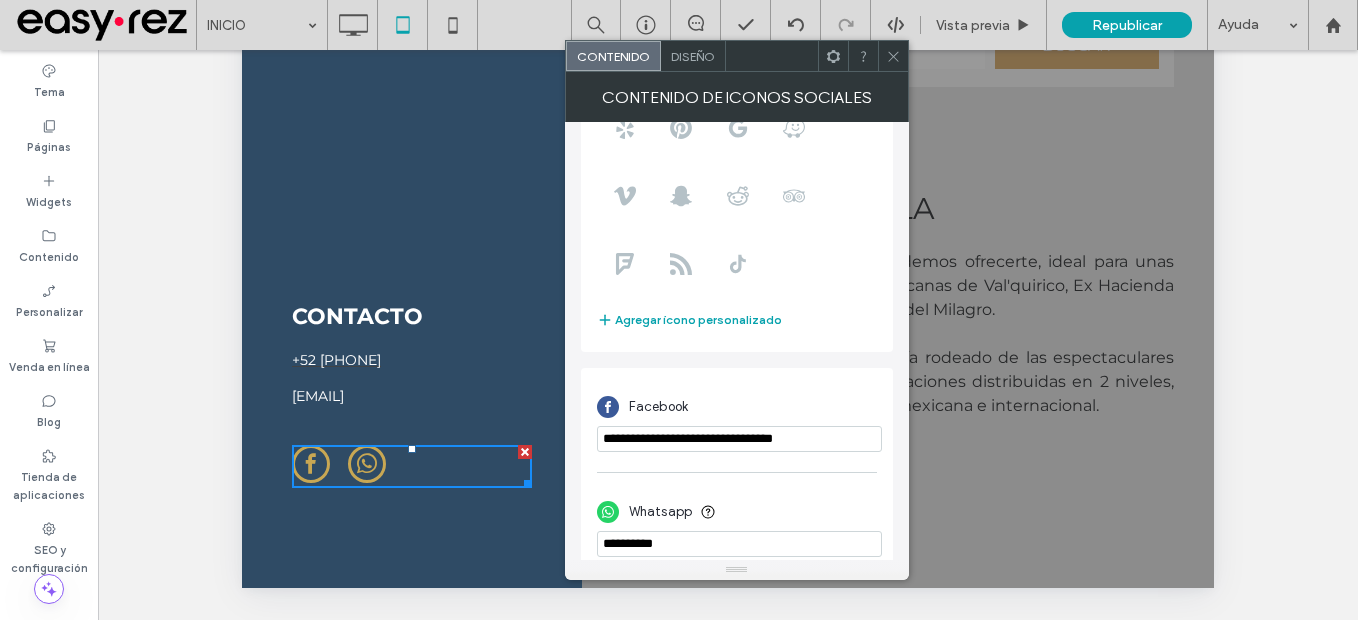 scroll, scrollTop: 243, scrollLeft: 0, axis: vertical 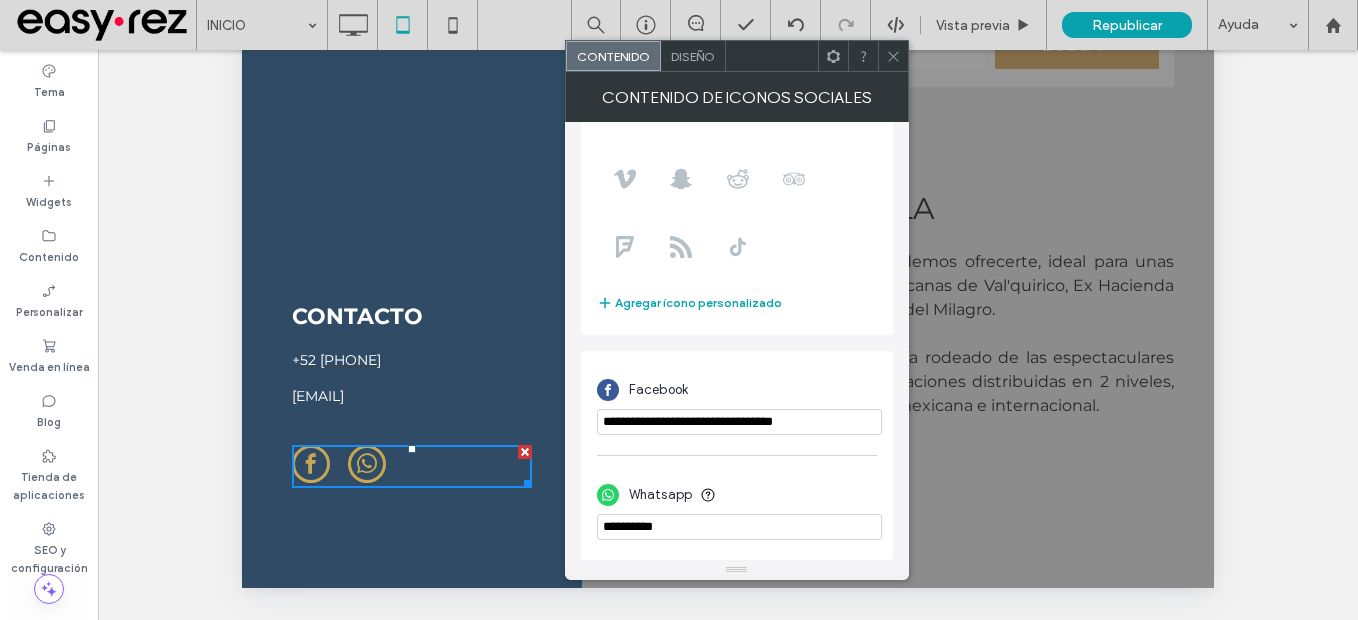 click on "**********" at bounding box center [739, 422] 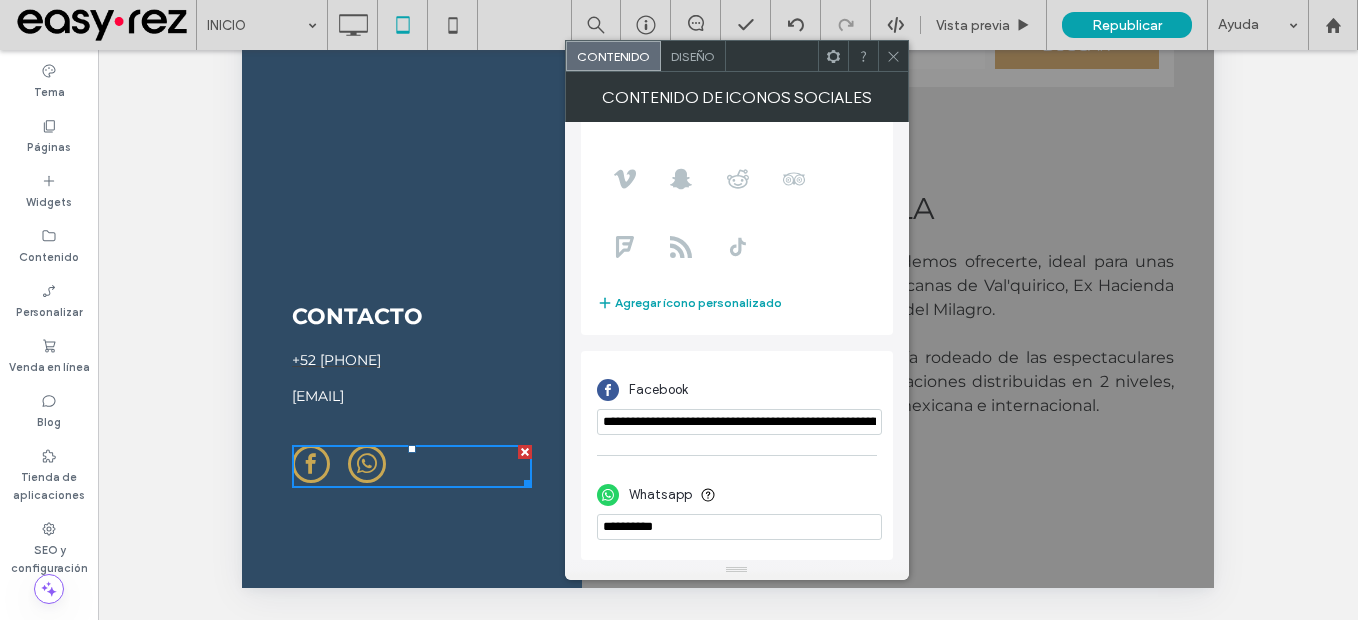scroll, scrollTop: 0, scrollLeft: 806, axis: horizontal 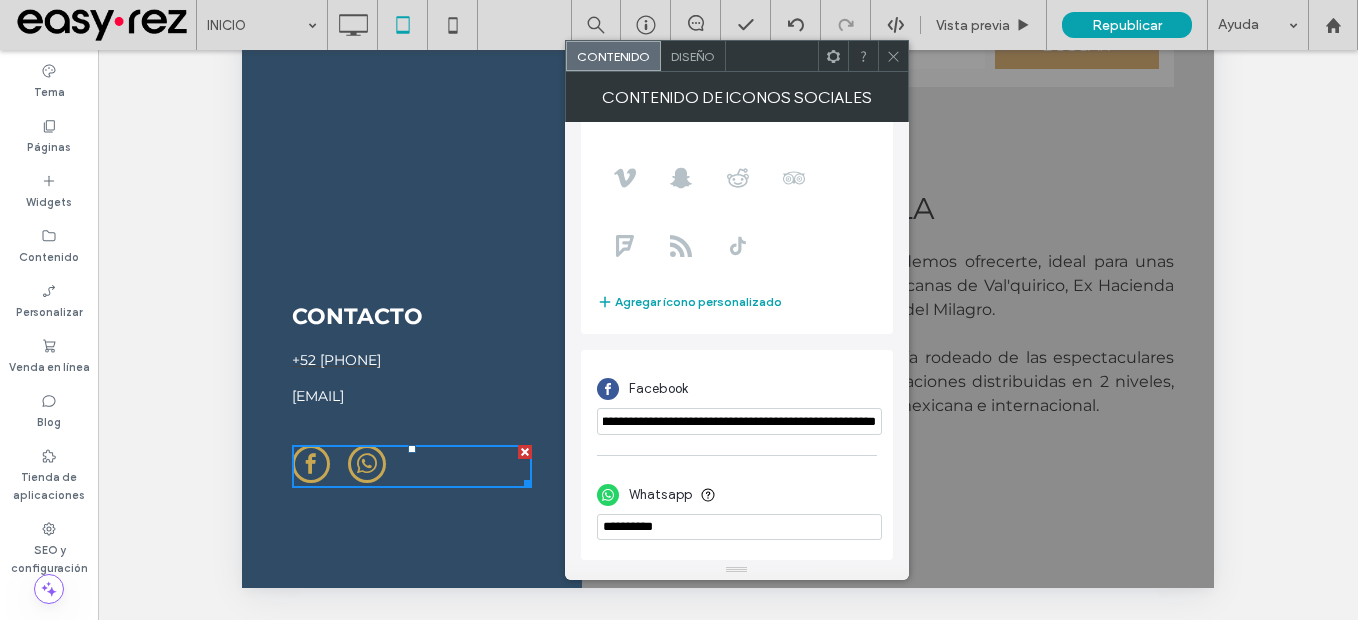type on "**********" 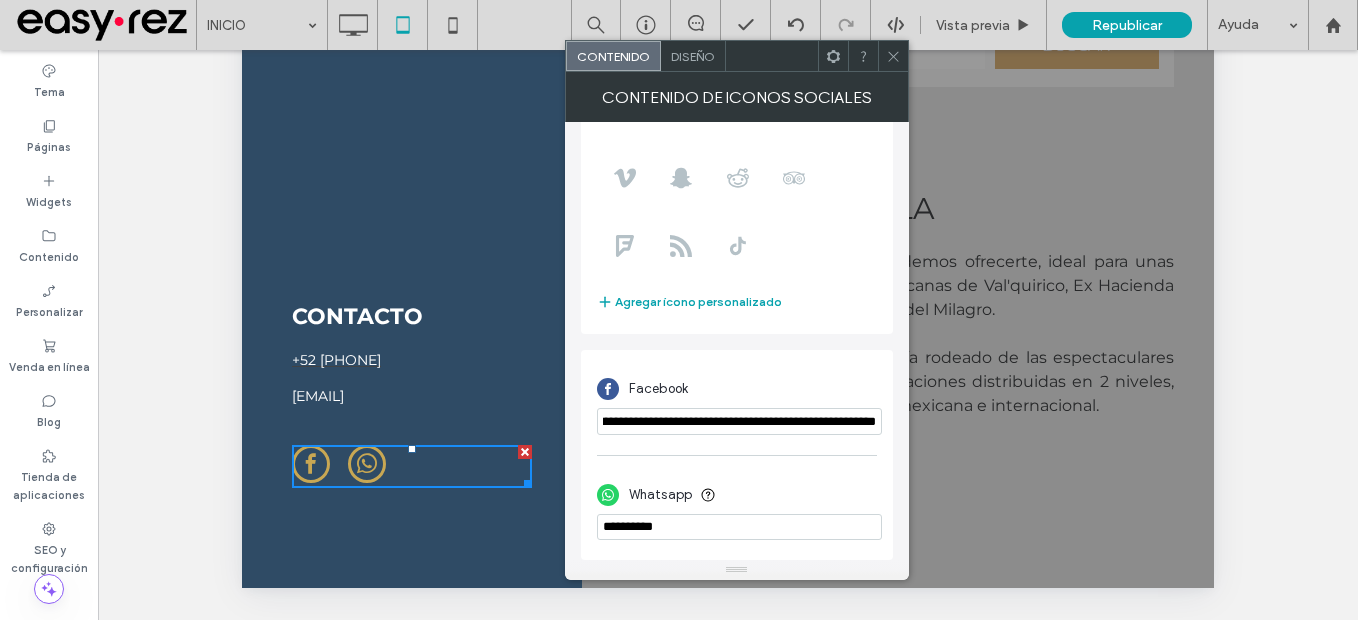 click on "Facebook" at bounding box center [737, 389] 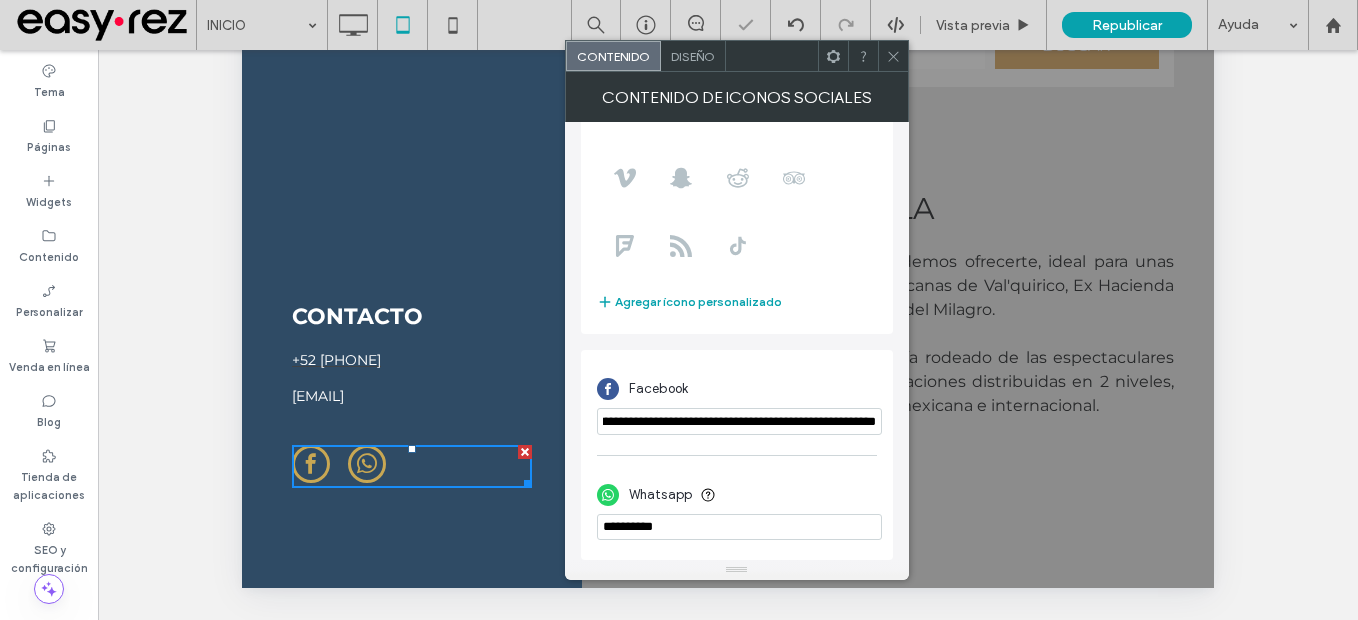 scroll, scrollTop: 0, scrollLeft: 0, axis: both 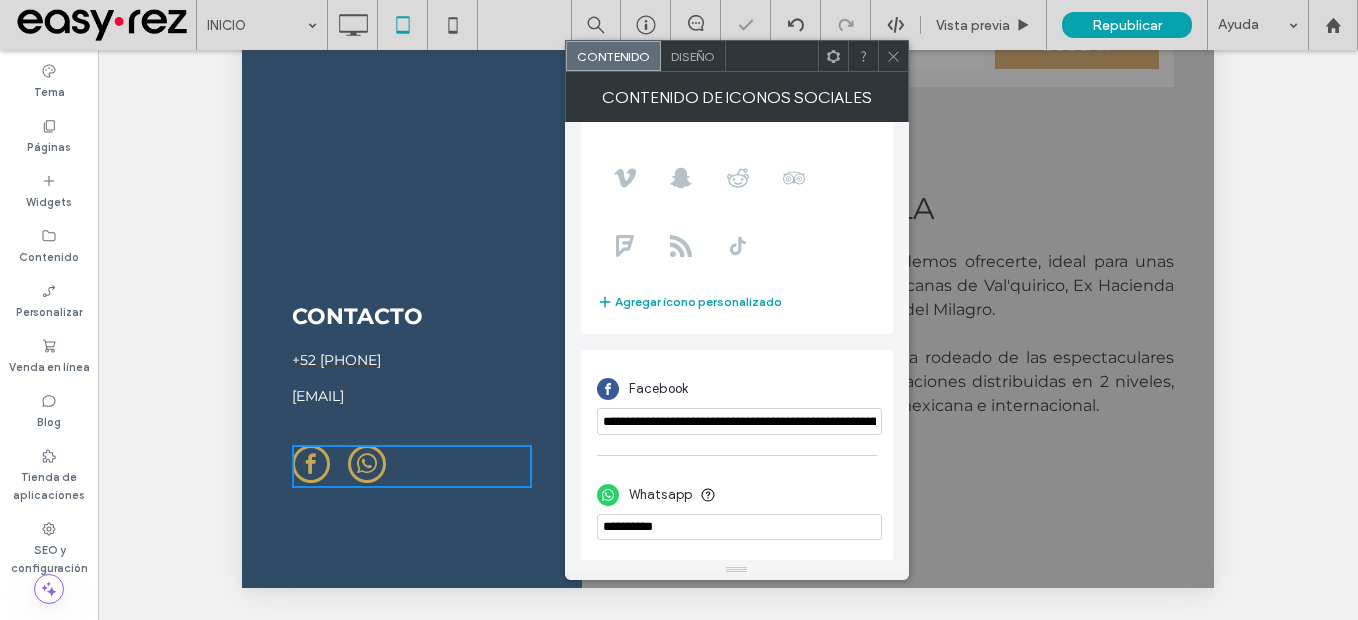 click 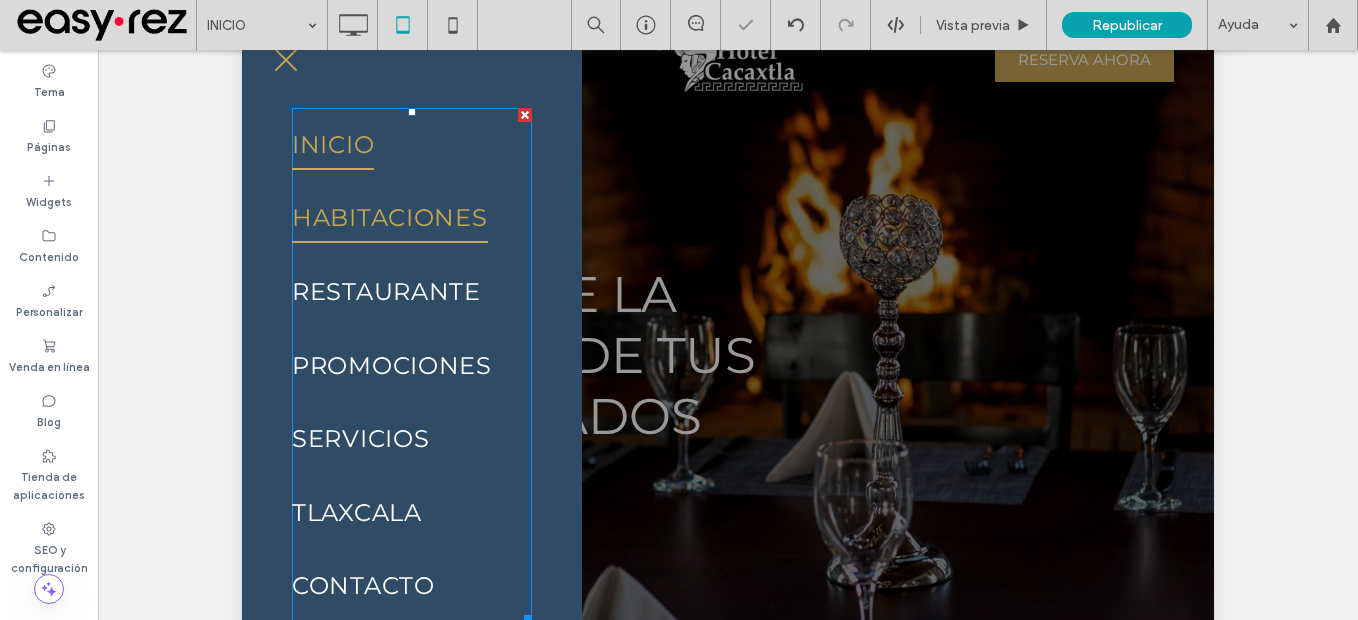 scroll, scrollTop: 0, scrollLeft: 0, axis: both 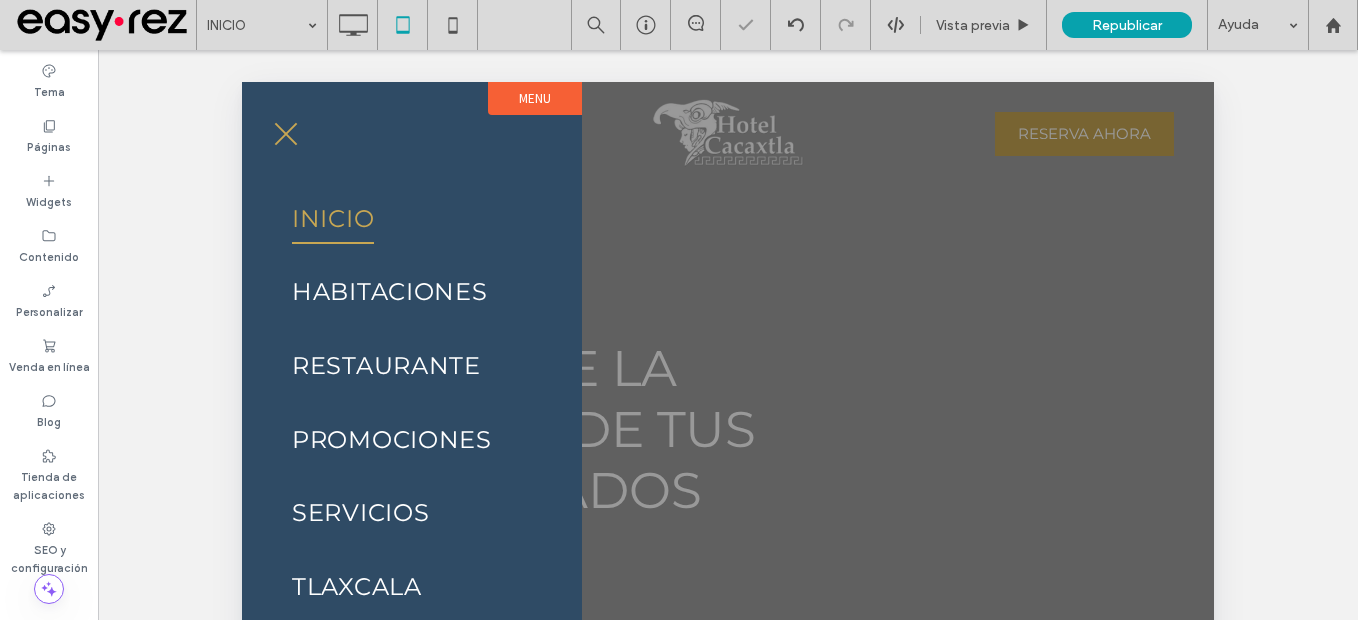 click at bounding box center (286, 134) 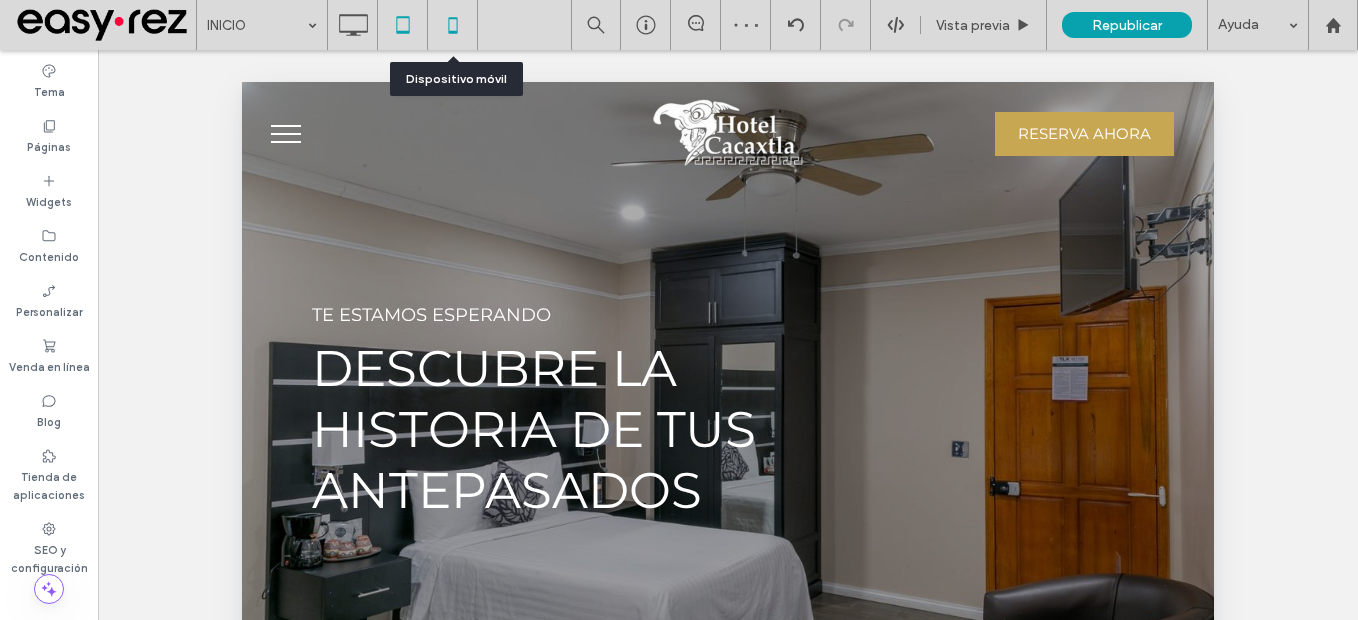 click 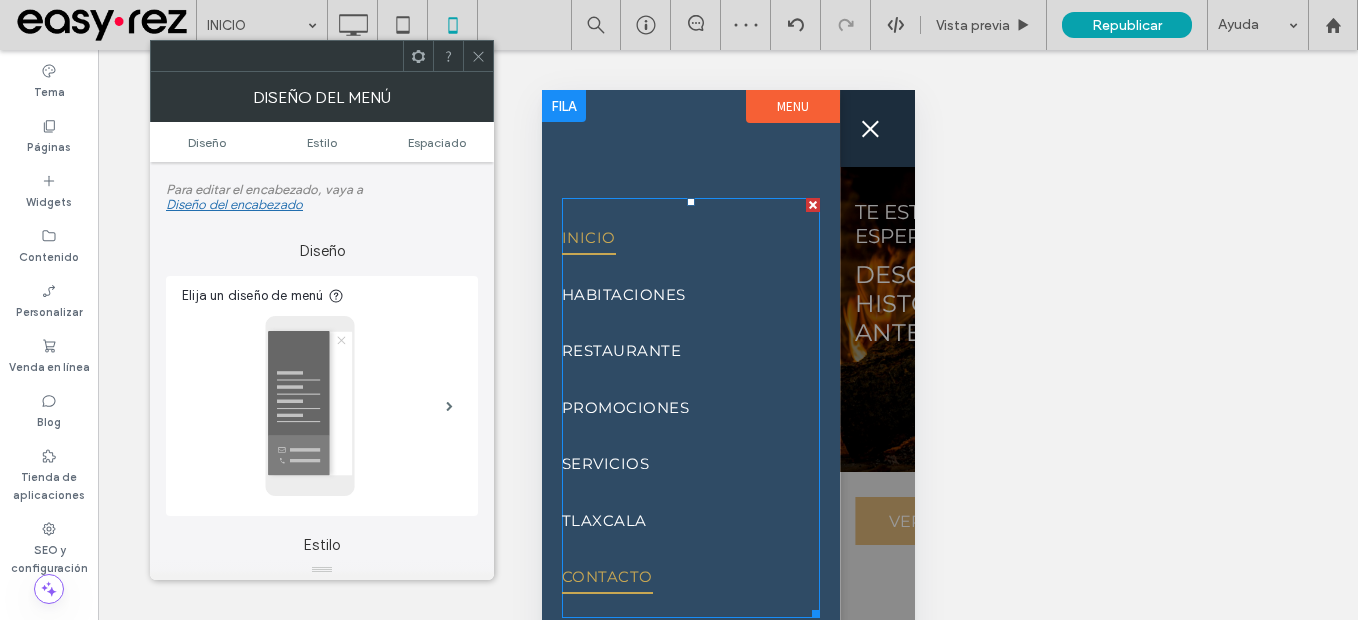 scroll, scrollTop: 0, scrollLeft: 0, axis: both 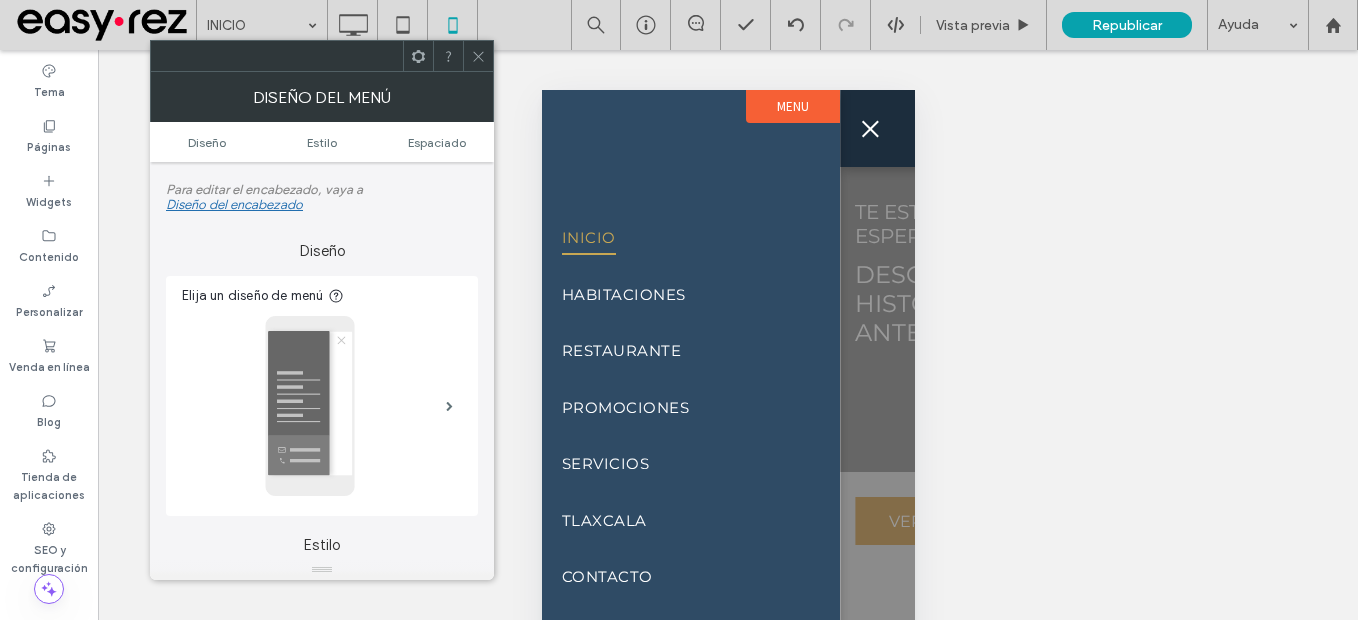 click at bounding box center (869, 129) 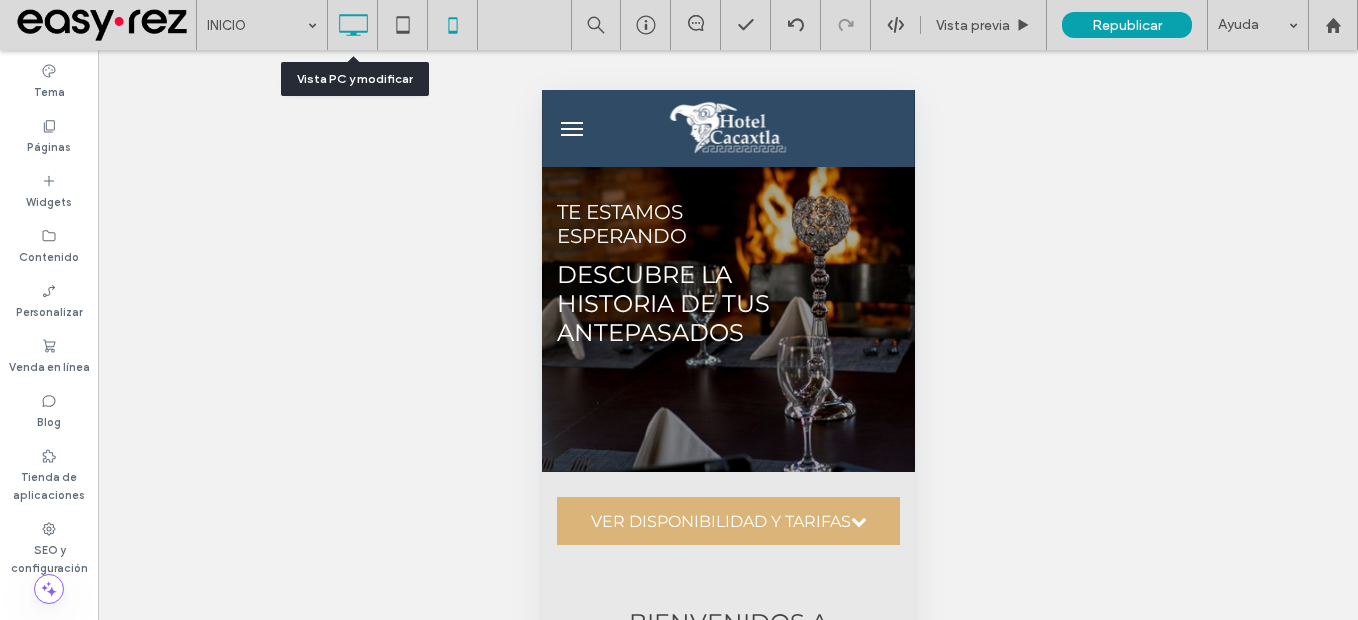 click 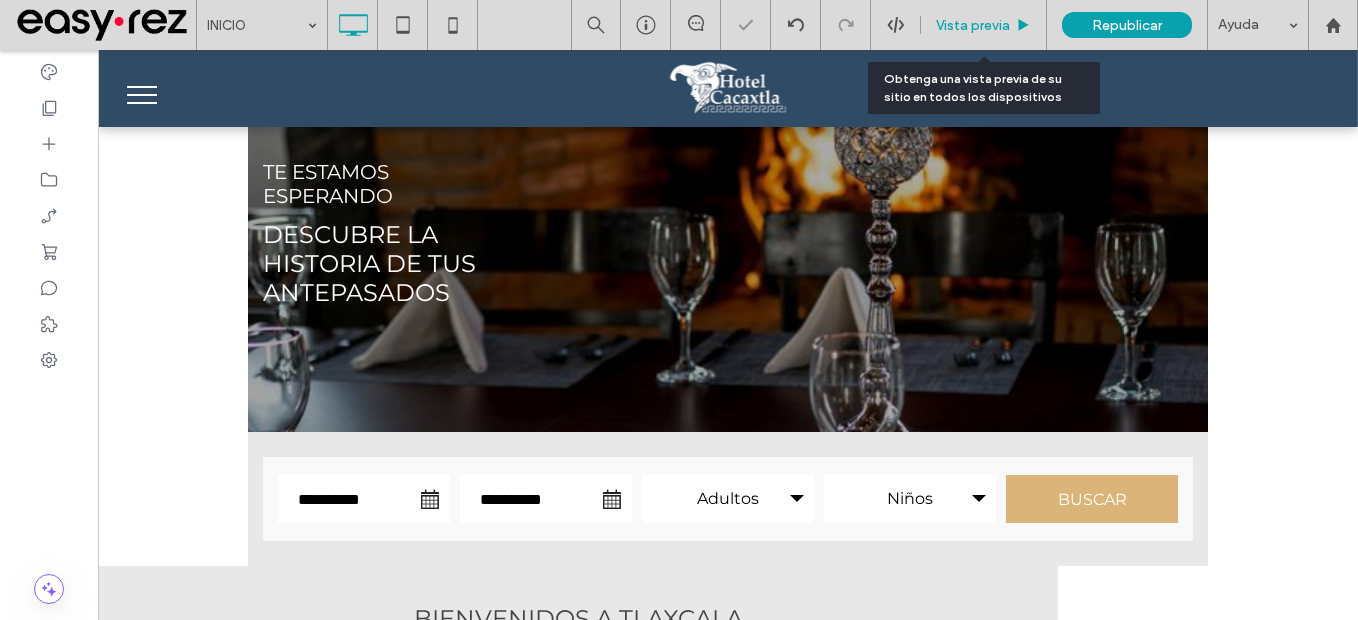 click on "Vista previa" at bounding box center (973, 25) 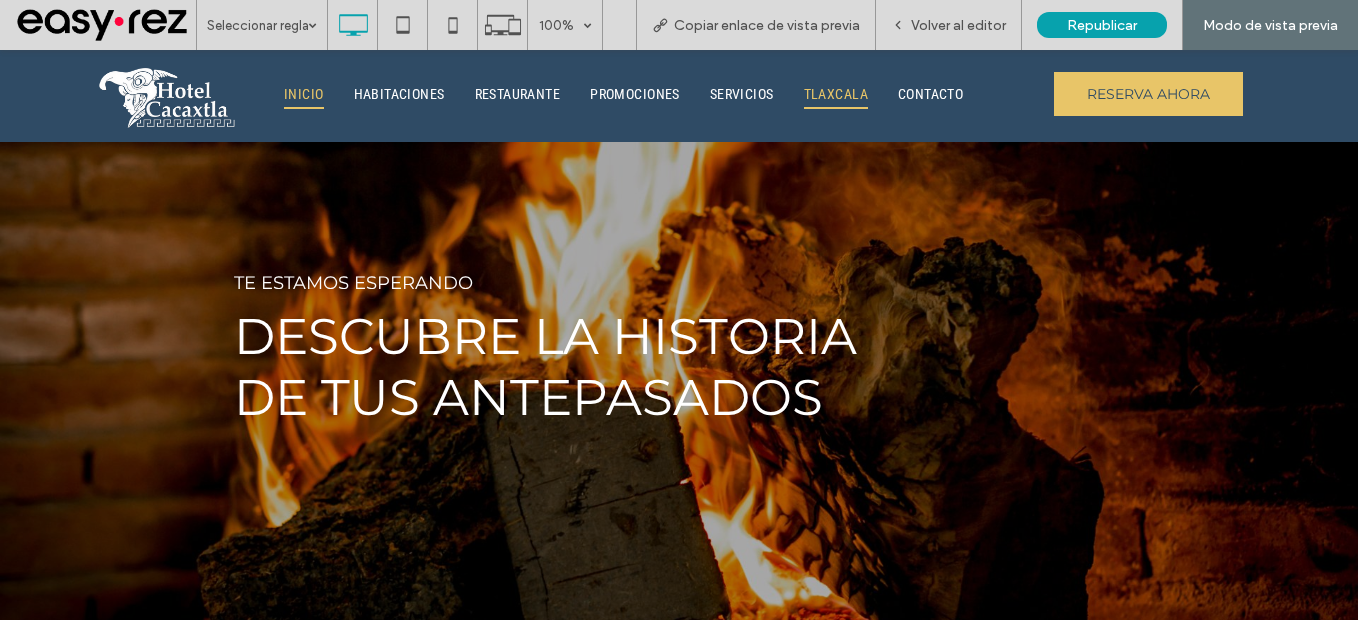 scroll, scrollTop: 0, scrollLeft: 0, axis: both 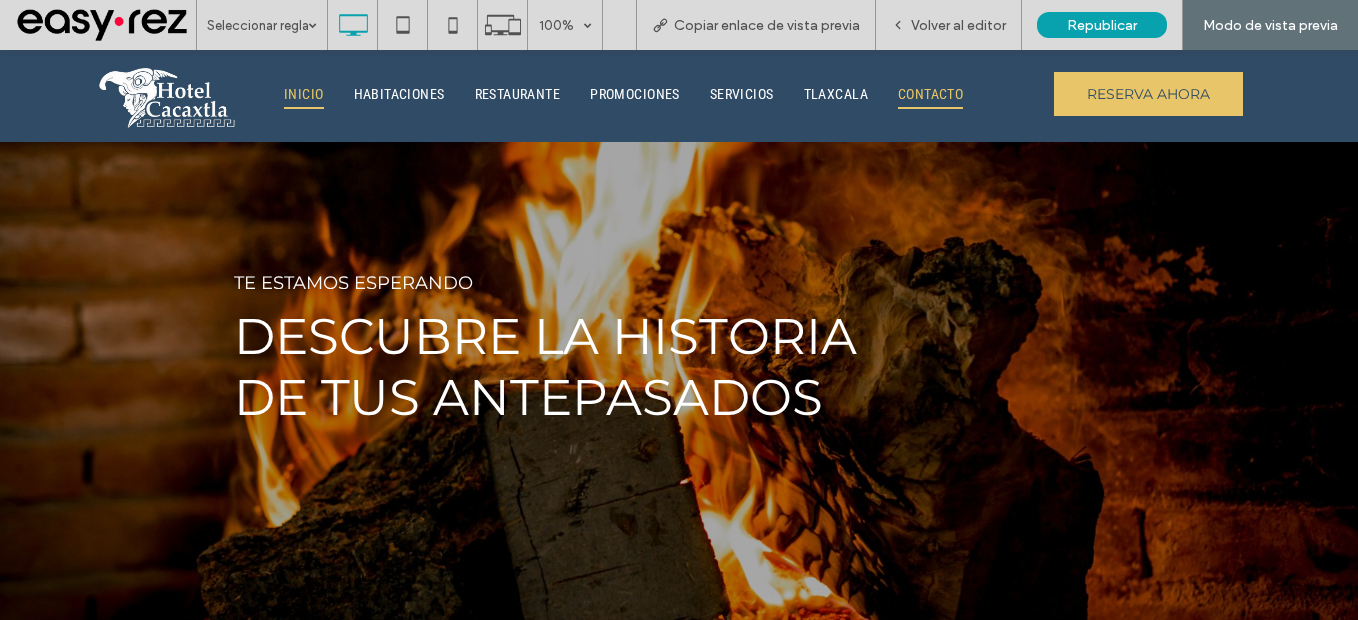 click on "CONTACTO" at bounding box center [930, 94] 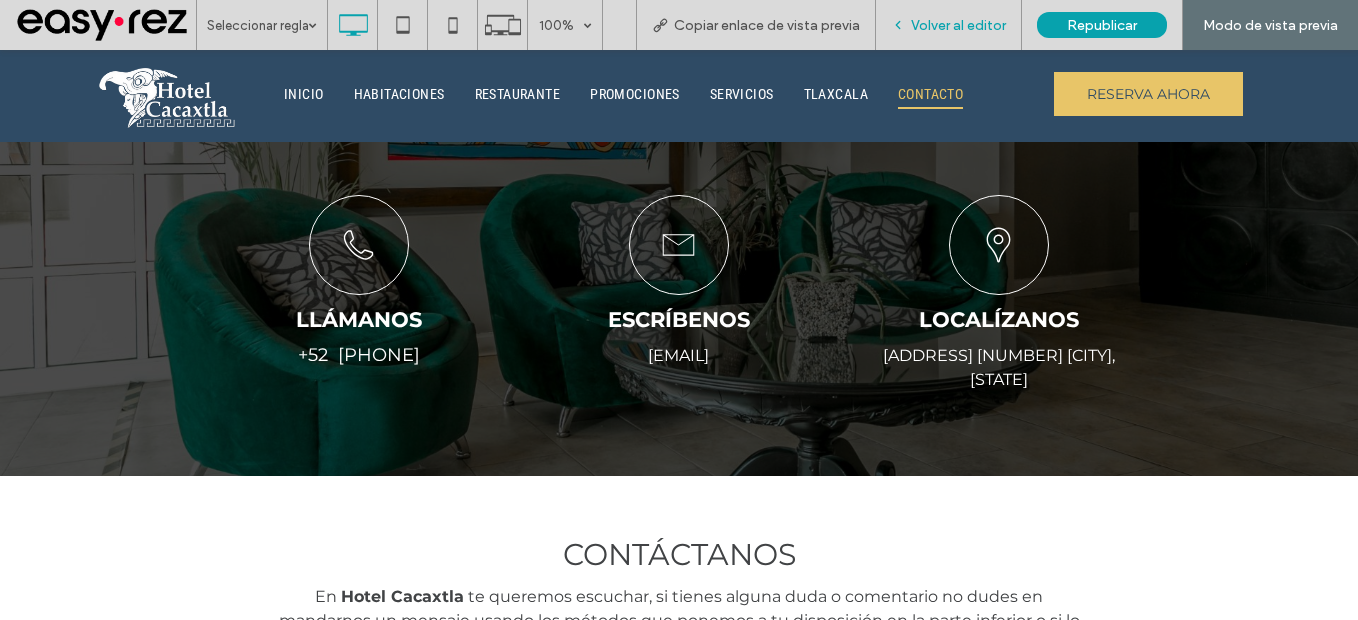 scroll, scrollTop: 0, scrollLeft: 0, axis: both 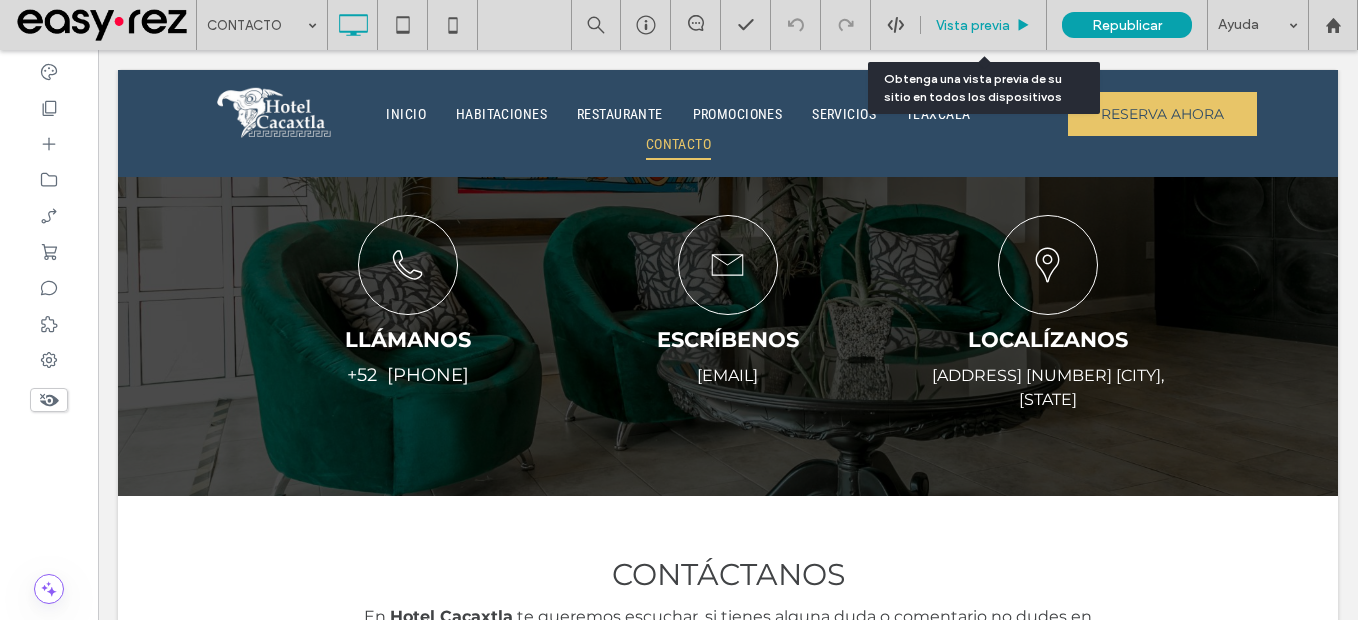 click on "Vista previa" at bounding box center (973, 25) 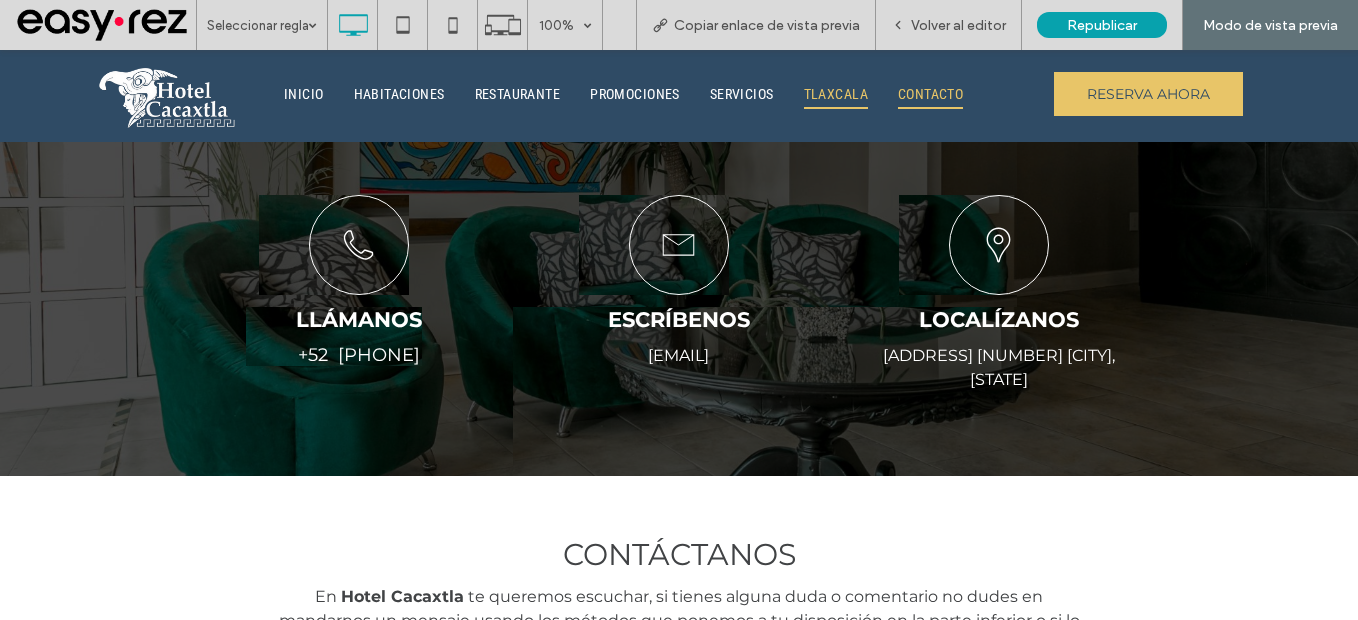 click on "TLAXCALA" at bounding box center [836, 94] 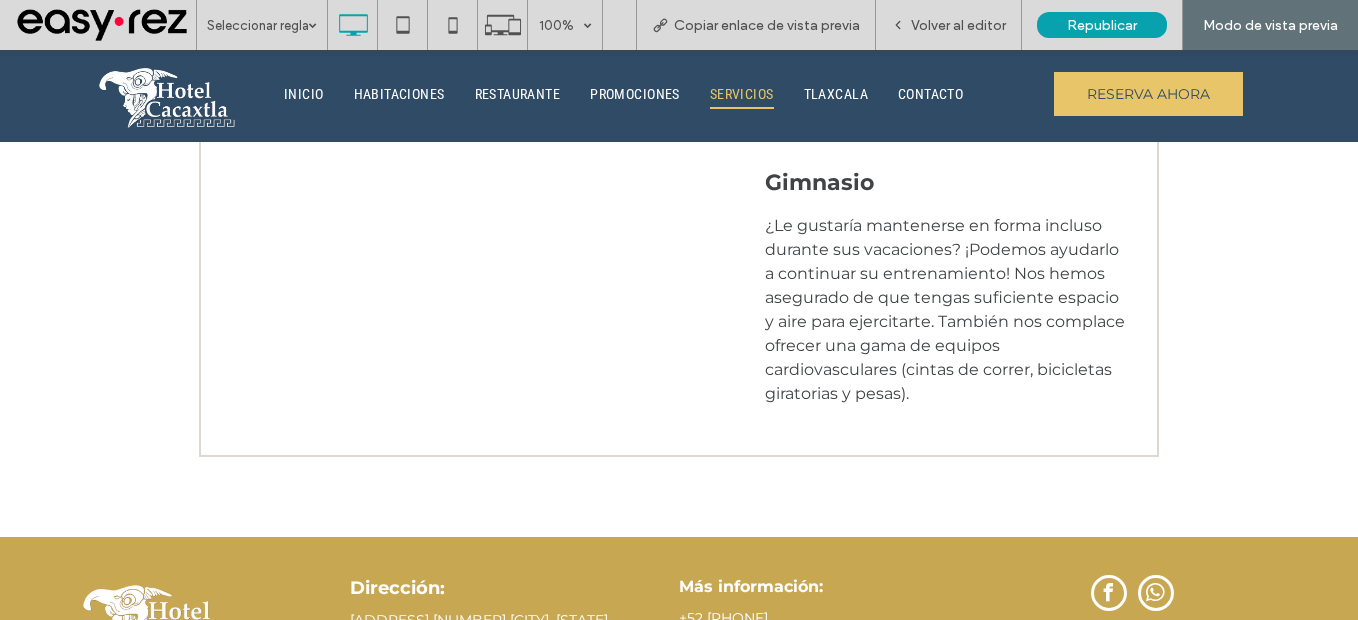 scroll, scrollTop: 370, scrollLeft: 0, axis: vertical 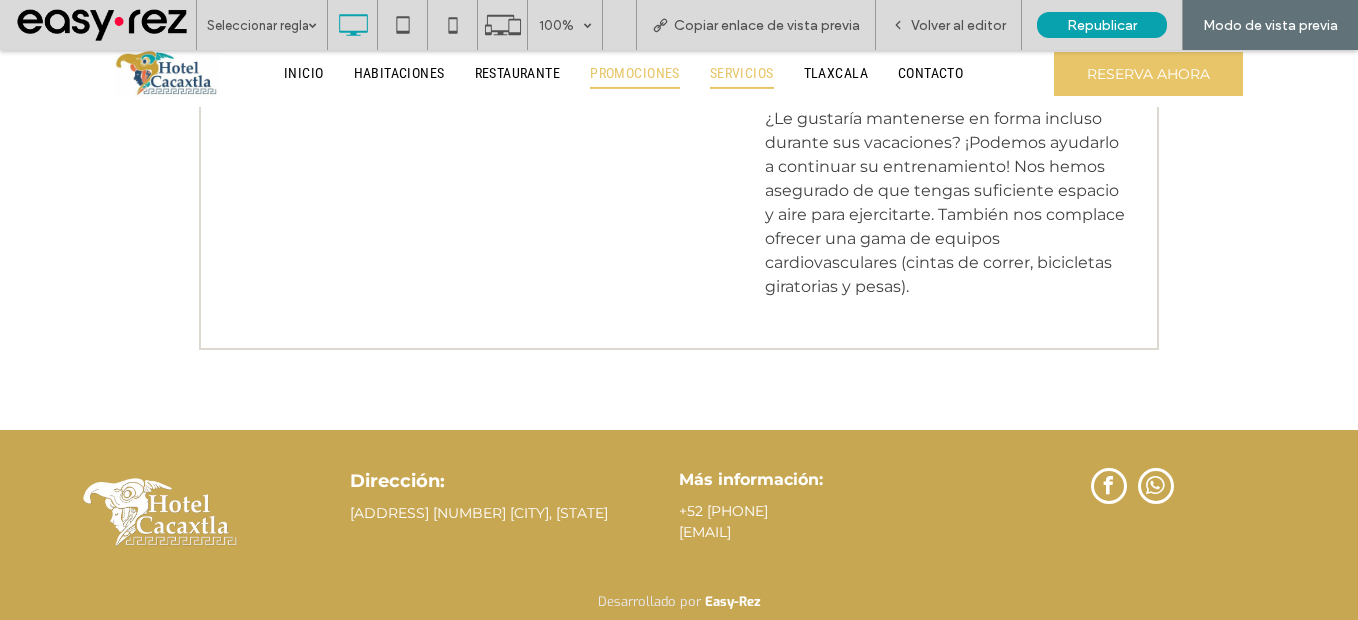 click on "PROMOCIONES" at bounding box center [635, 73] 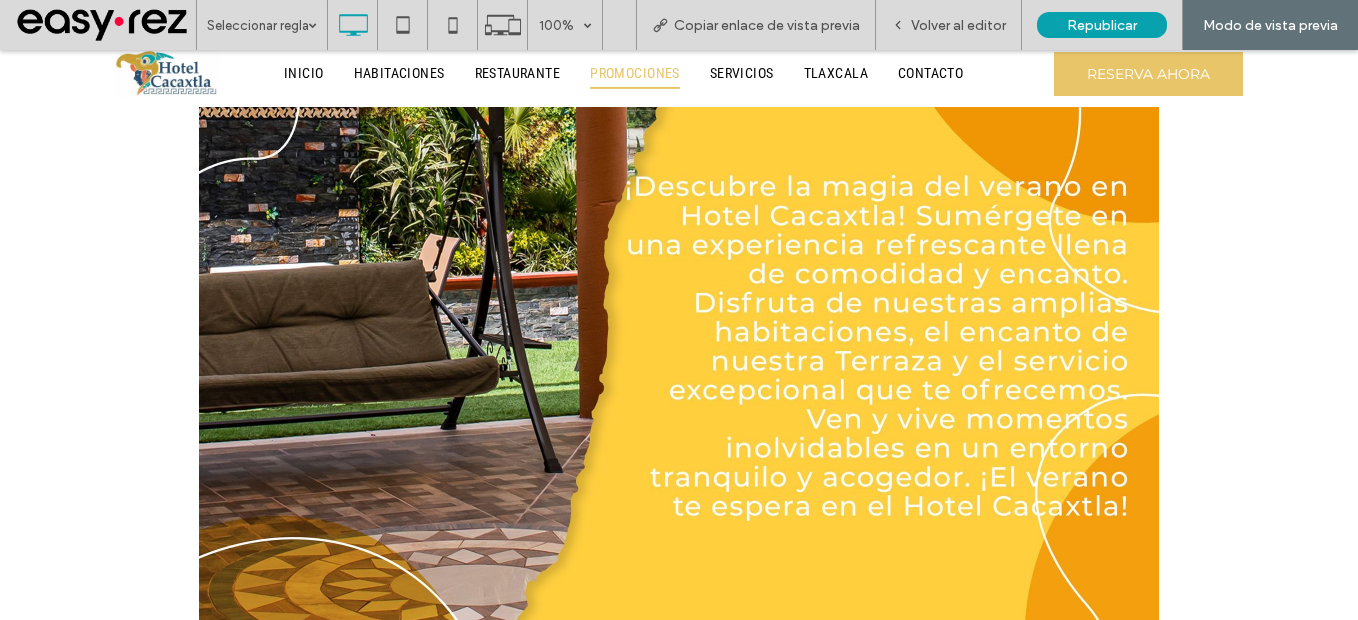 scroll, scrollTop: 1400, scrollLeft: 0, axis: vertical 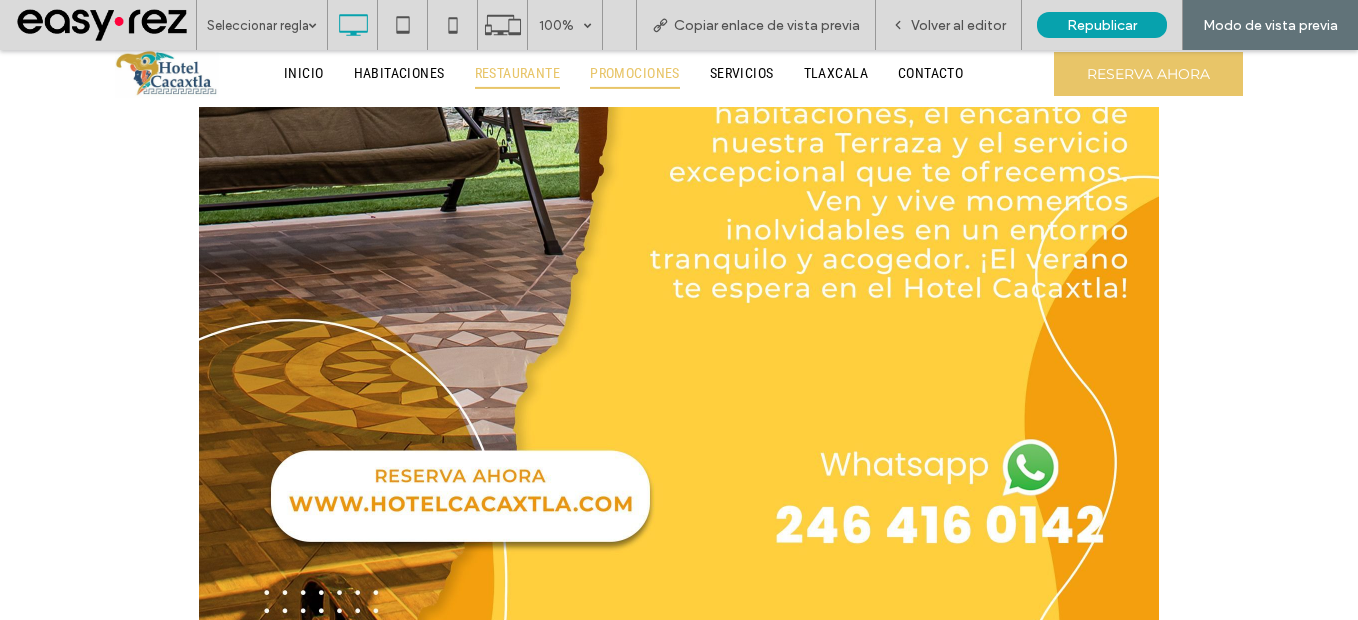 click on "RESTAURANTE" at bounding box center (518, 73) 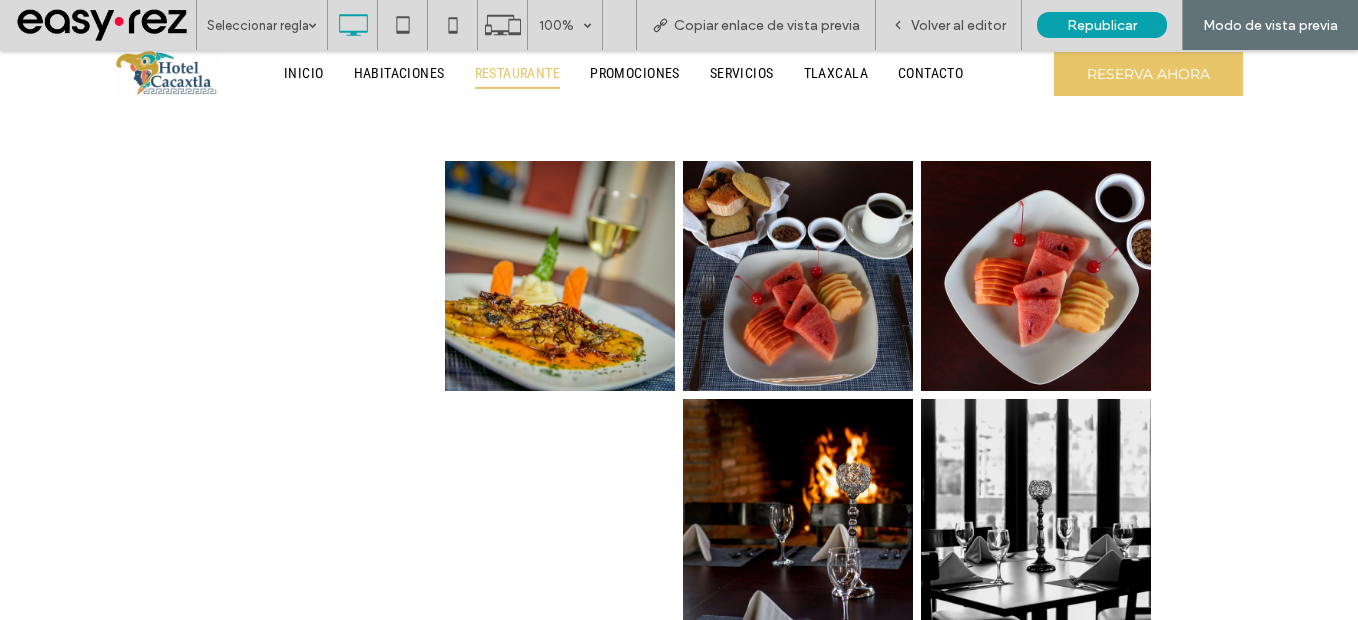 scroll, scrollTop: 1384, scrollLeft: 0, axis: vertical 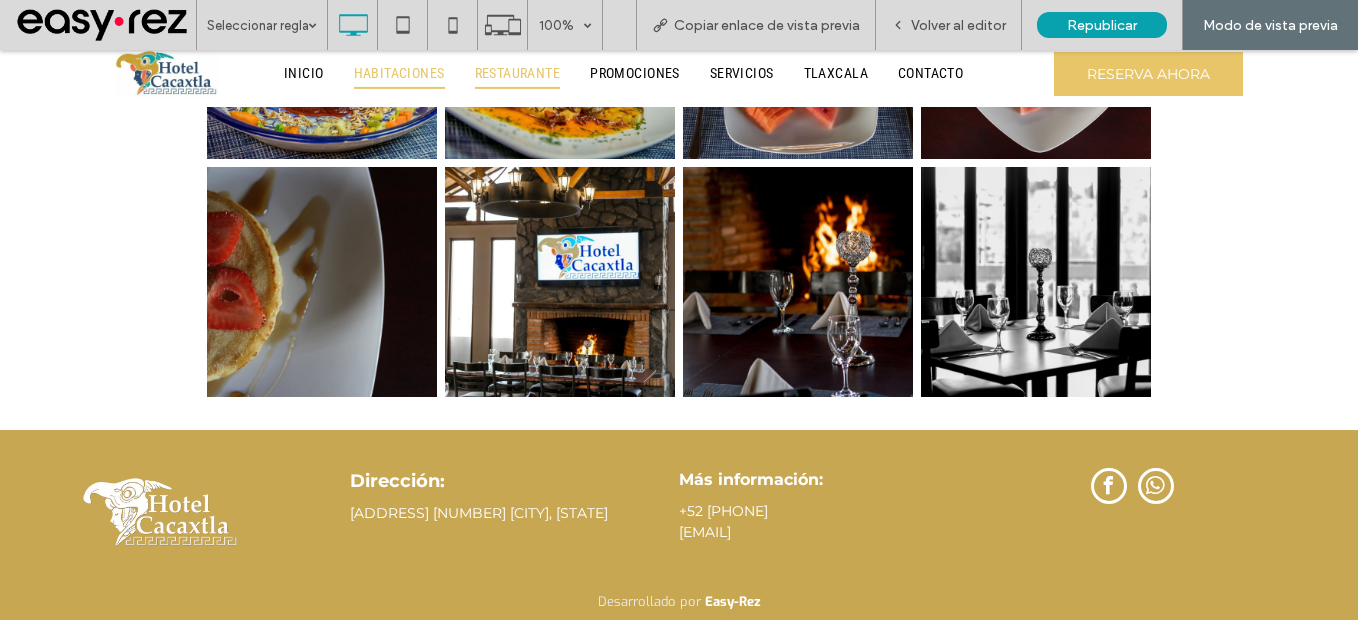 click on "HABITACIONES" at bounding box center (399, 73) 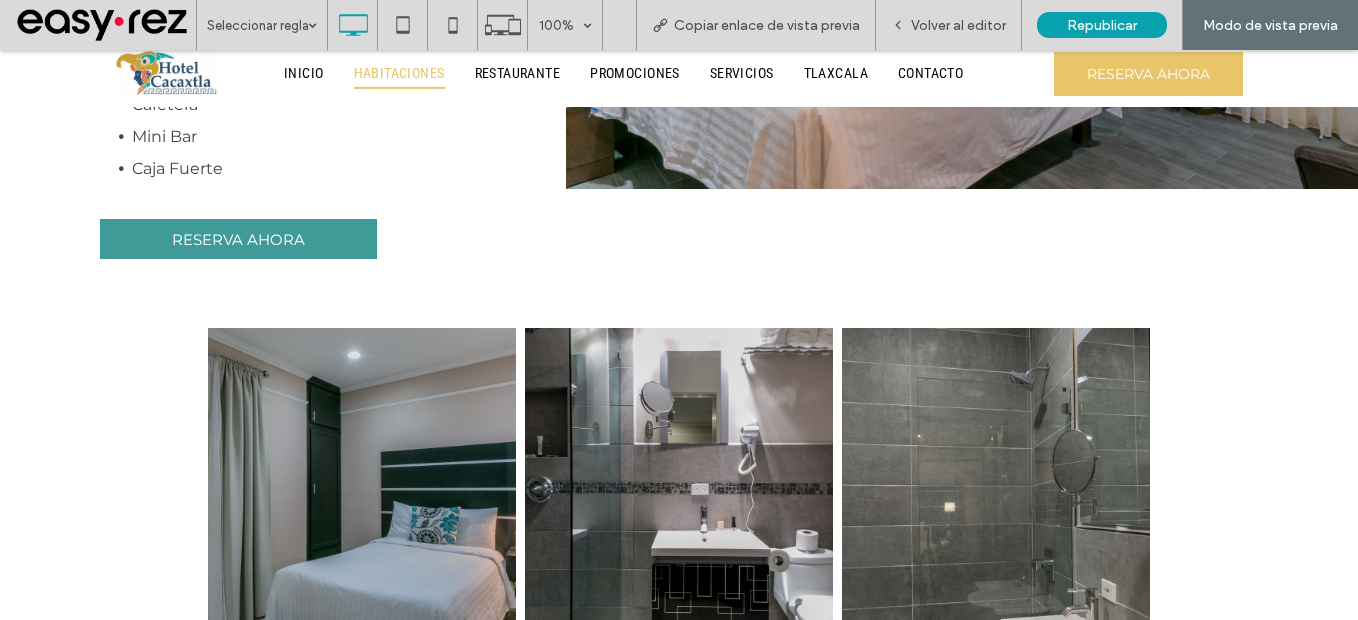 scroll, scrollTop: 980, scrollLeft: 0, axis: vertical 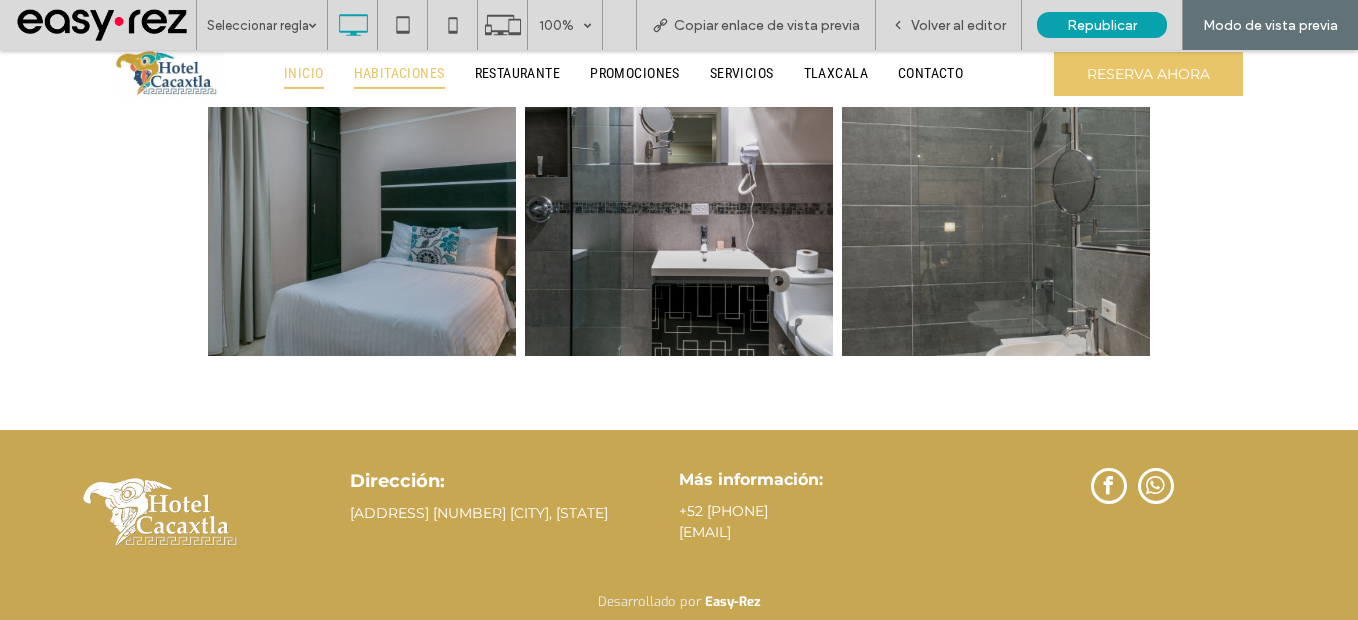click on "INICIO" at bounding box center [304, 73] 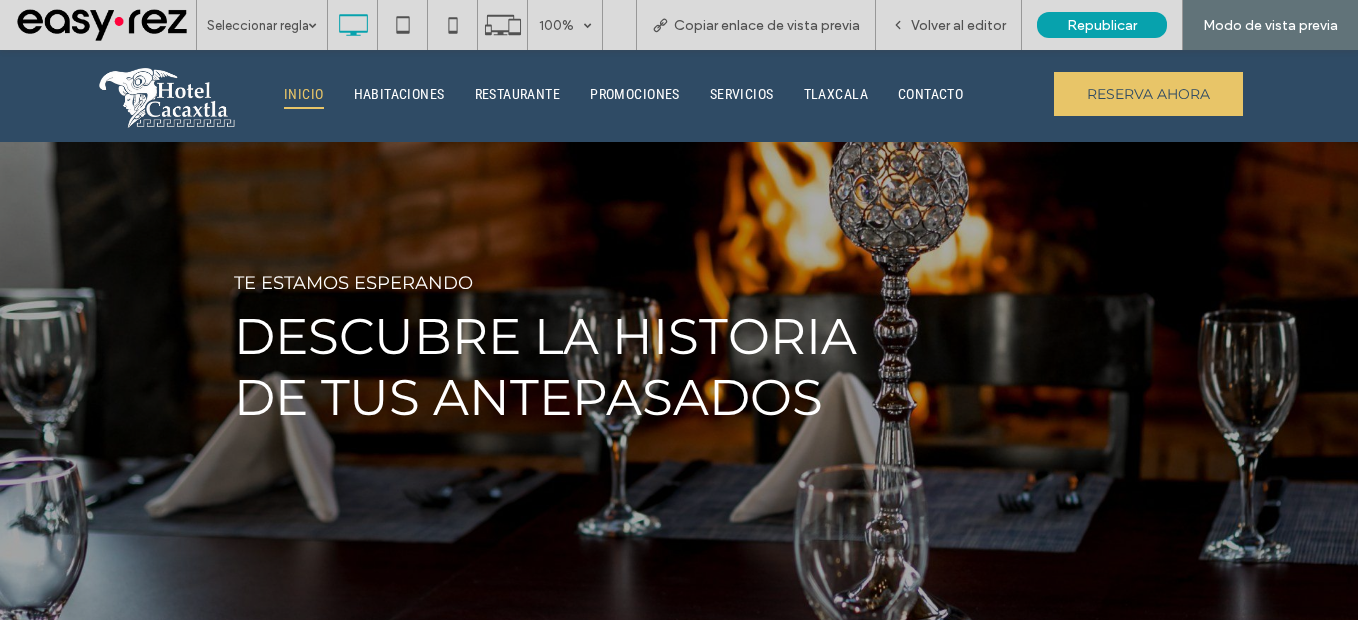 scroll, scrollTop: 0, scrollLeft: 0, axis: both 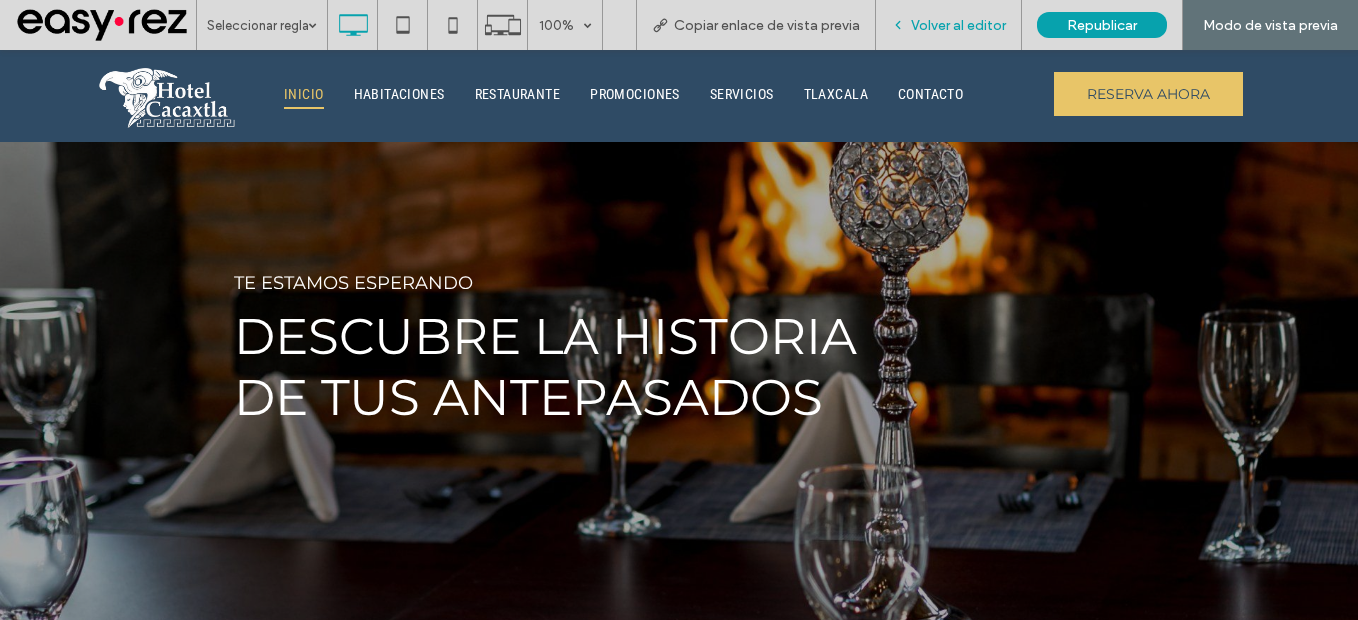 drag, startPoint x: 946, startPoint y: 20, endPoint x: 854, endPoint y: 67, distance: 103.31021 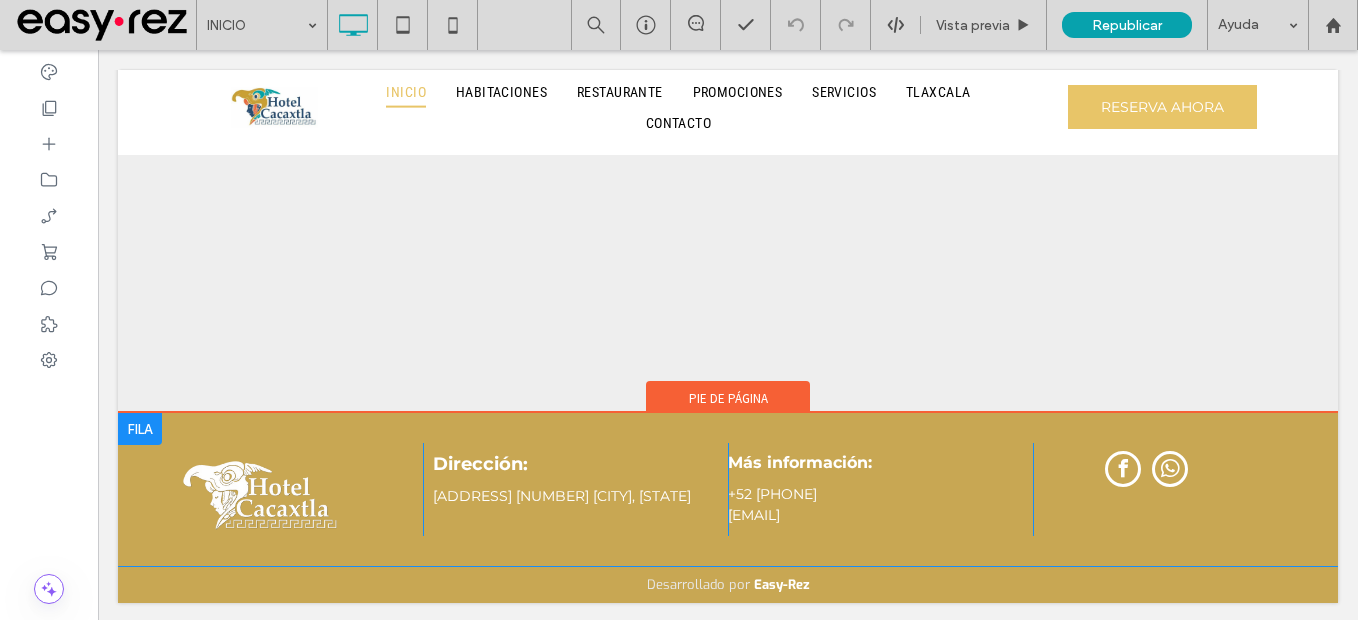 scroll, scrollTop: 5507, scrollLeft: 0, axis: vertical 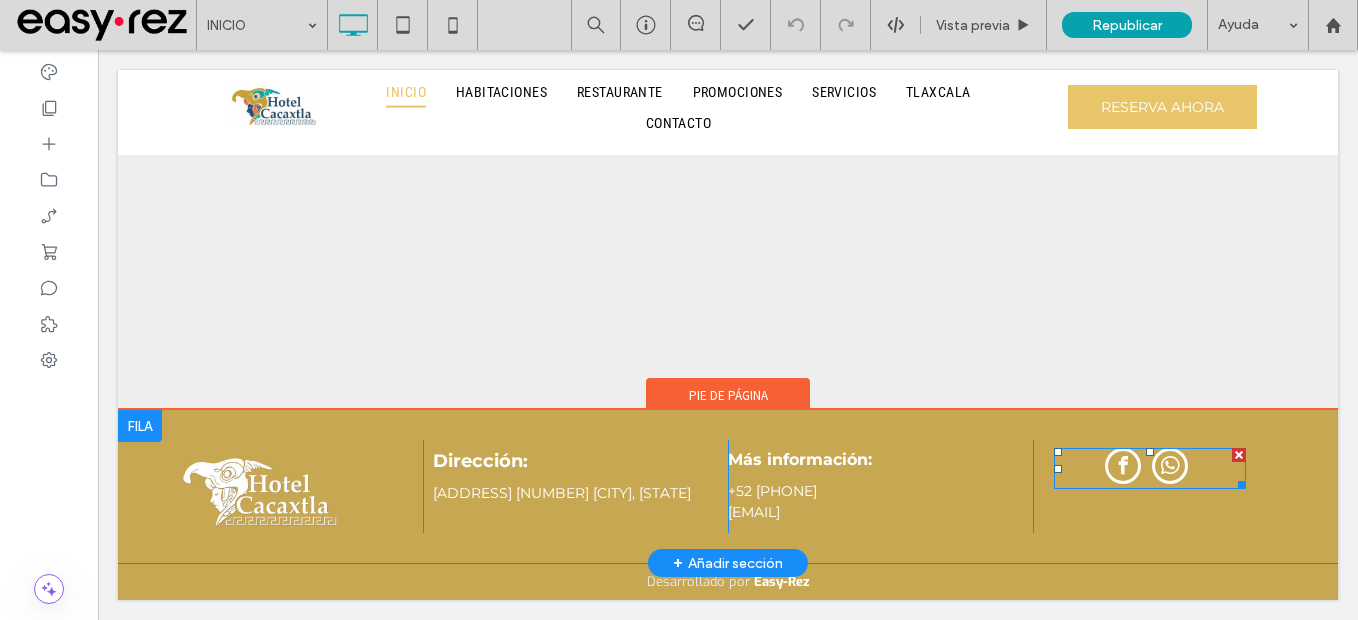 drag, startPoint x: 1136, startPoint y: 476, endPoint x: 1126, endPoint y: 480, distance: 10.770329 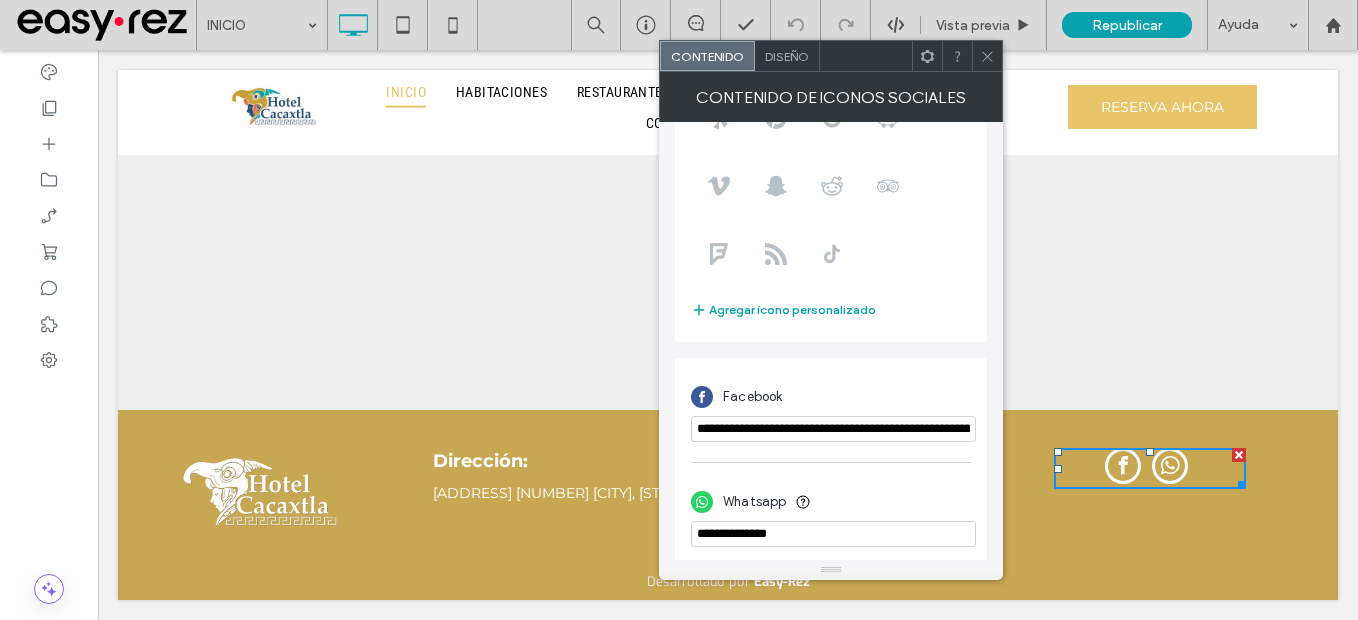 scroll, scrollTop: 243, scrollLeft: 0, axis: vertical 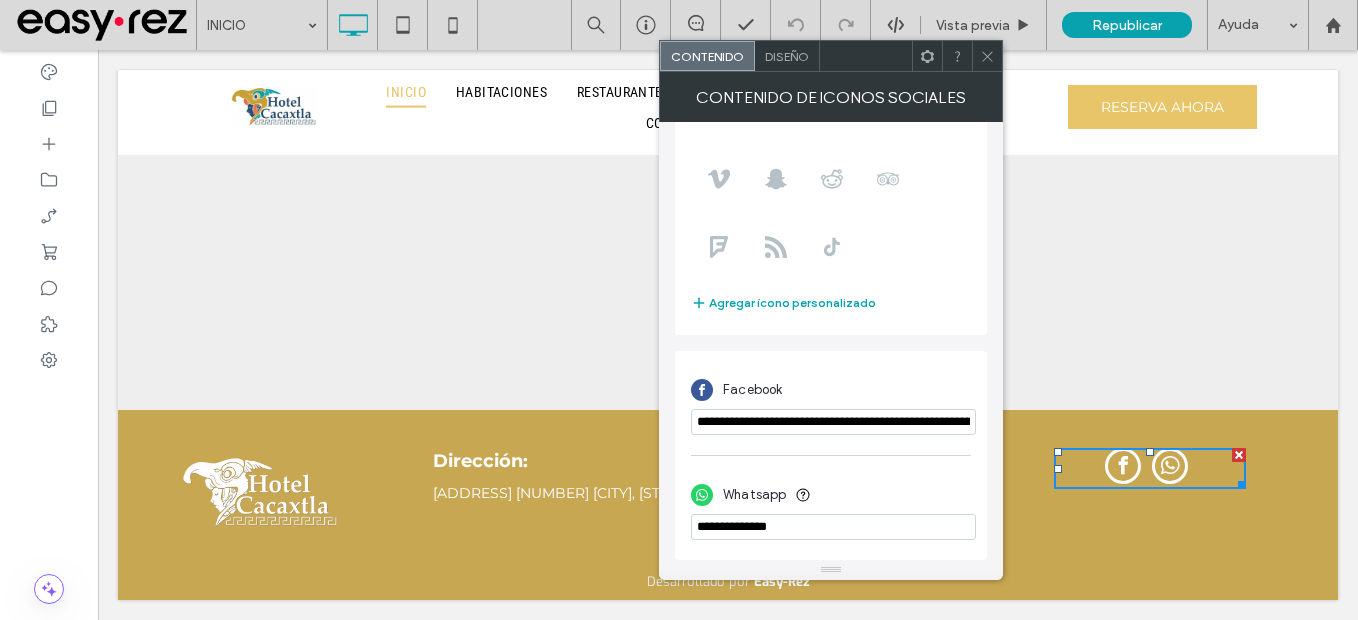 click at bounding box center [833, 527] 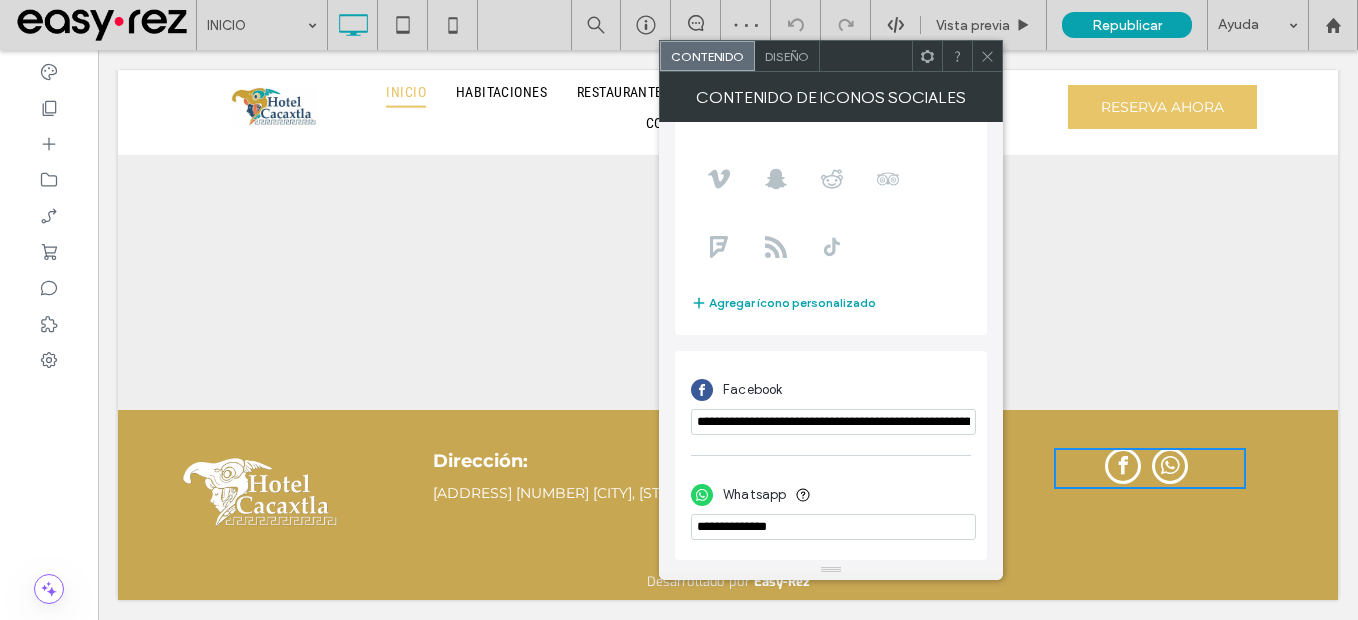 paste on "**********" 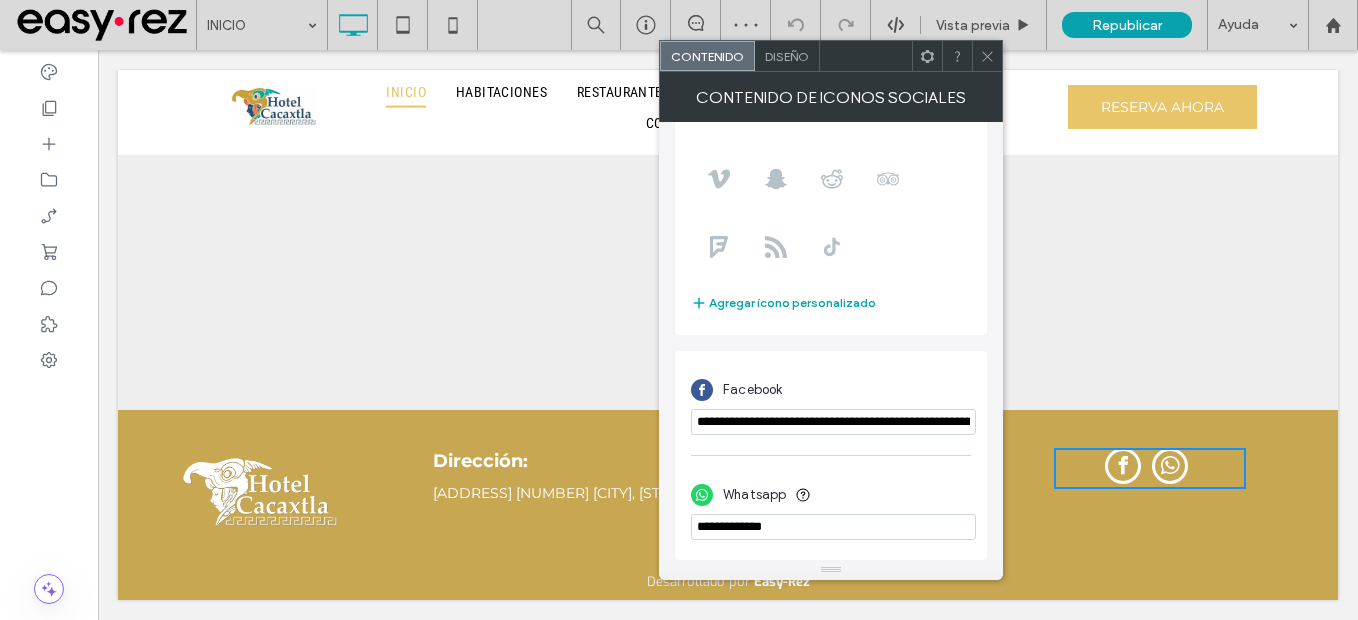 click at bounding box center [833, 527] 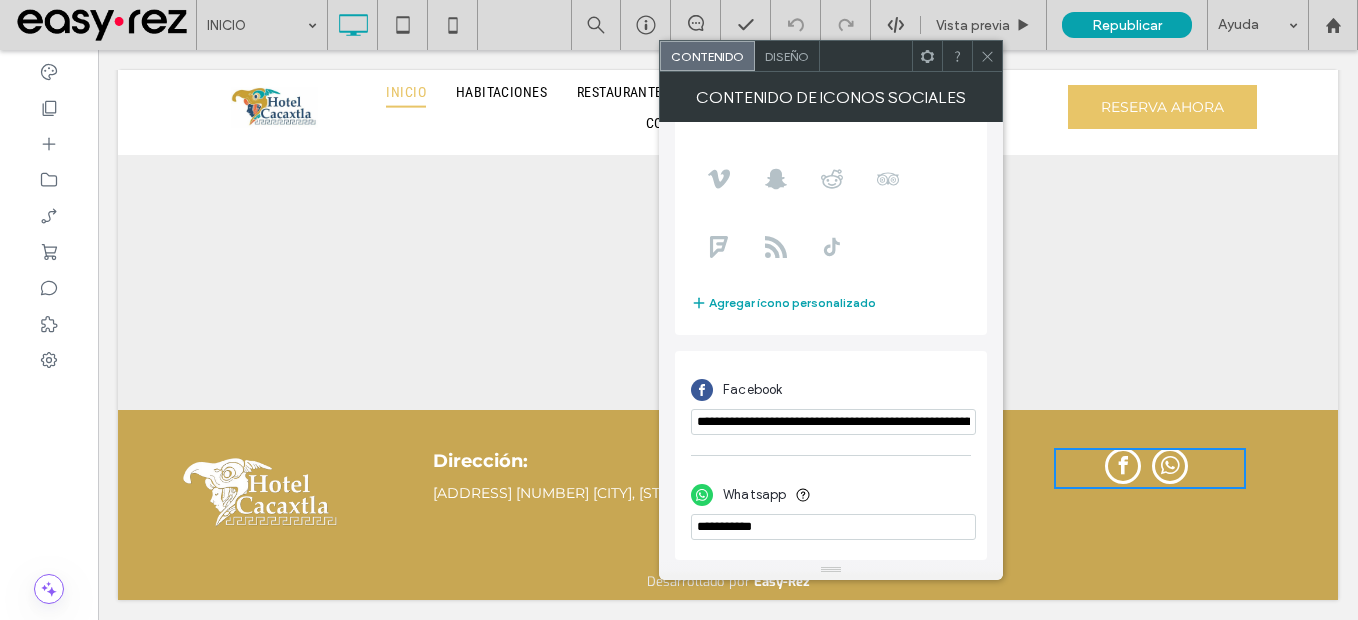 click at bounding box center [833, 527] 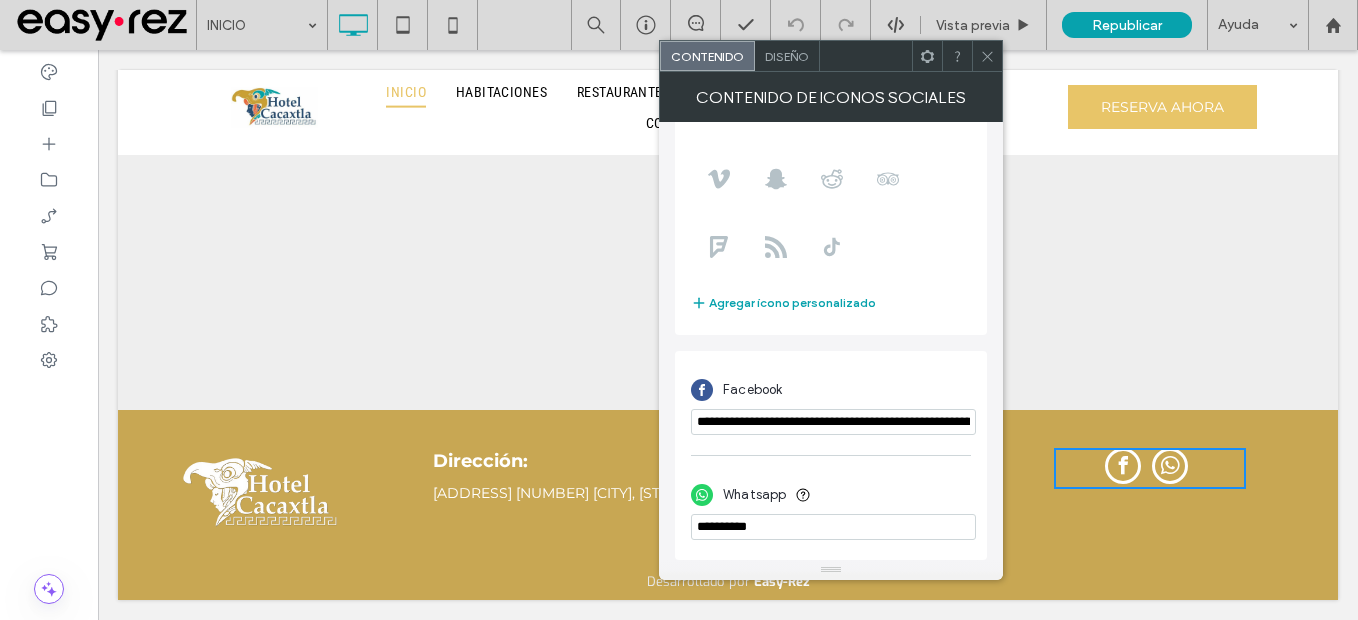 click 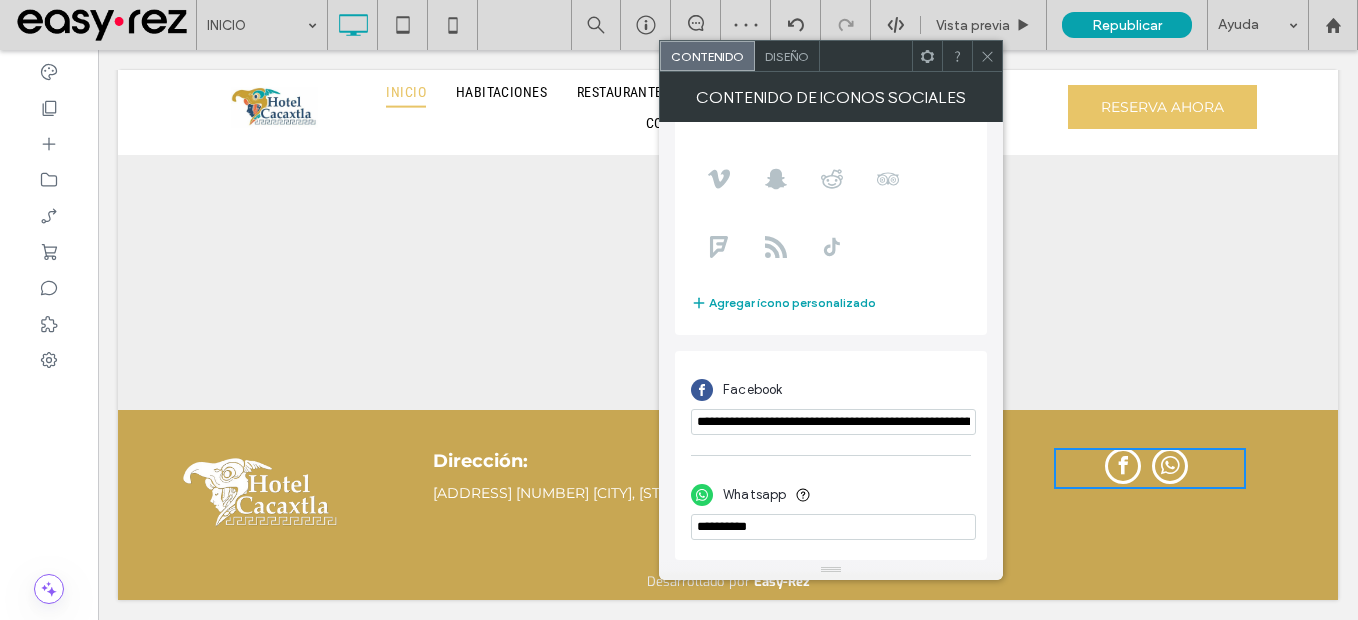 click at bounding box center (833, 527) 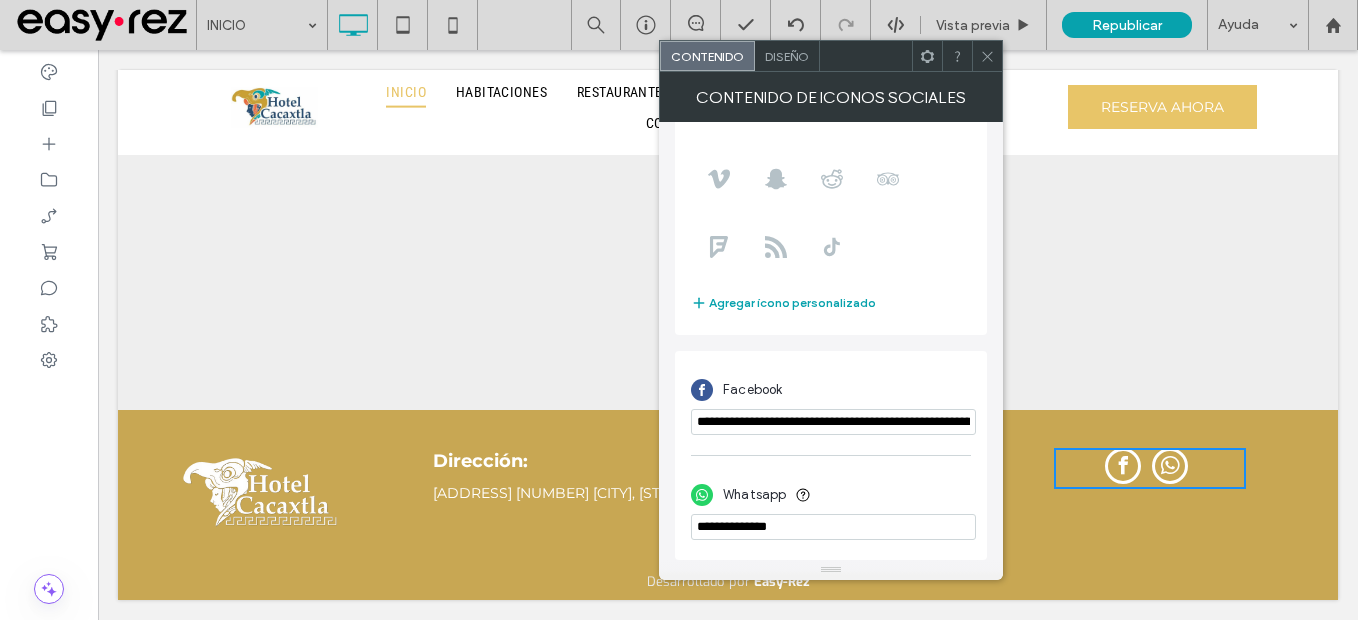 click at bounding box center (833, 527) 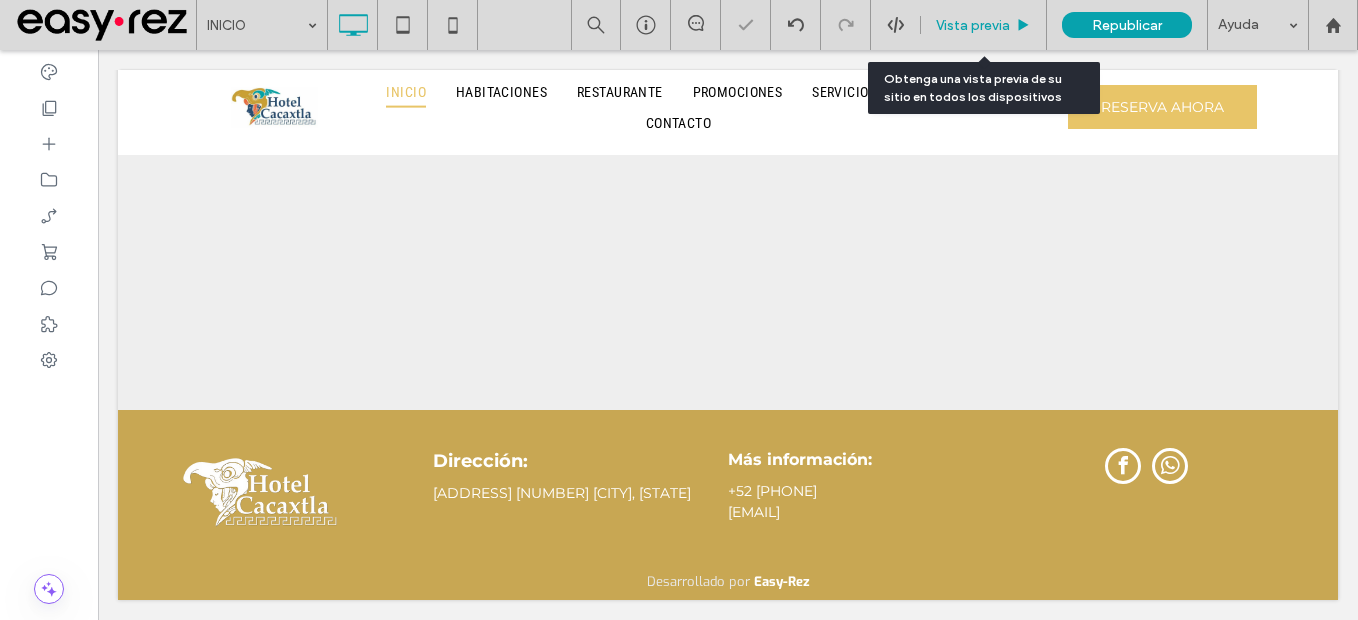click on "Vista previa" at bounding box center [973, 25] 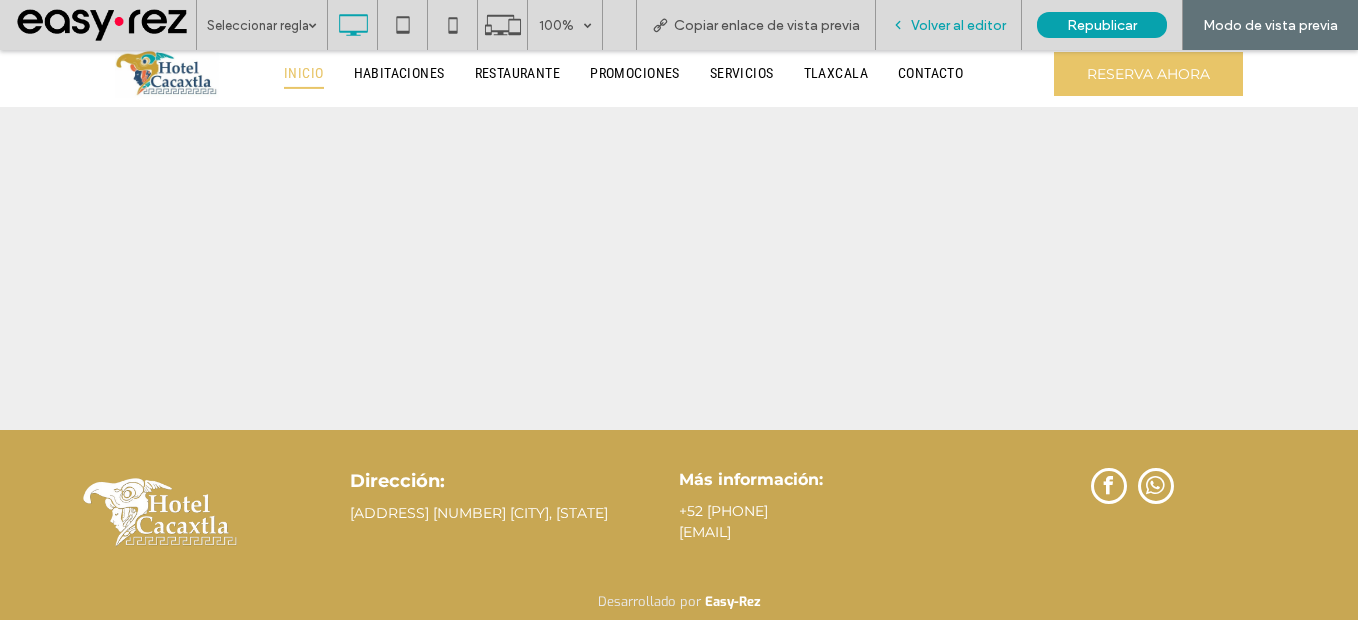 scroll, scrollTop: 5467, scrollLeft: 0, axis: vertical 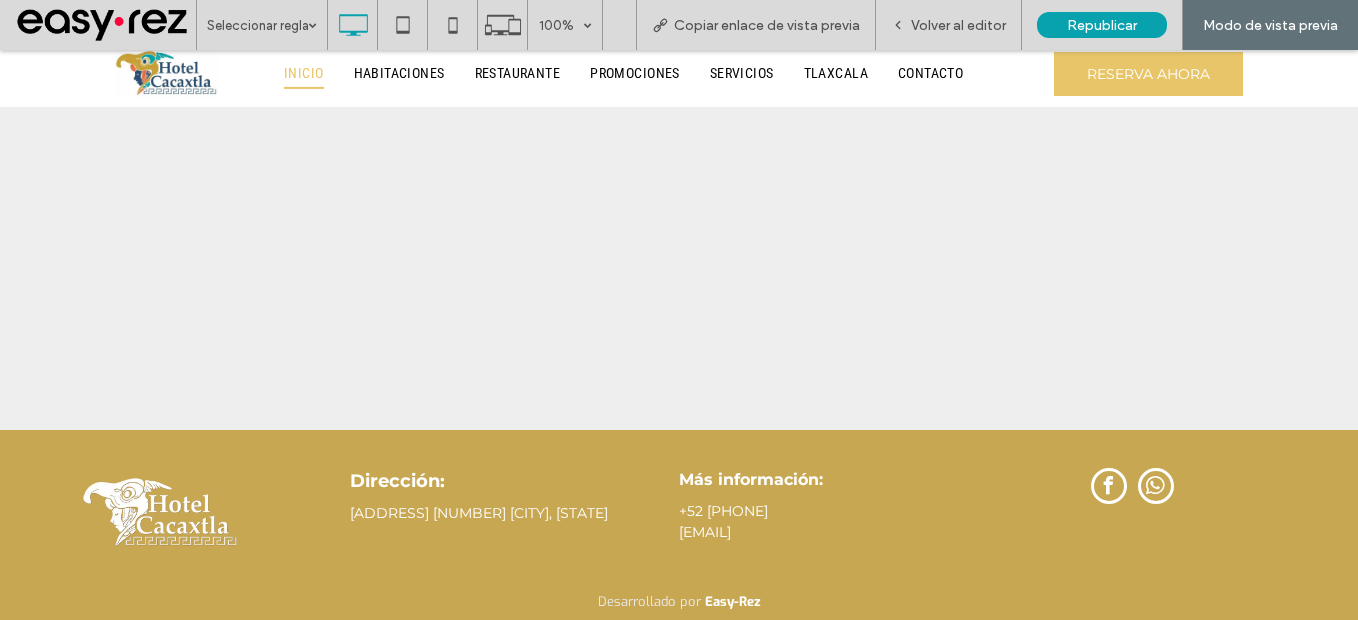 click at bounding box center [1156, 486] 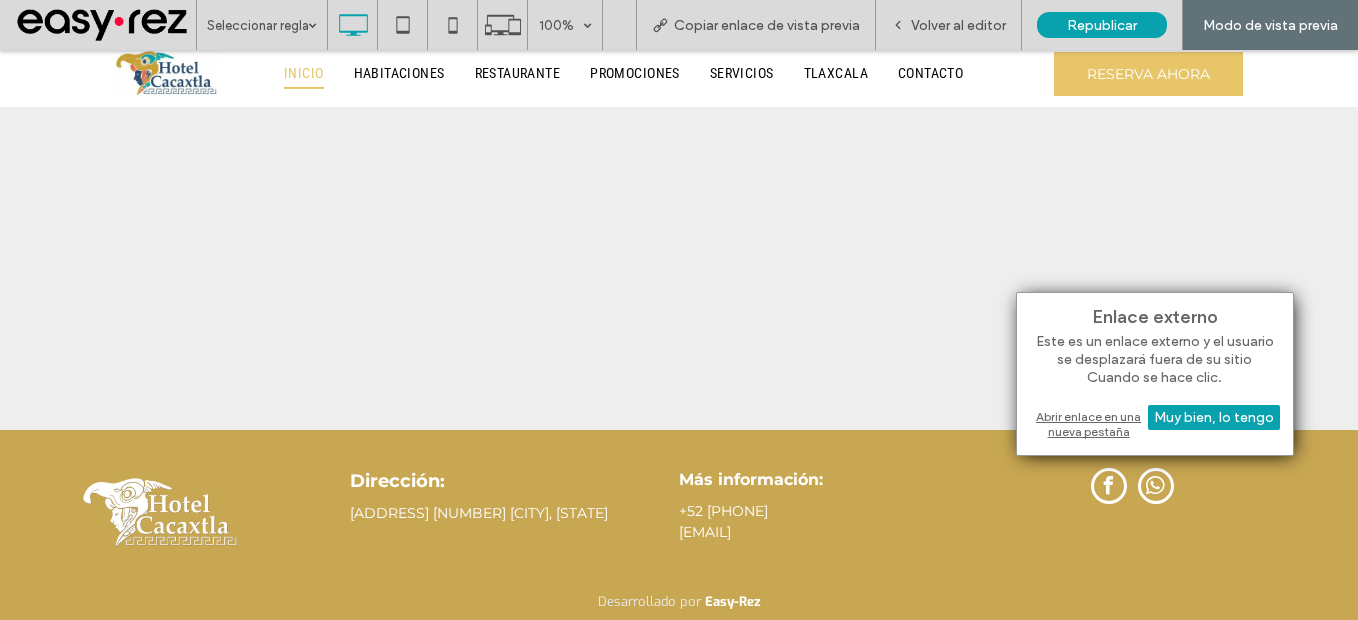 click on "Abrir enlace en una nueva pestaña" at bounding box center [1155, 424] 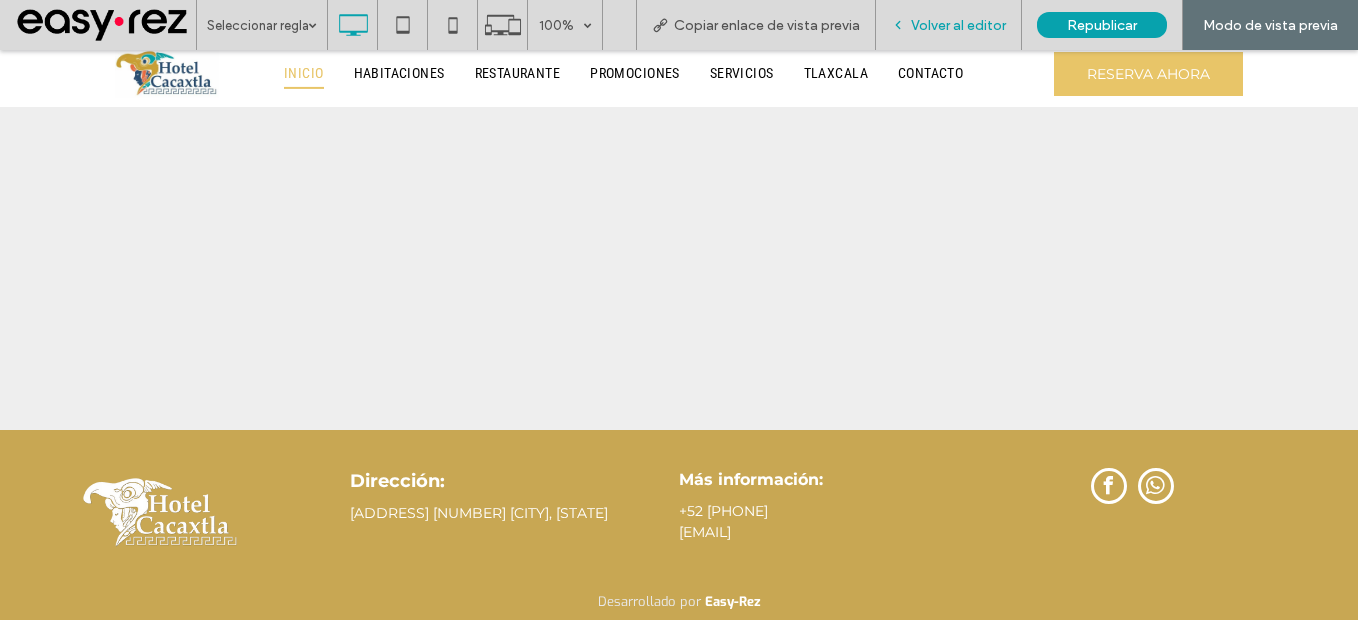 click on "Volver al editor" at bounding box center [958, 25] 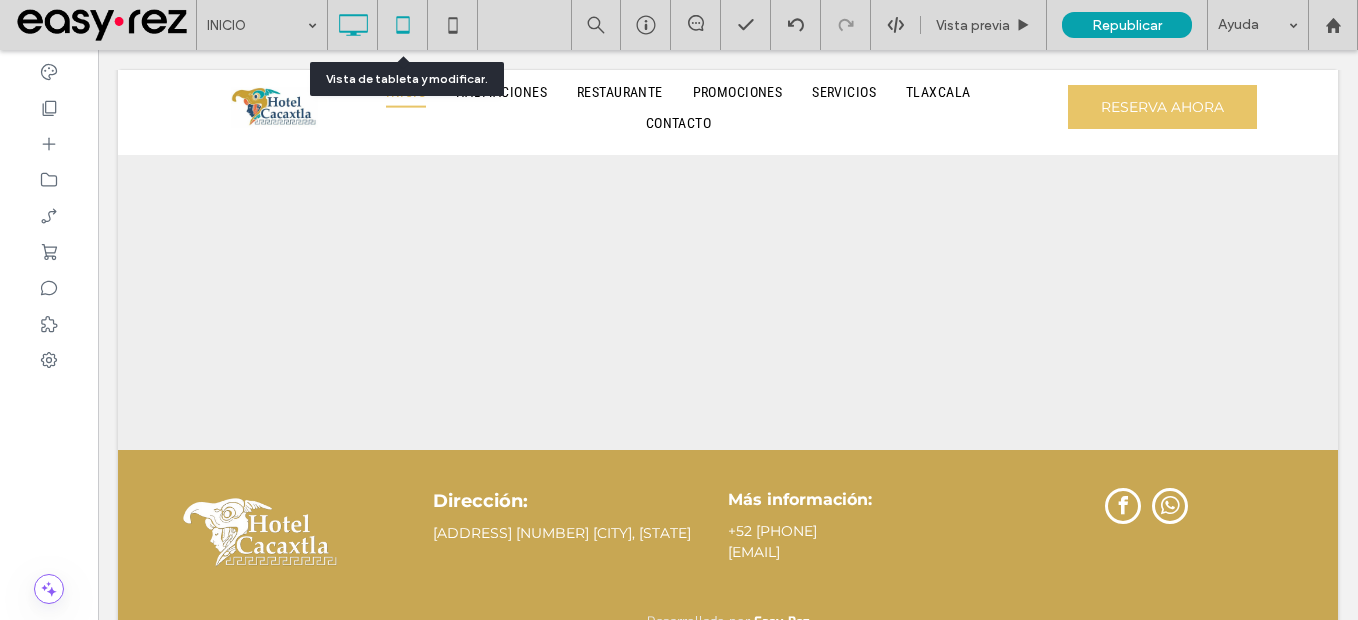 click 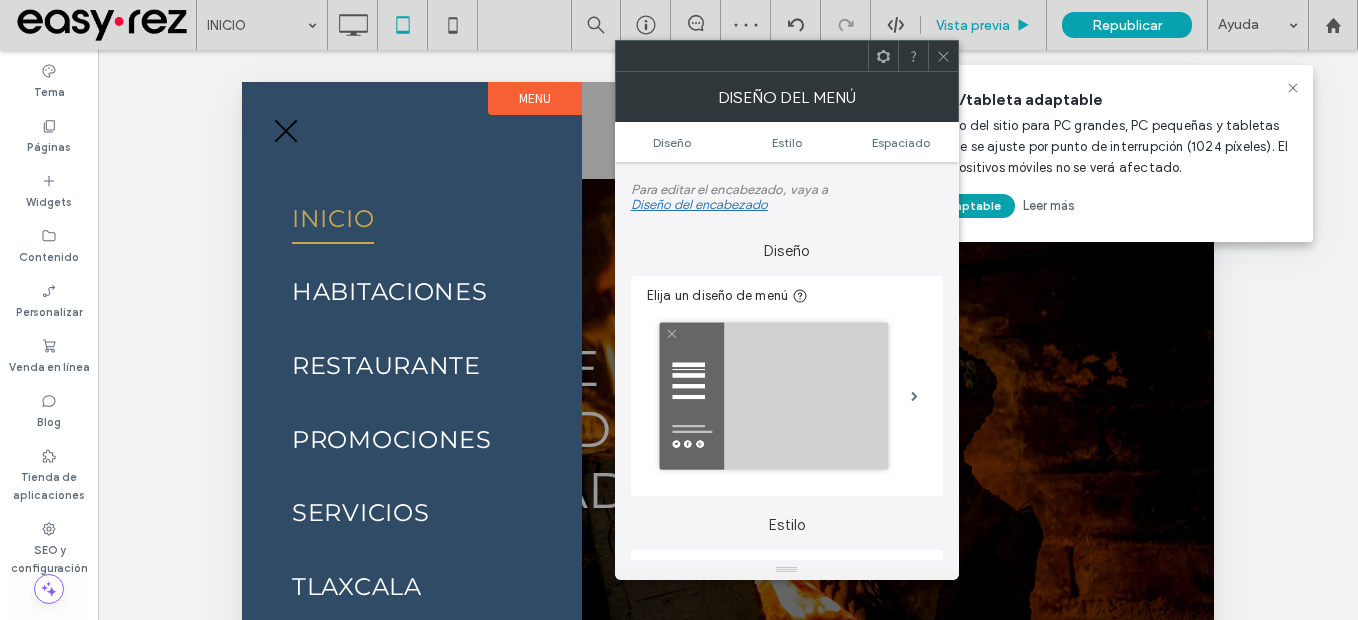 scroll, scrollTop: 1884, scrollLeft: 0, axis: vertical 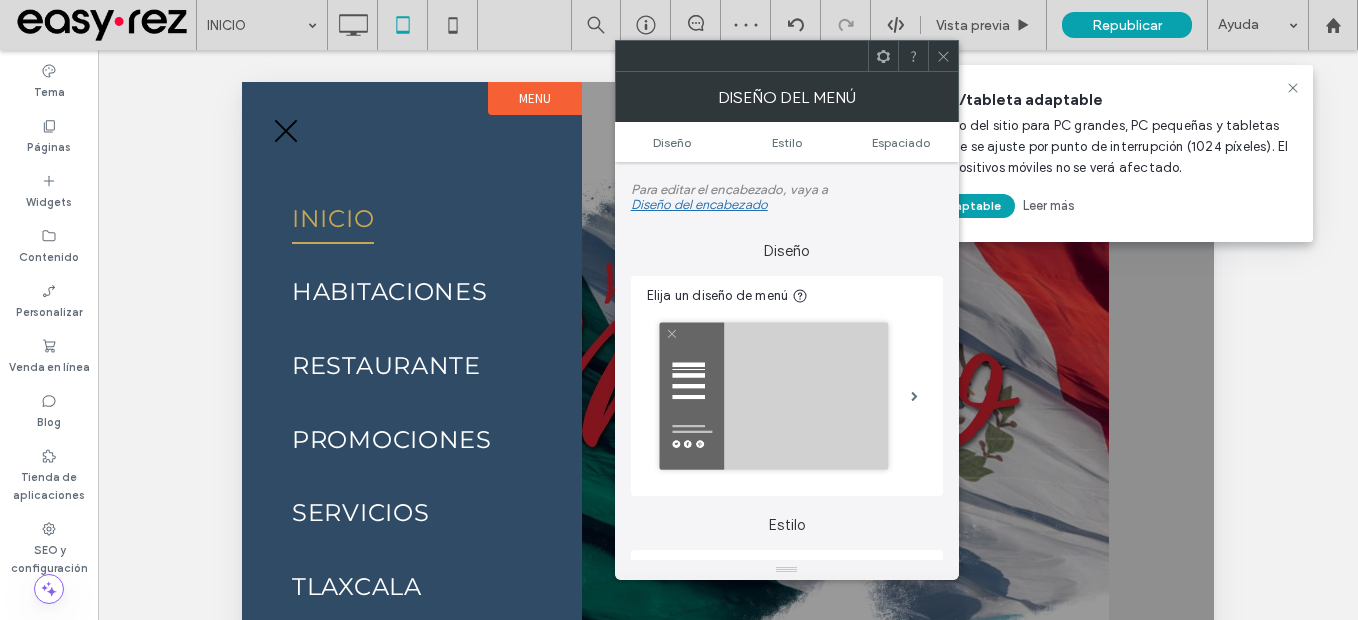 click 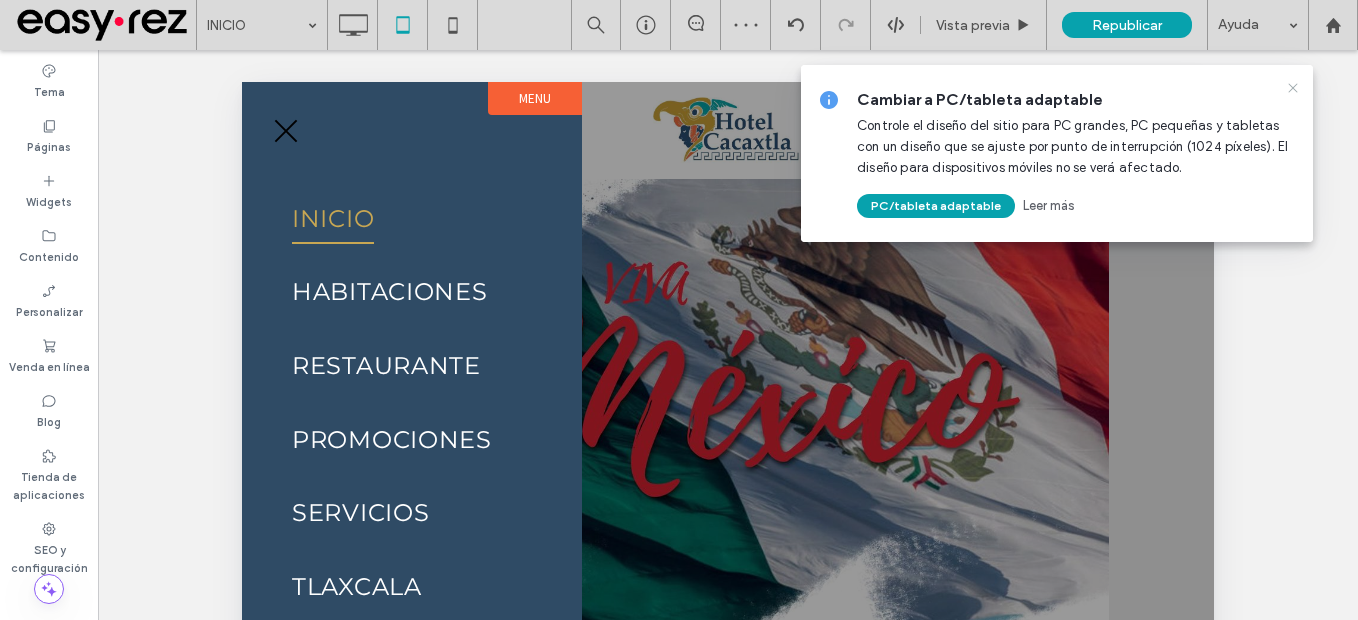 click 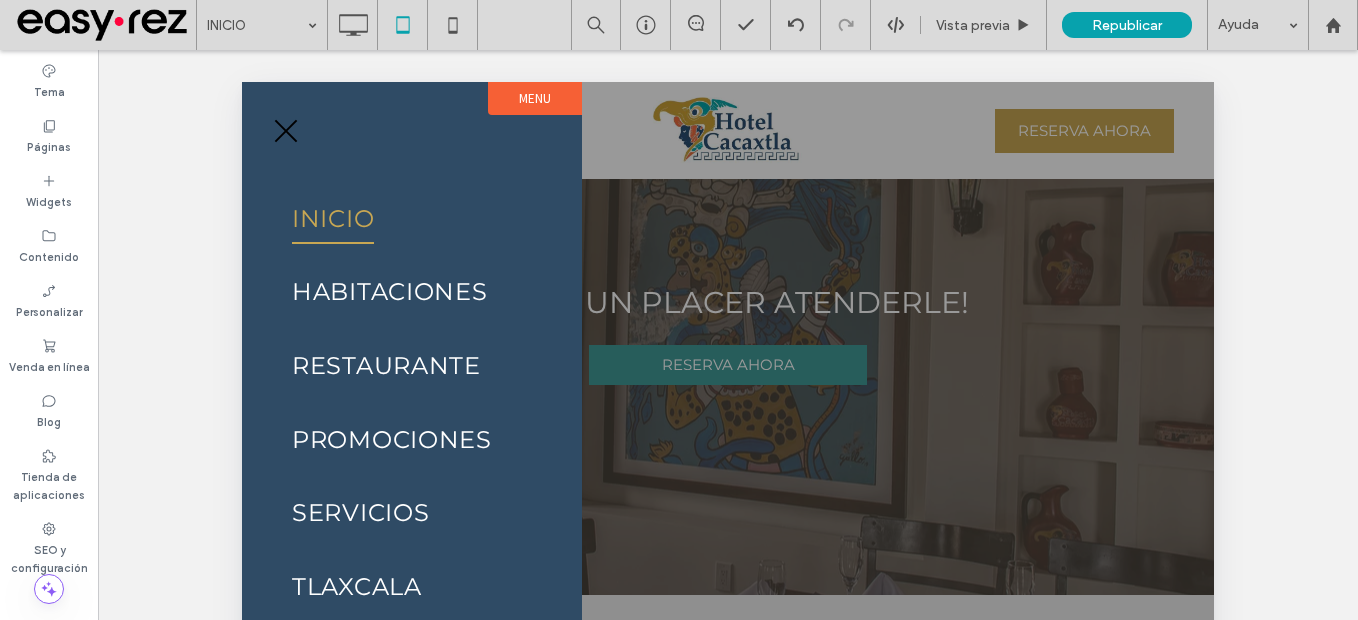 scroll, scrollTop: 4384, scrollLeft: 0, axis: vertical 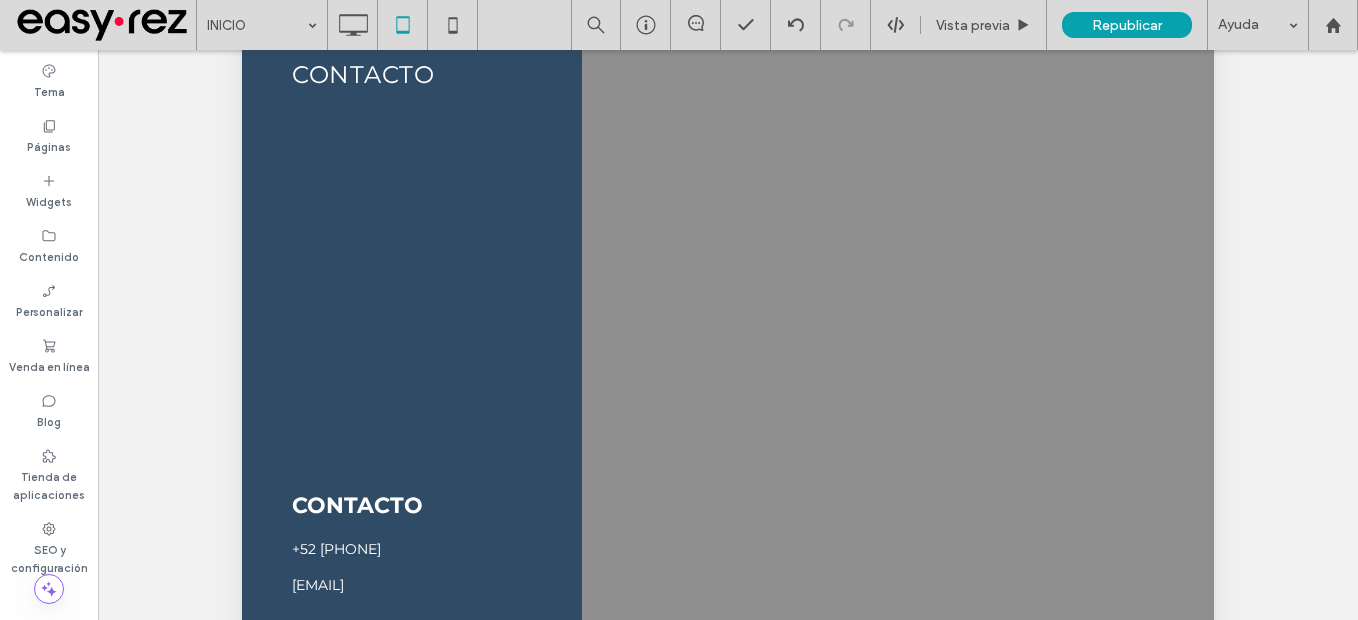 drag, startPoint x: 1349, startPoint y: 284, endPoint x: 939, endPoint y: 1021, distance: 843.3677 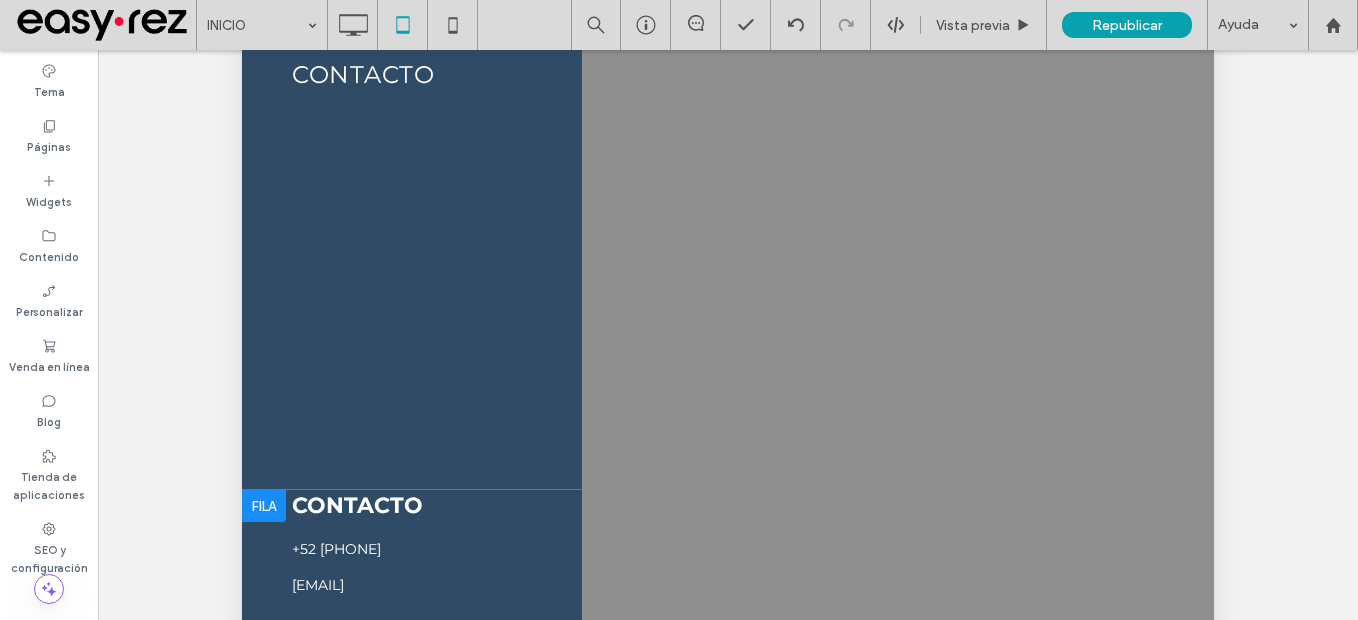 scroll, scrollTop: 590, scrollLeft: 0, axis: vertical 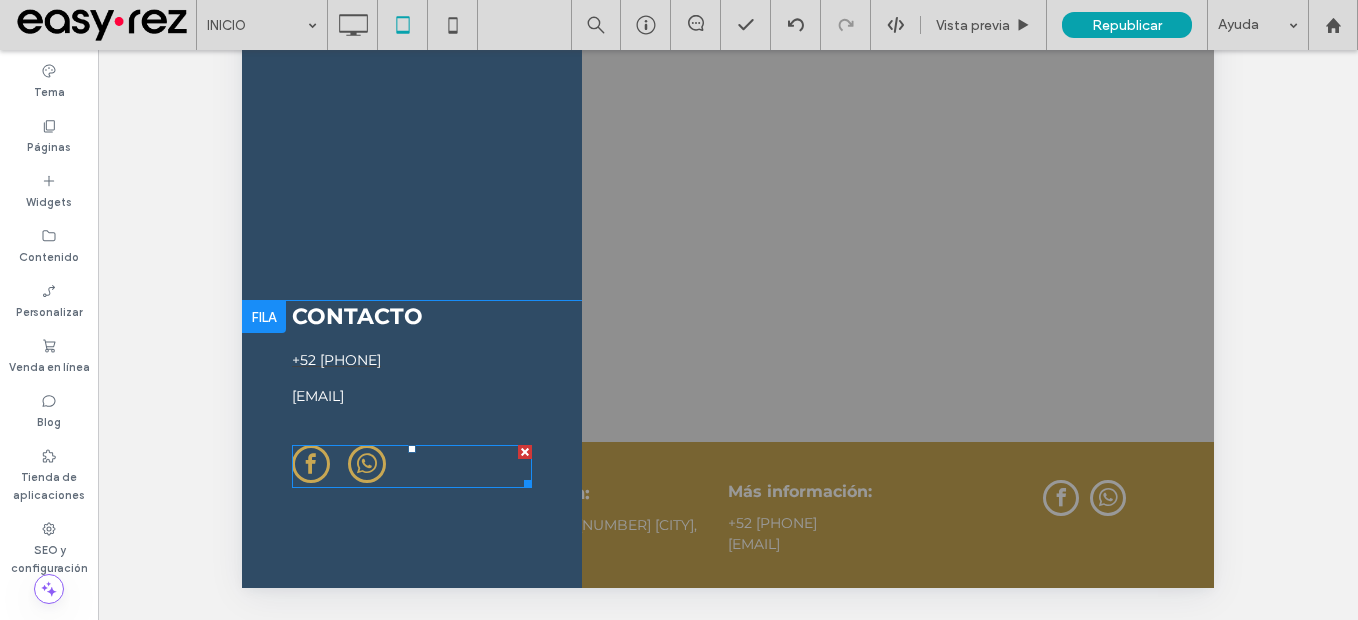 click at bounding box center (367, 464) 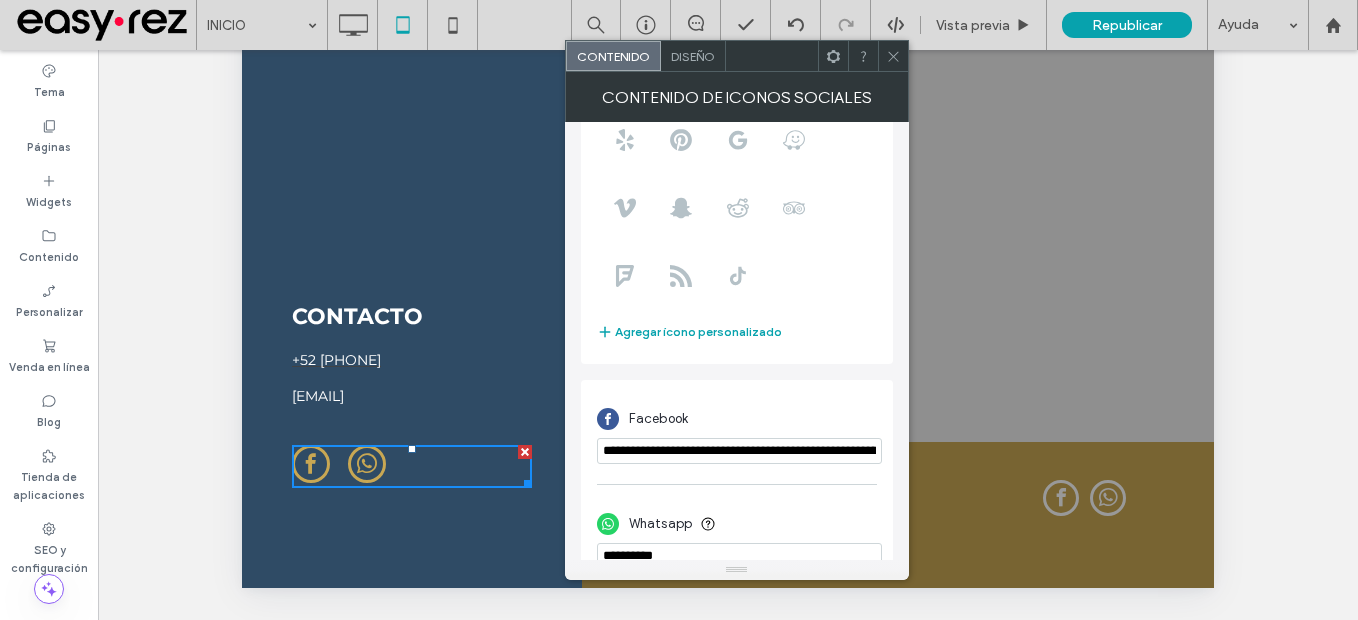 scroll, scrollTop: 243, scrollLeft: 0, axis: vertical 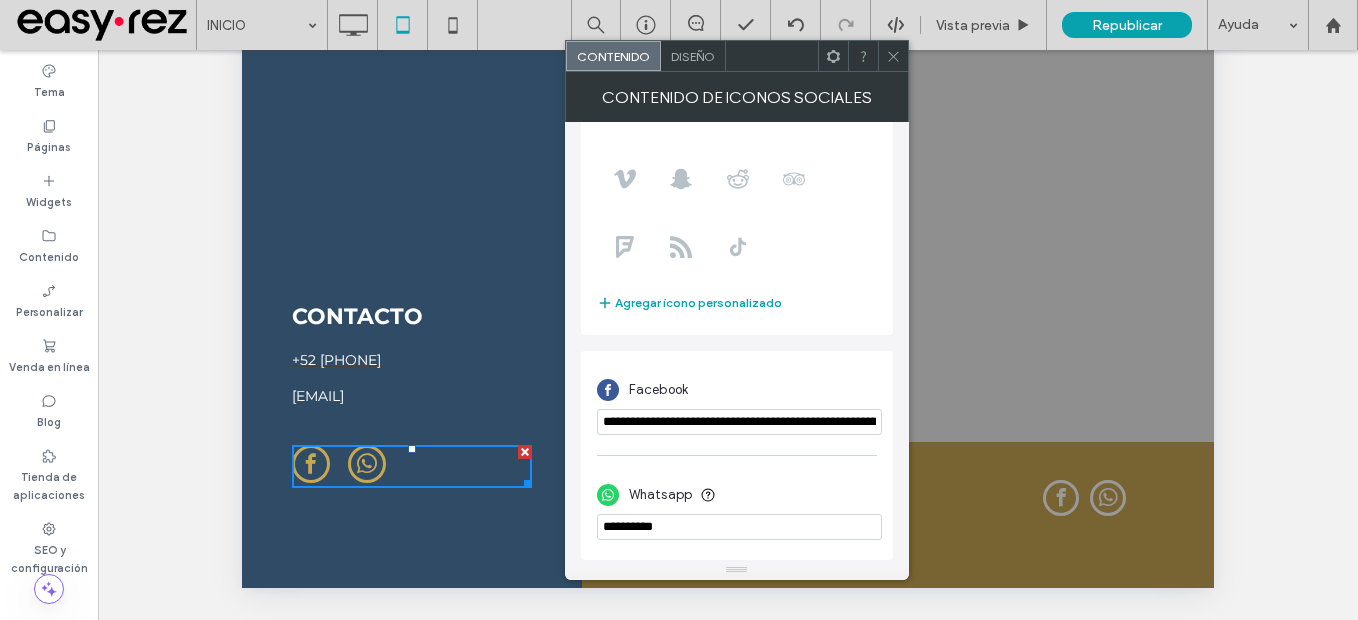 click at bounding box center [739, 527] 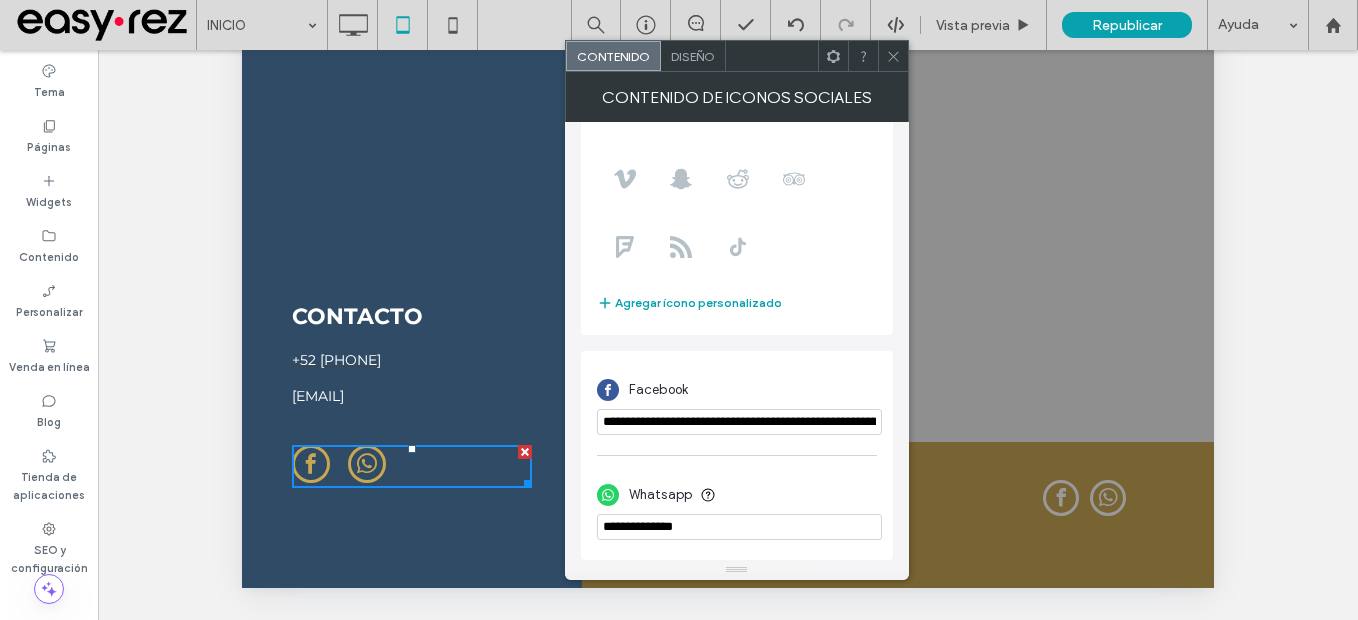 type on "**********" 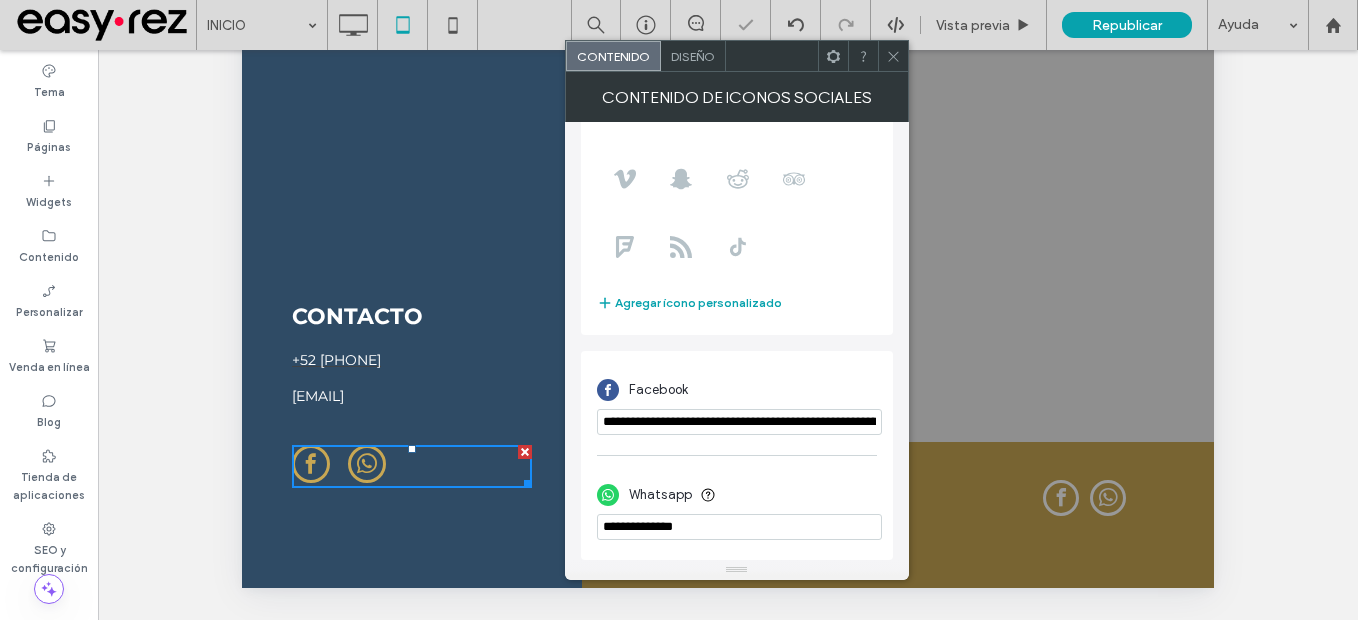 click on "Whatsapp" at bounding box center [737, 495] 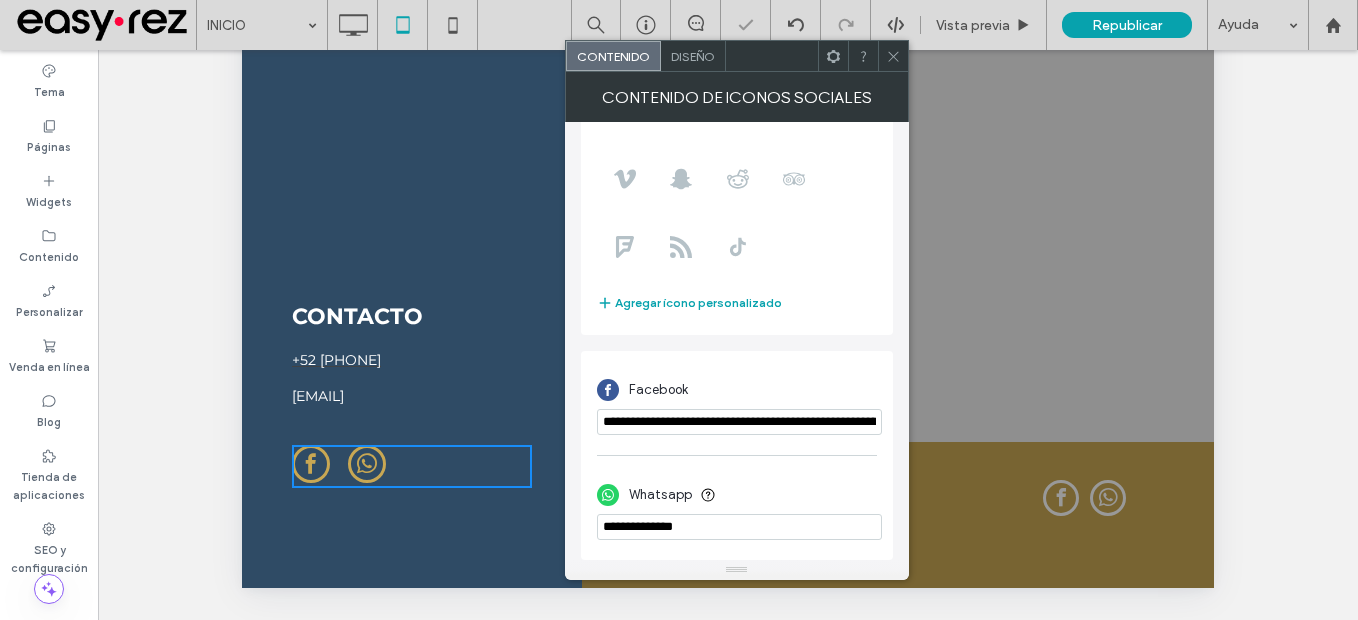click 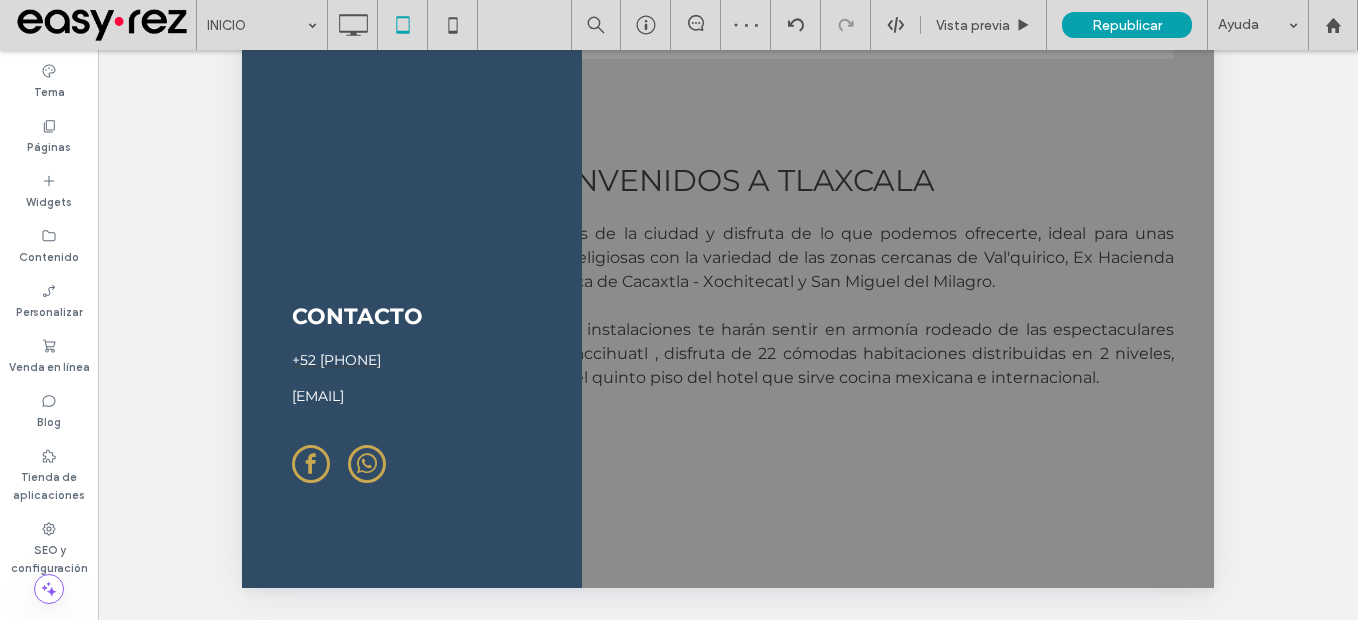 scroll, scrollTop: 0, scrollLeft: 0, axis: both 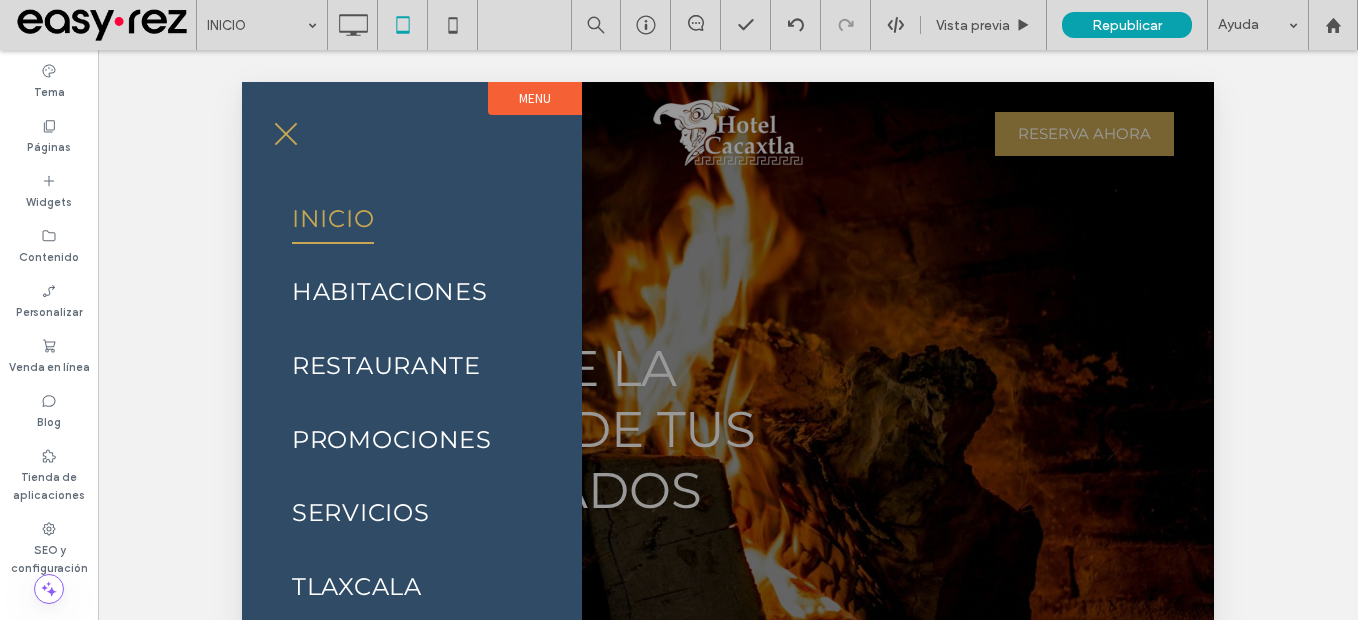 drag, startPoint x: 272, startPoint y: 122, endPoint x: 710, endPoint y: 159, distance: 439.56 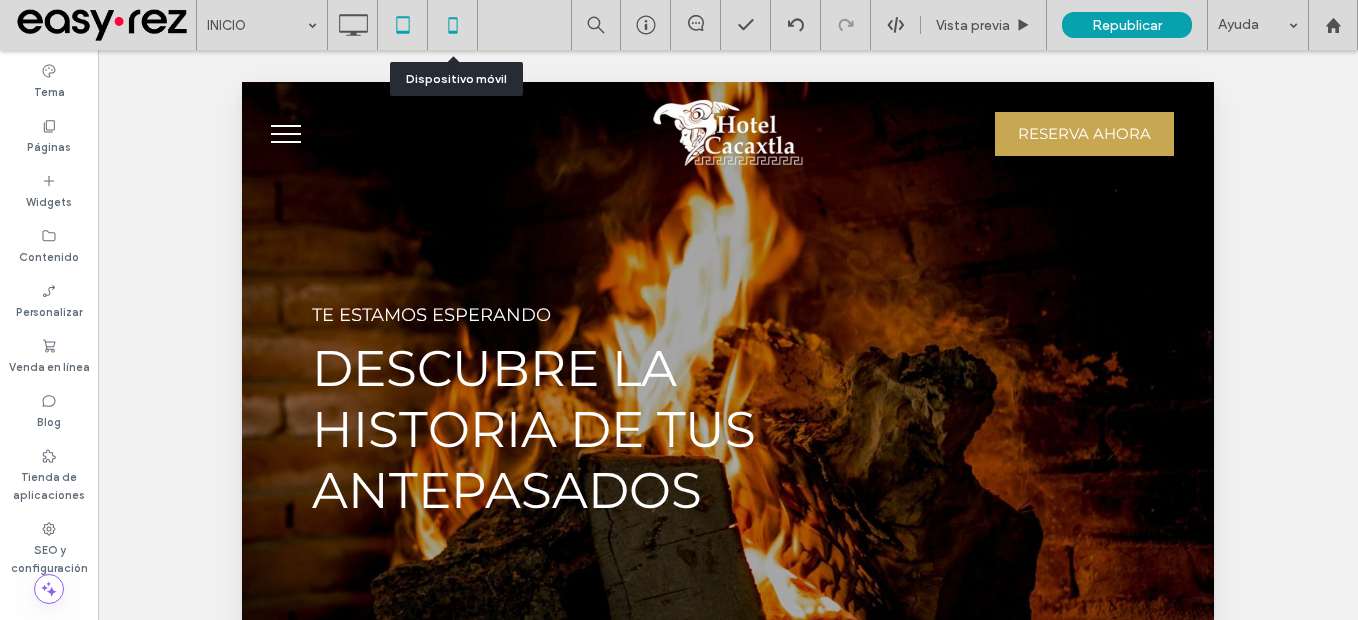 click 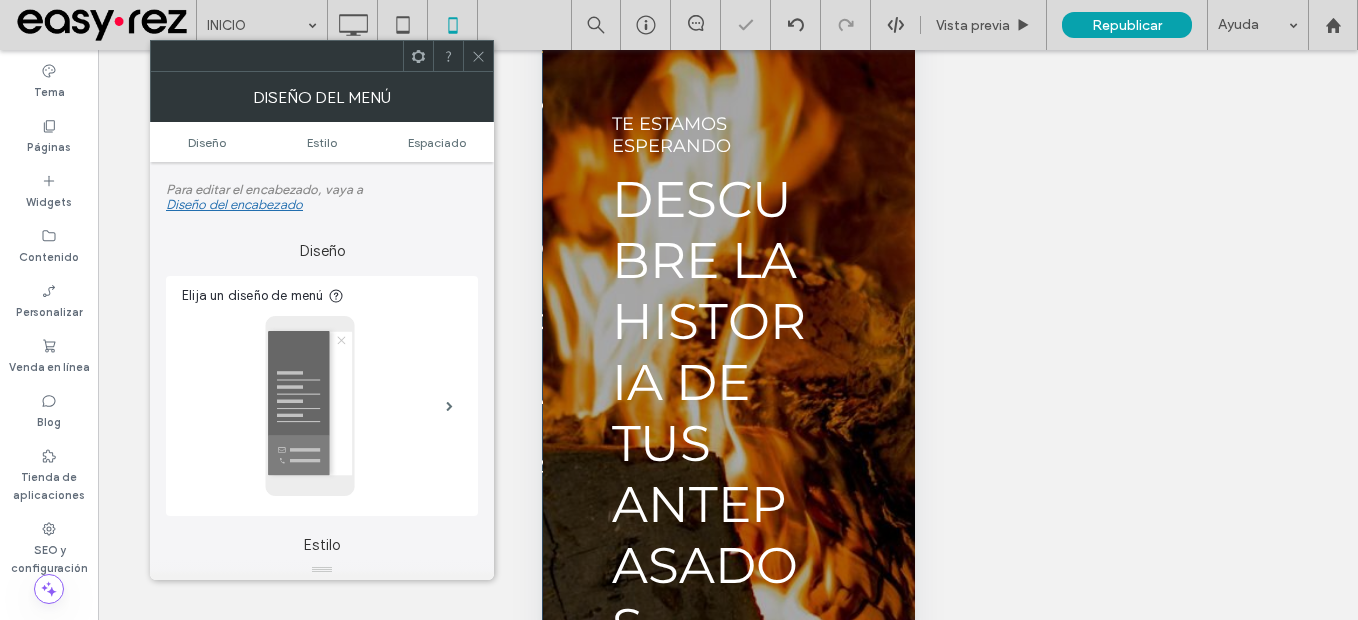 scroll, scrollTop: 207, scrollLeft: 0, axis: vertical 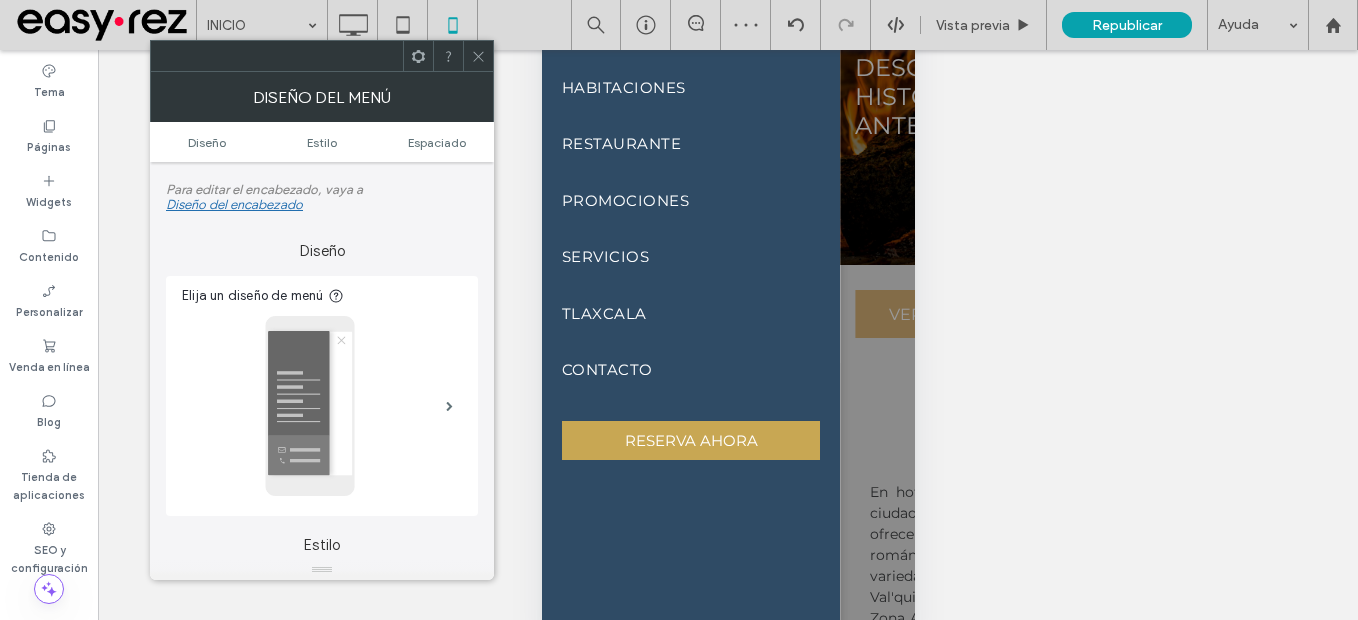 click 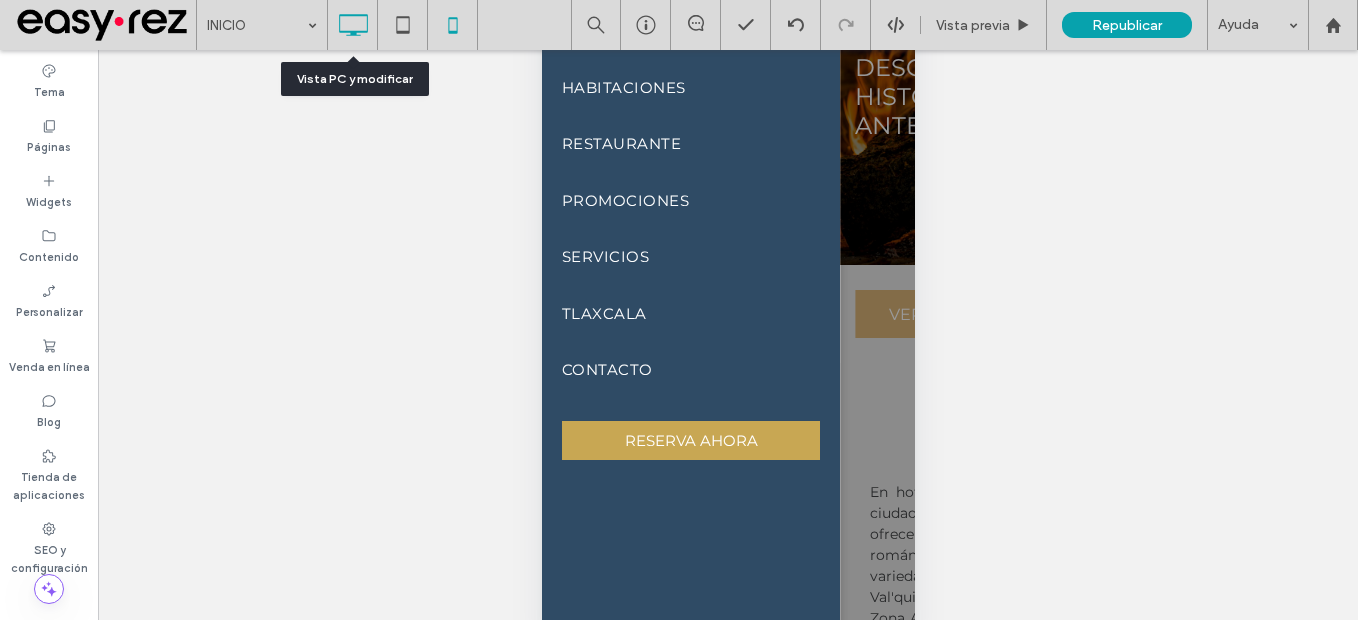 click 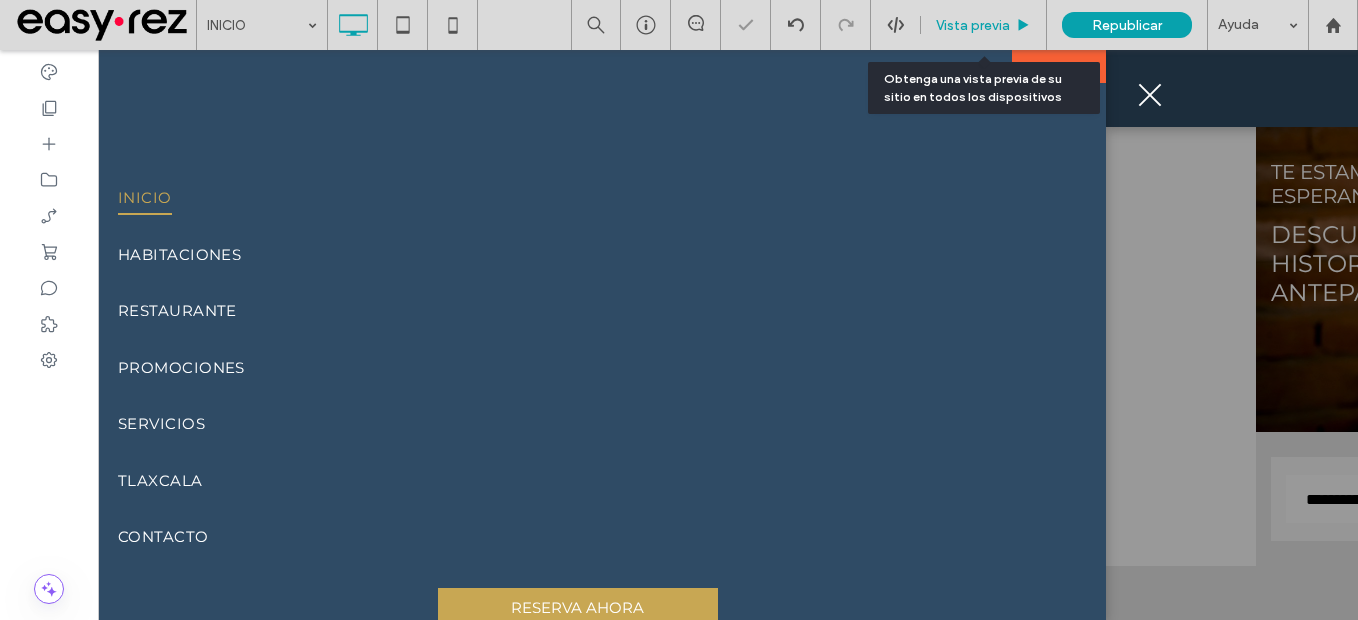 click on "Vista previa" at bounding box center [973, 25] 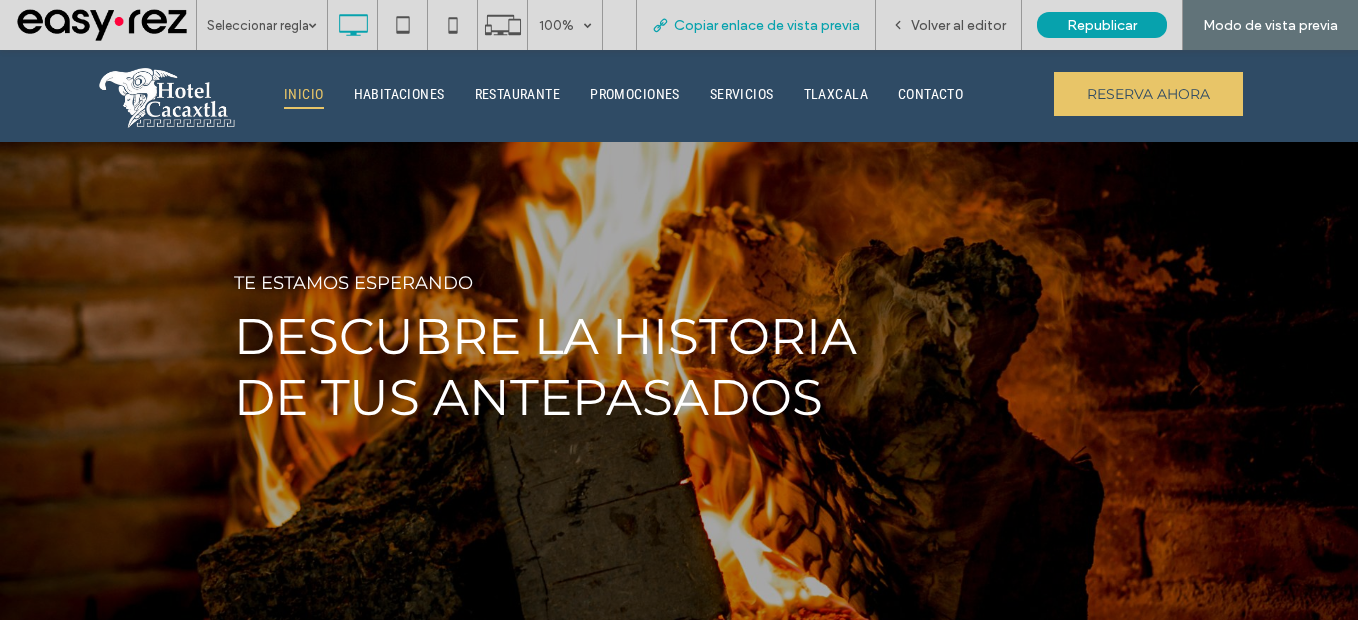 scroll, scrollTop: 0, scrollLeft: 0, axis: both 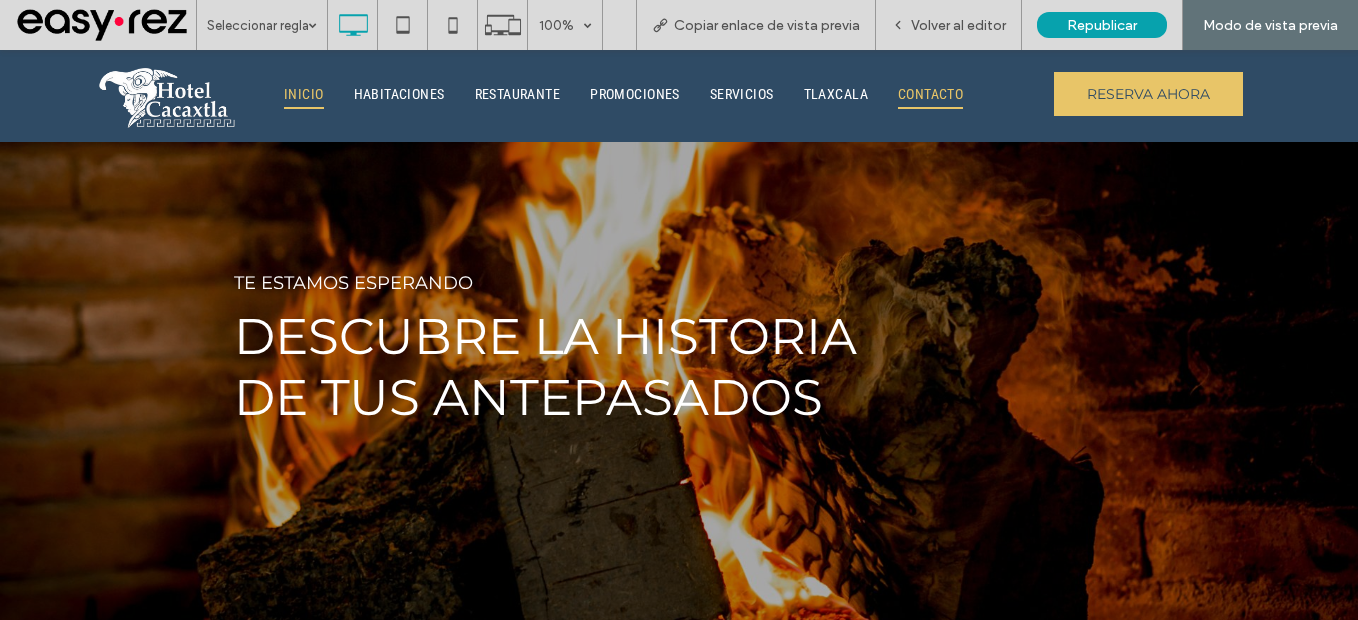 click on "CONTACTO" at bounding box center (930, 94) 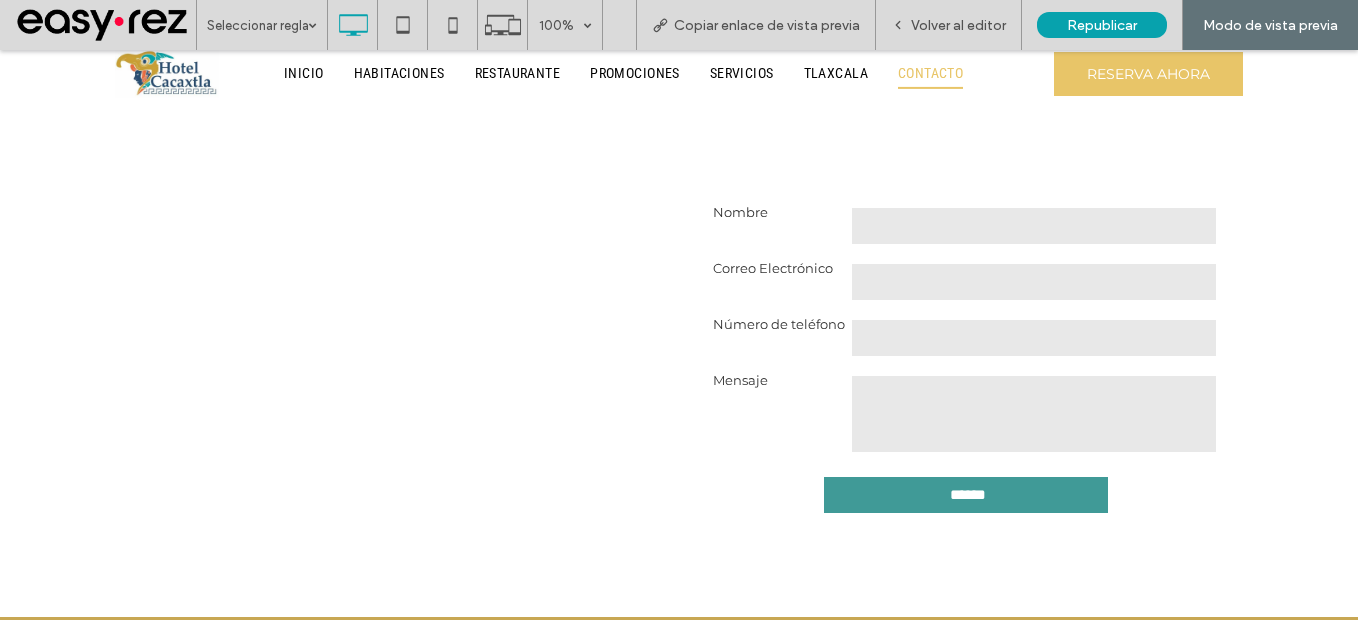 scroll, scrollTop: 284, scrollLeft: 0, axis: vertical 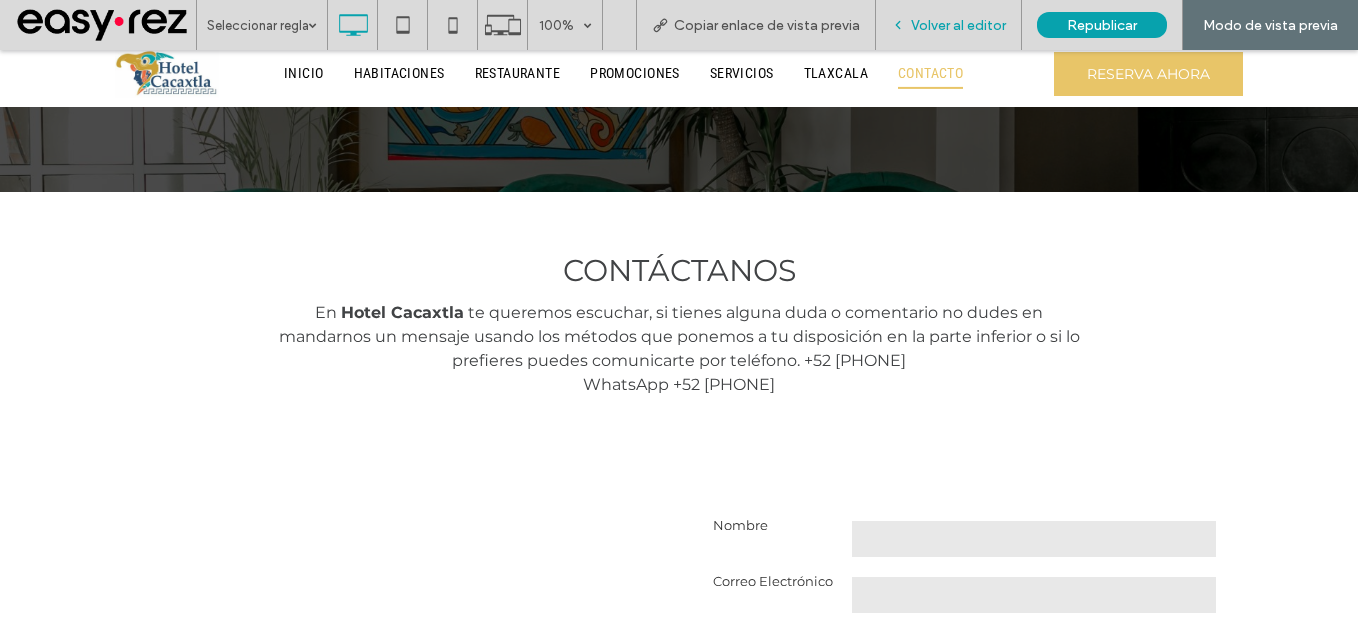 click on "Volver al editor" at bounding box center [958, 25] 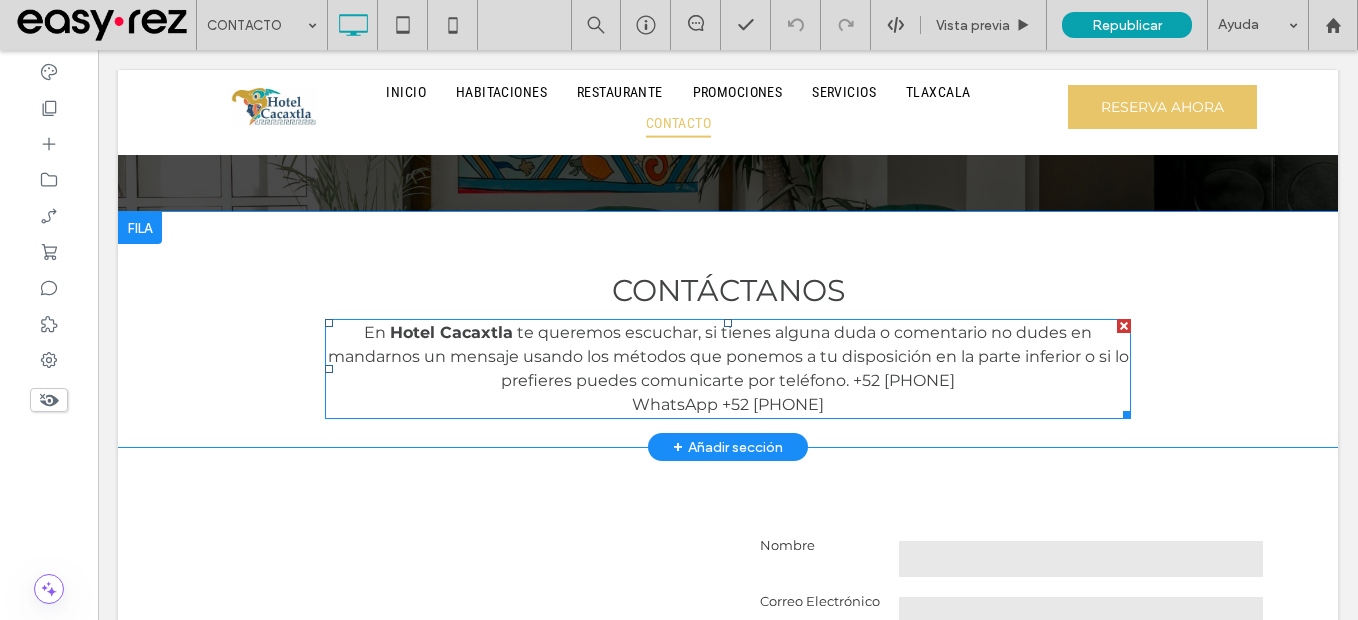 click on "+52 [PHONE]" at bounding box center (773, 404) 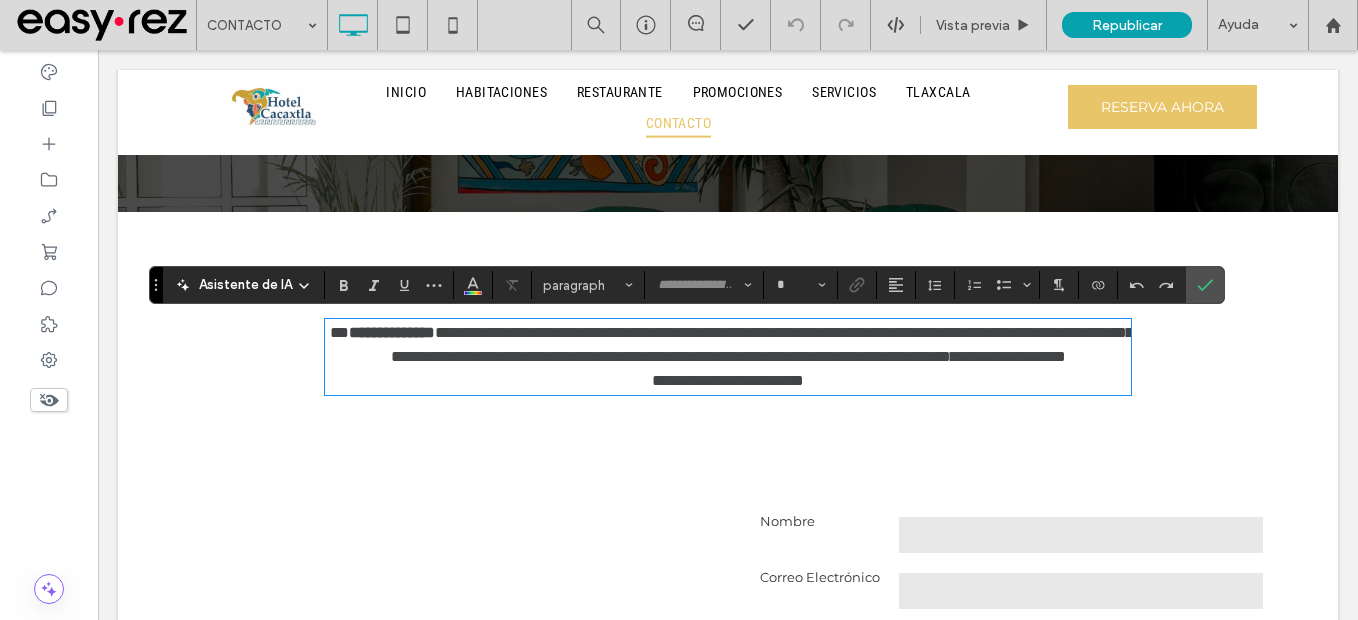 type on "**********" 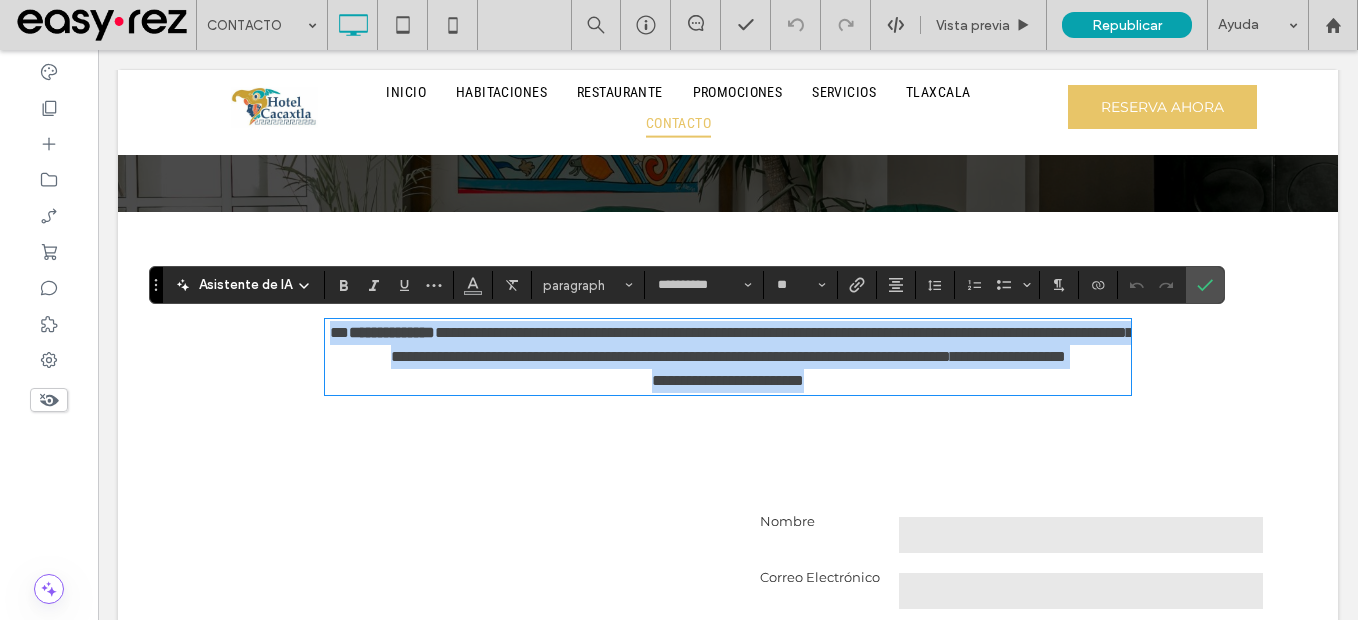 click on "**********" at bounding box center [755, 380] 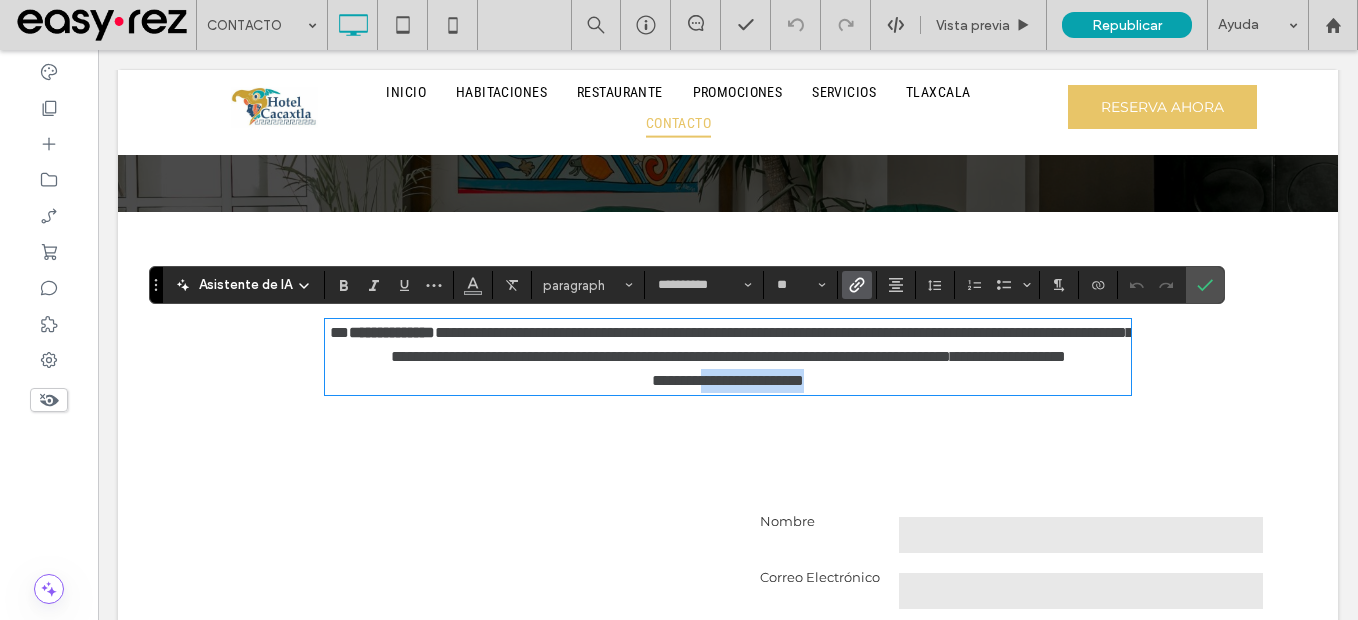 drag, startPoint x: 724, startPoint y: 408, endPoint x: 836, endPoint y: 415, distance: 112.21854 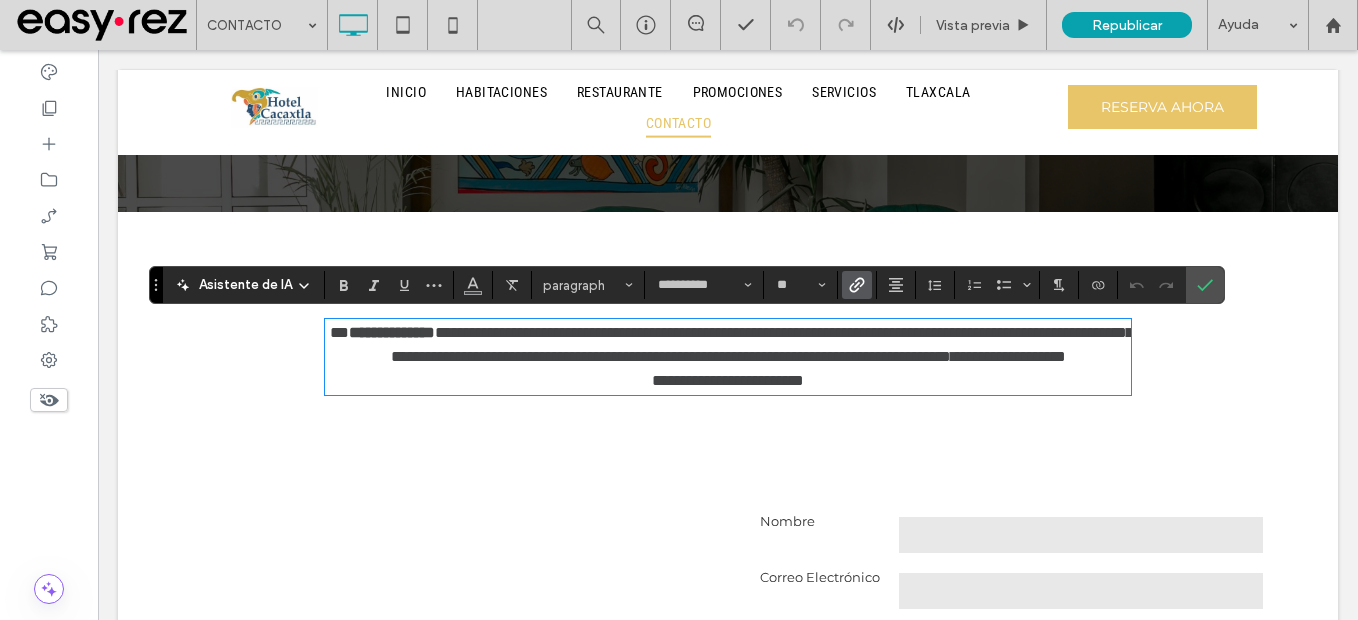 scroll, scrollTop: 0, scrollLeft: 0, axis: both 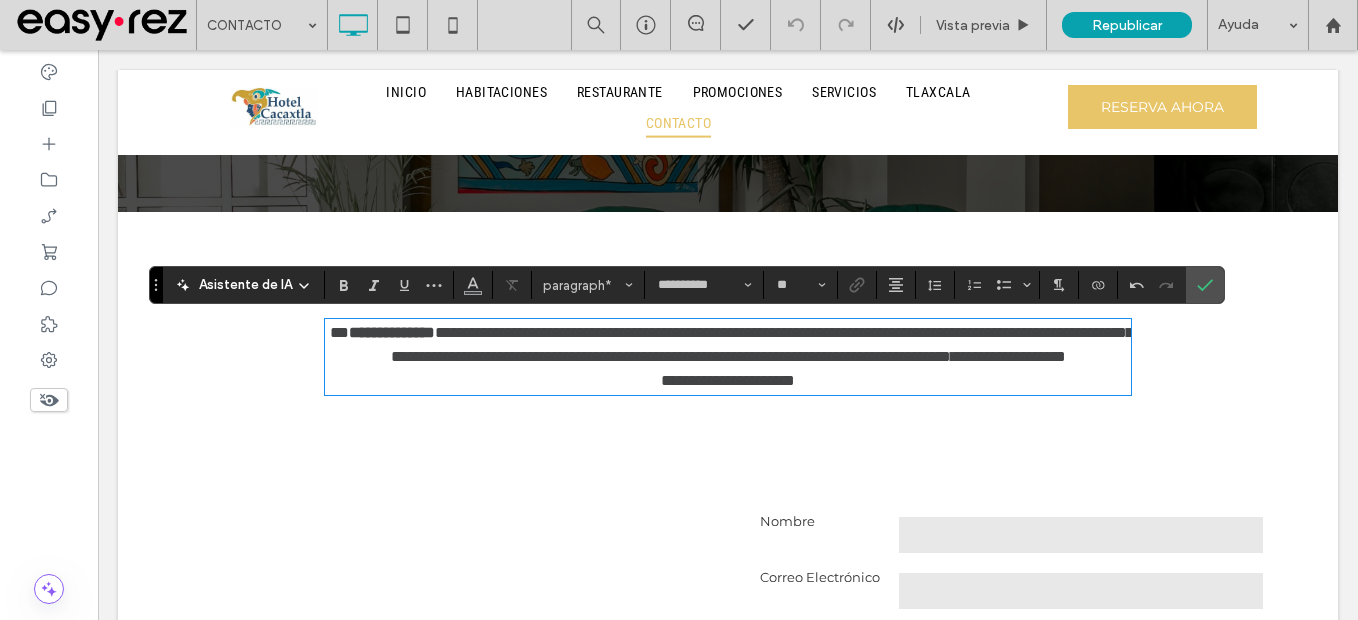 click on "**********" at bounding box center (728, 380) 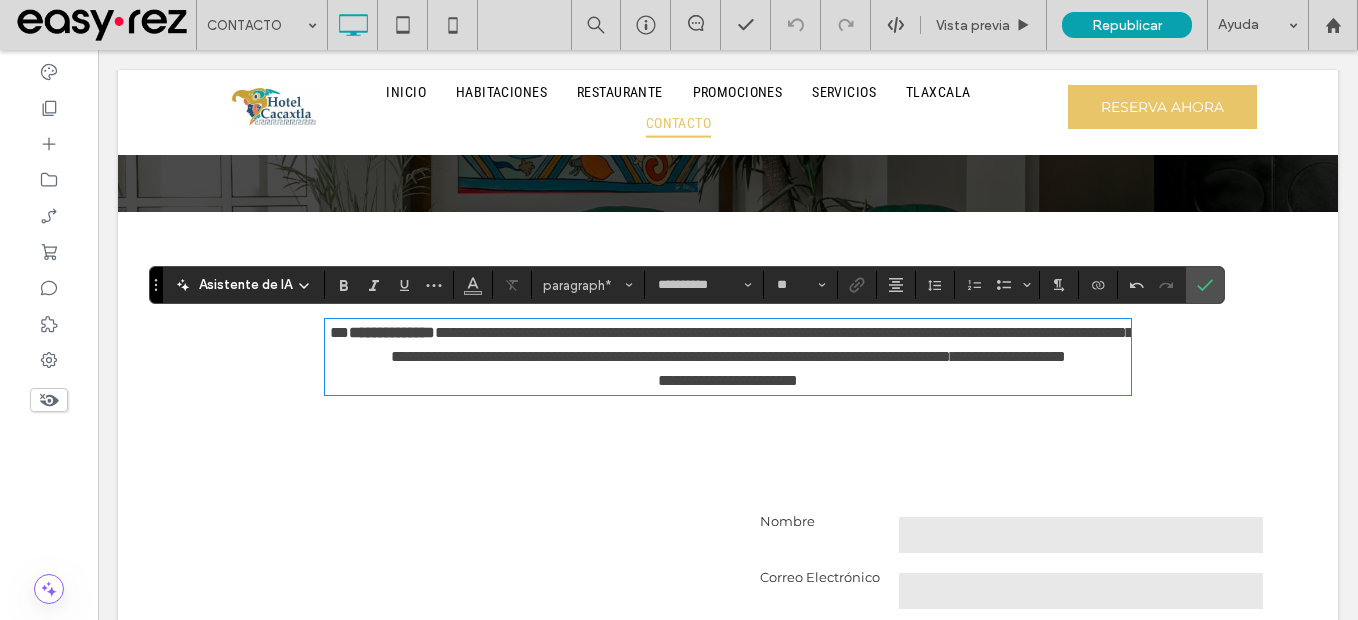 click on "**********" at bounding box center [728, 380] 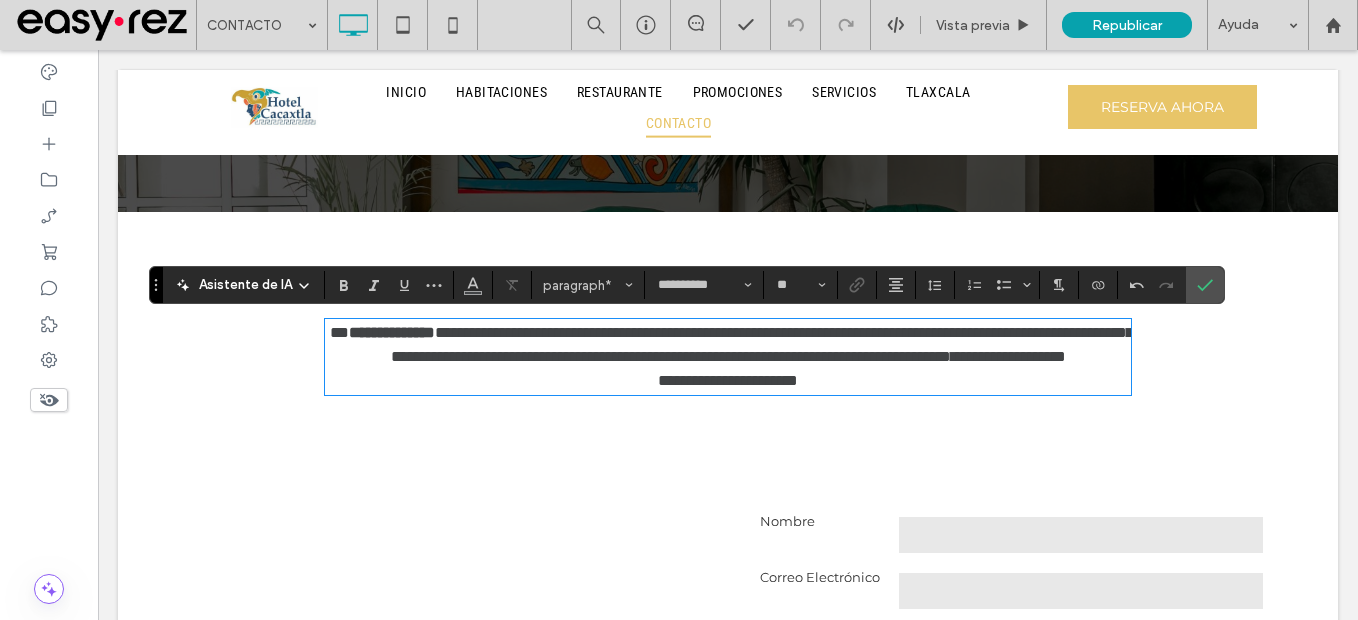 click on "**********" at bounding box center (728, 380) 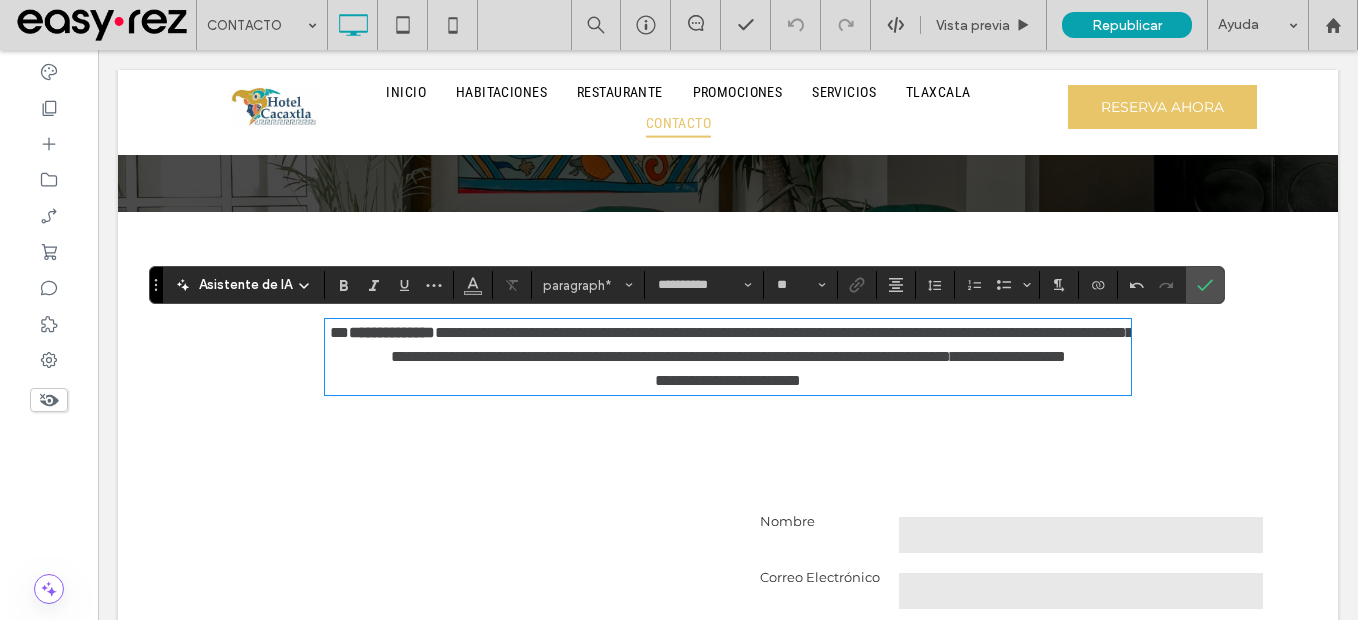 click on "**********" at bounding box center (728, 380) 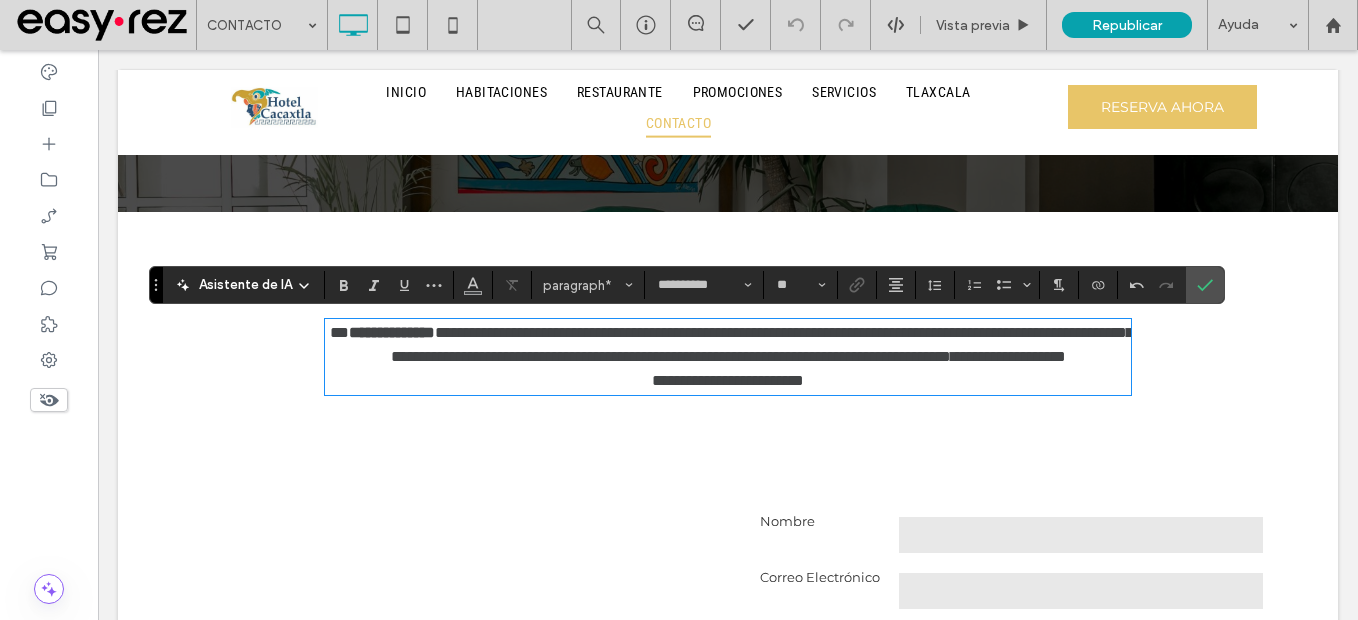 click on "**********" at bounding box center [728, 380] 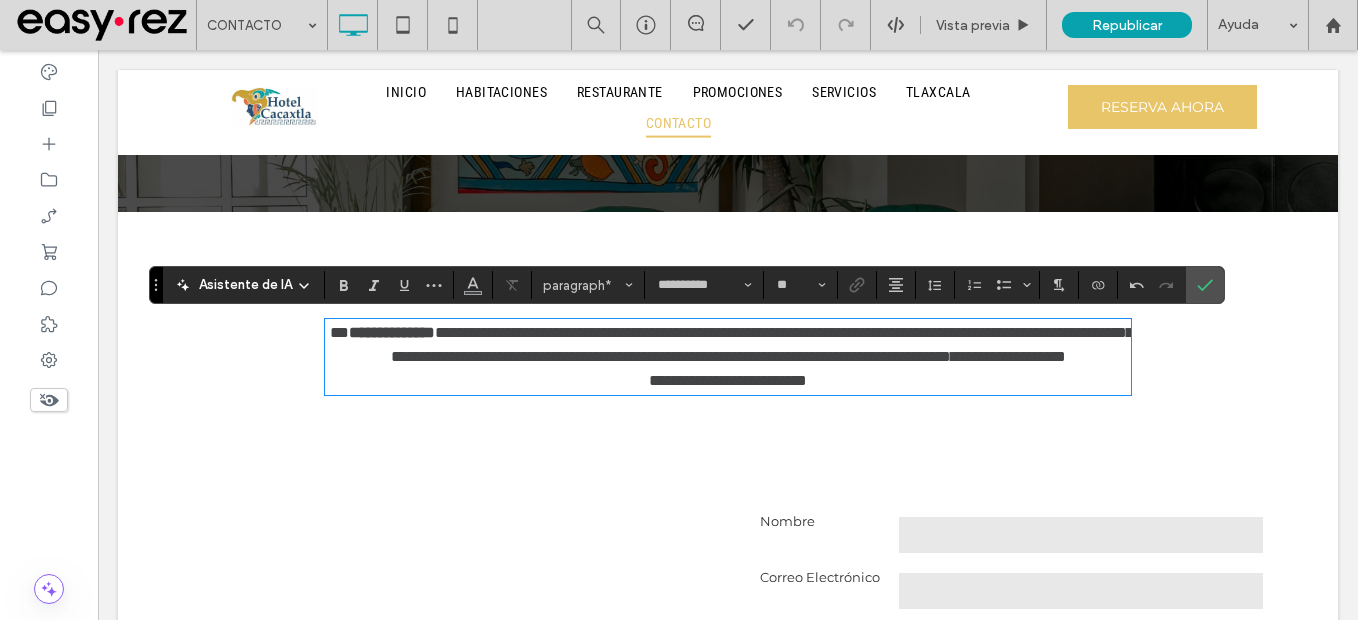 click on "**********" at bounding box center [728, 380] 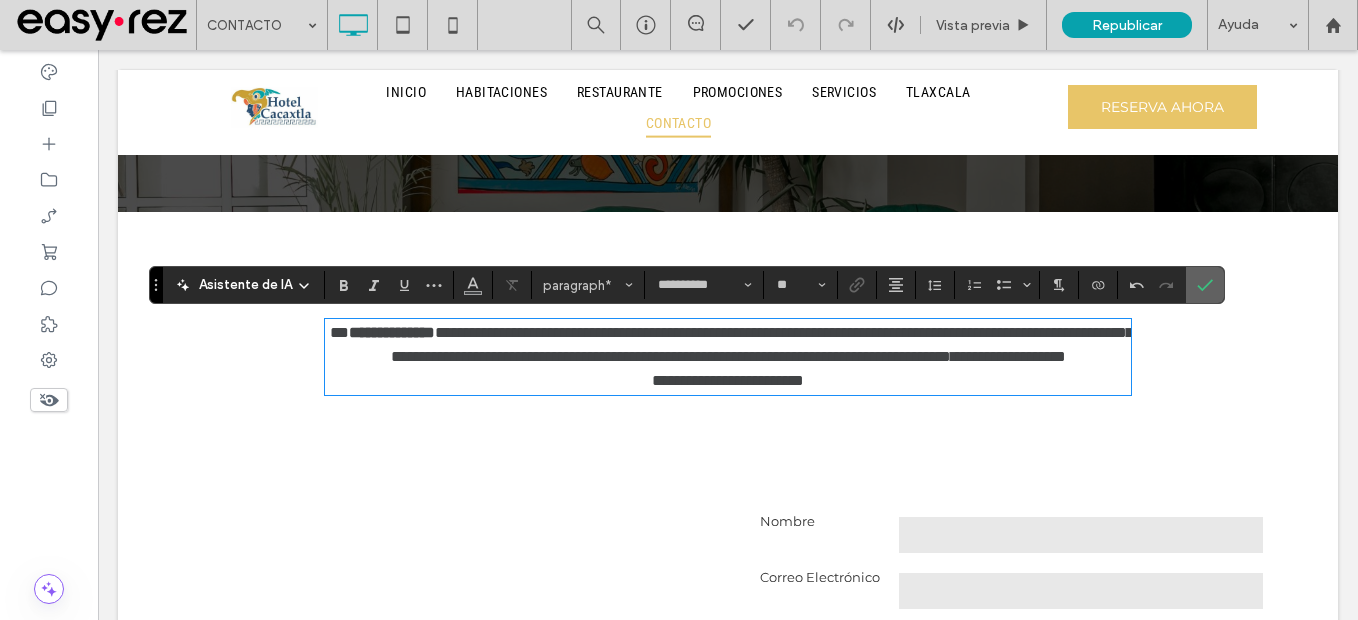 click 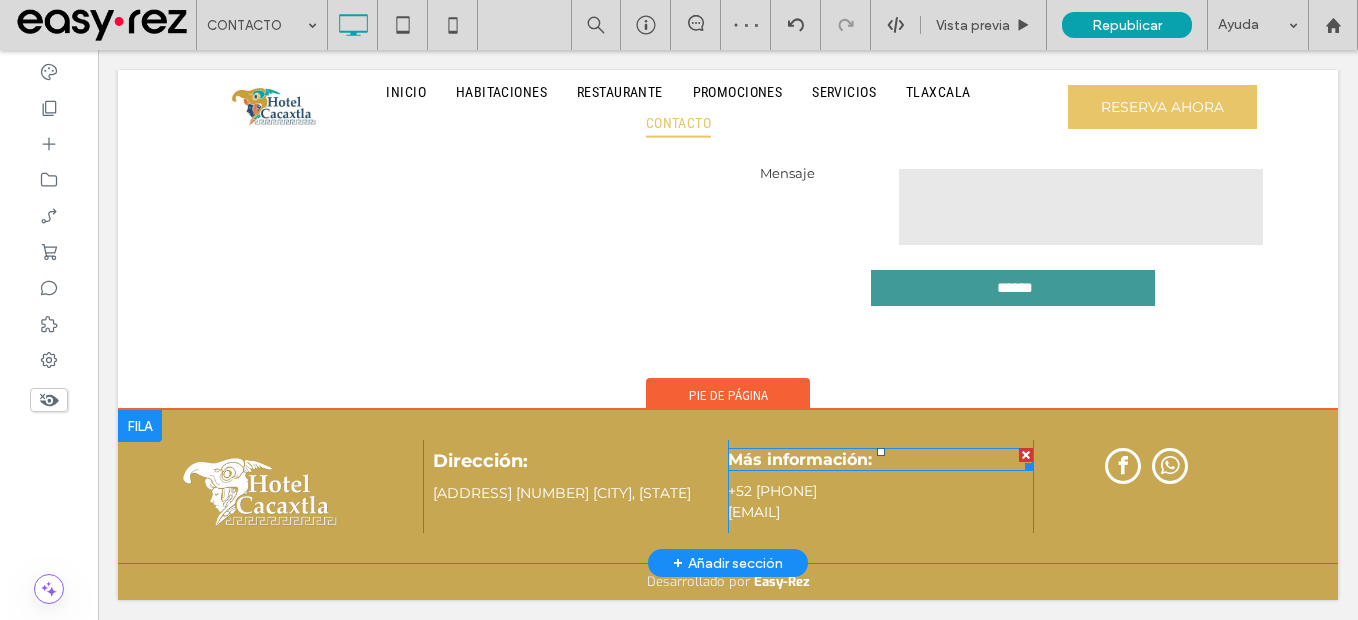 scroll, scrollTop: 324, scrollLeft: 0, axis: vertical 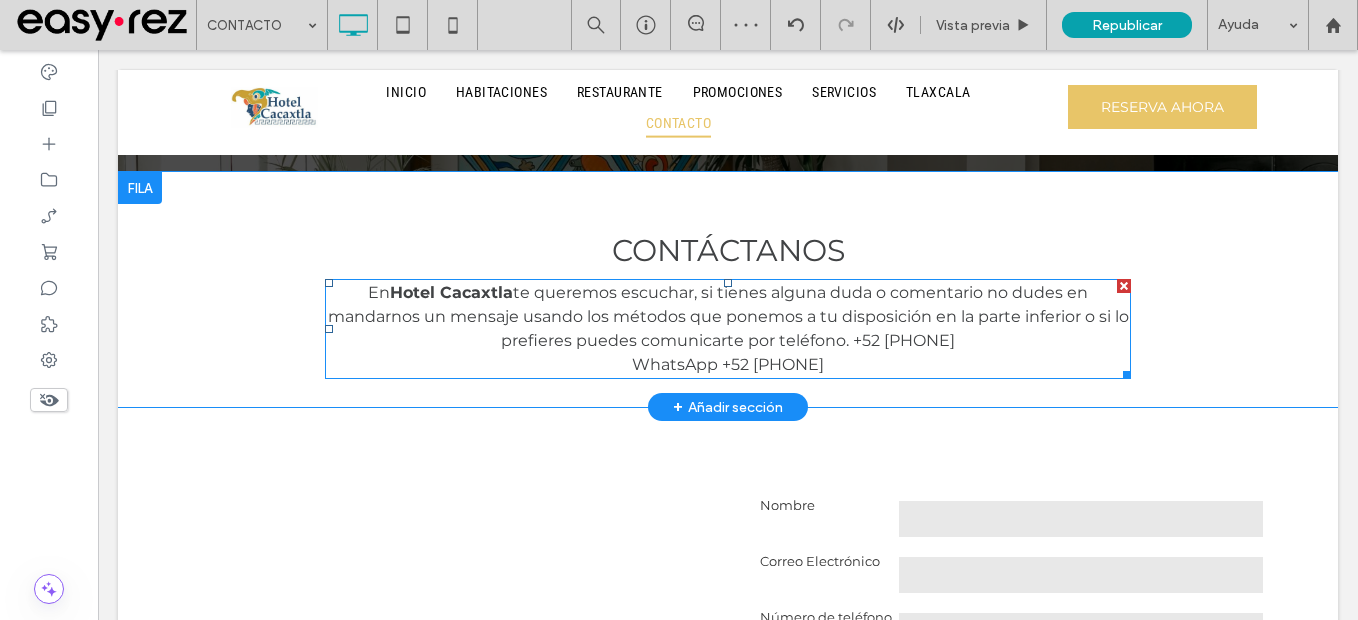 click on "En  Hotel Cacaxtla  te queremos escuchar, si tienes alguna duda o comentario no dudes en mandarnos un mensaje usando los métodos que ponemos a tu disposición en la parte inferior o si lo prefieres puedes comunicarte por teléfono .   +52   [PHONE]" at bounding box center (728, 317) 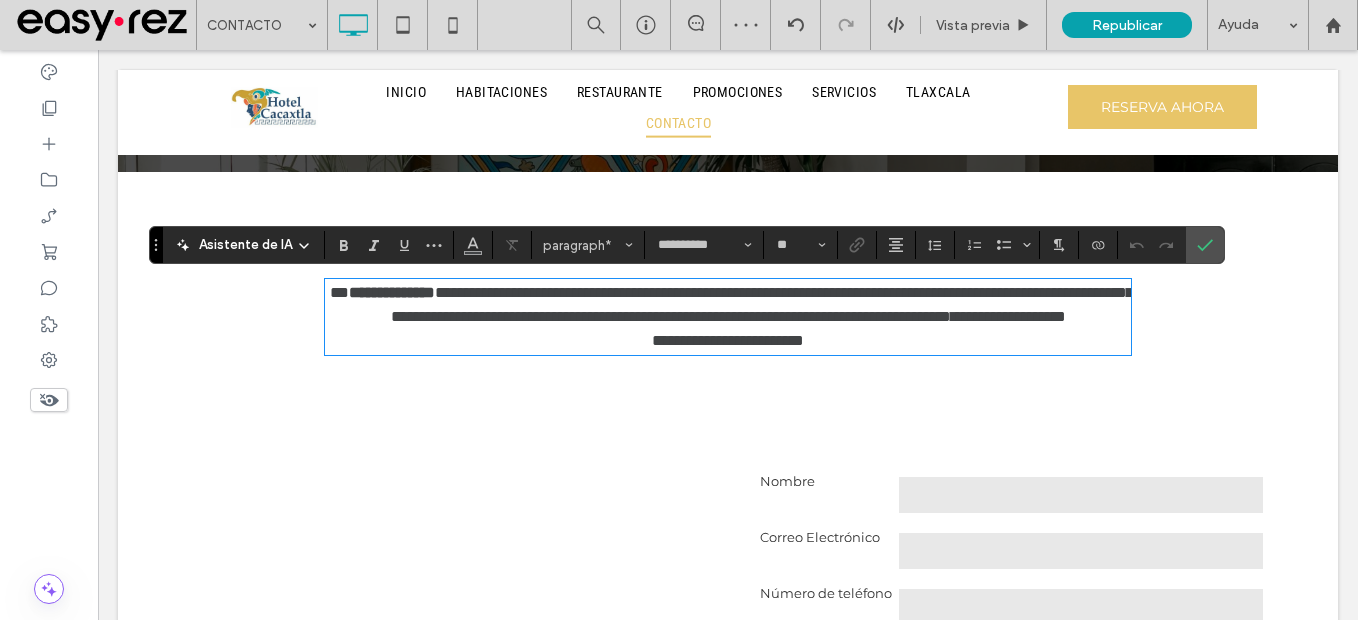 click on "**********" at bounding box center (728, 341) 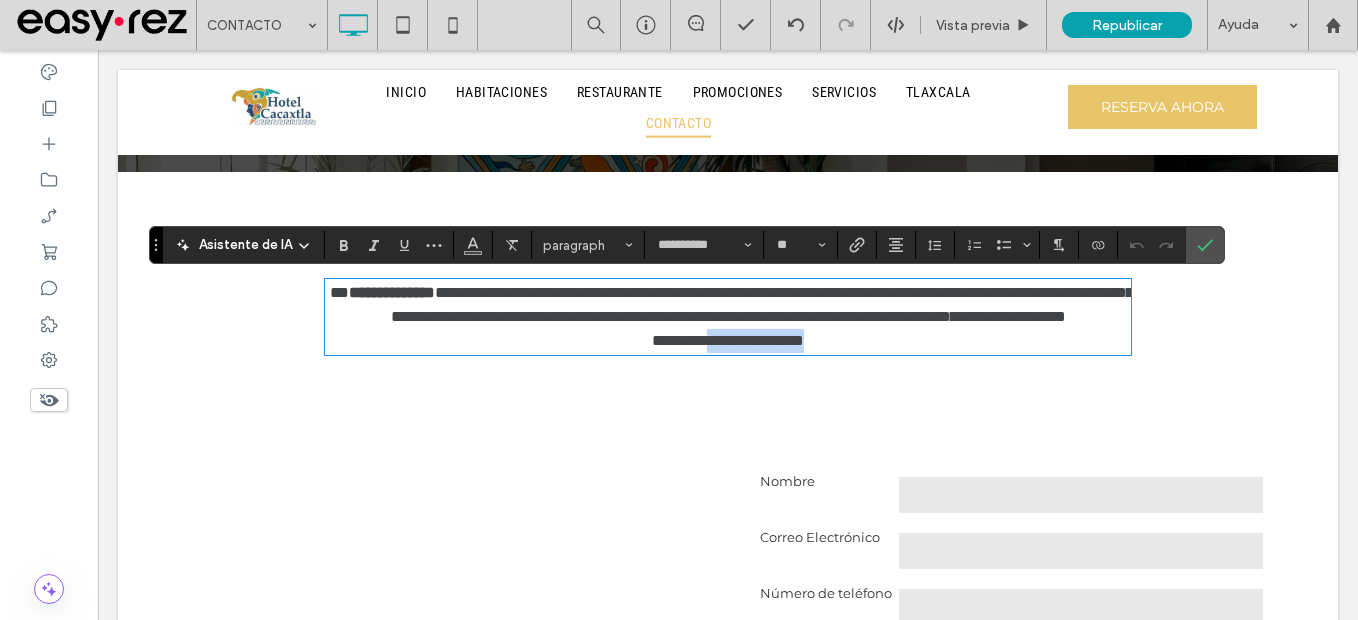 drag, startPoint x: 854, startPoint y: 364, endPoint x: 704, endPoint y: 364, distance: 150 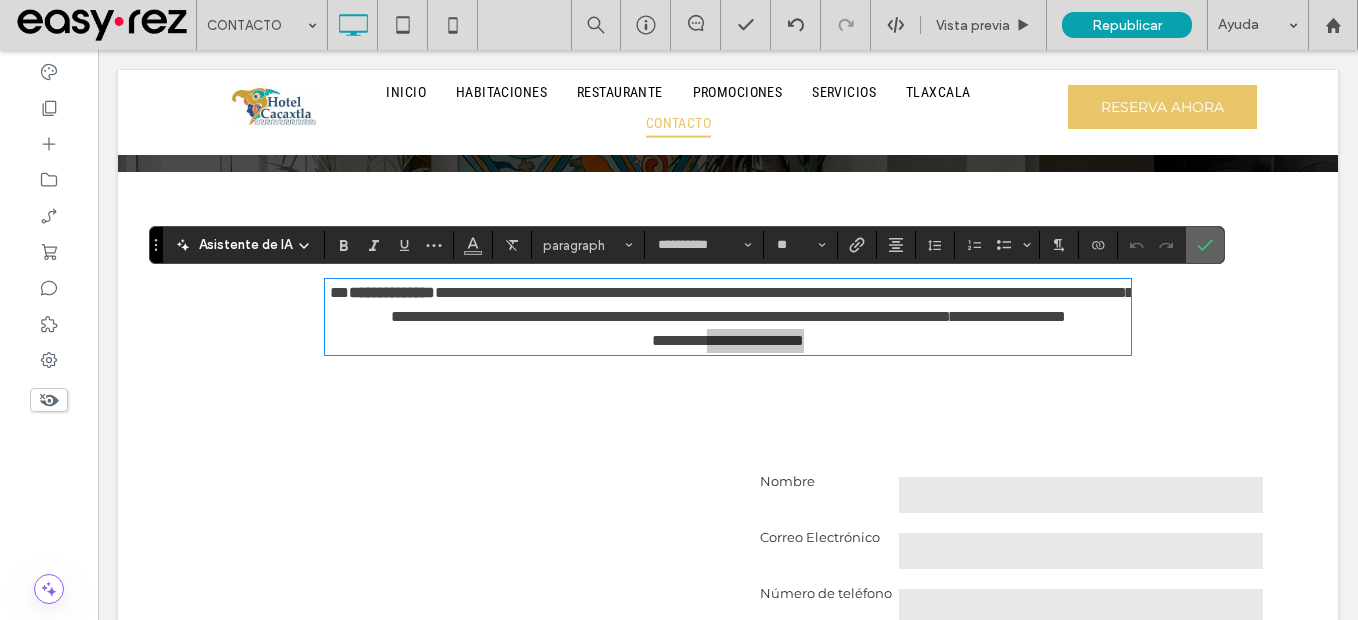 click at bounding box center (1205, 245) 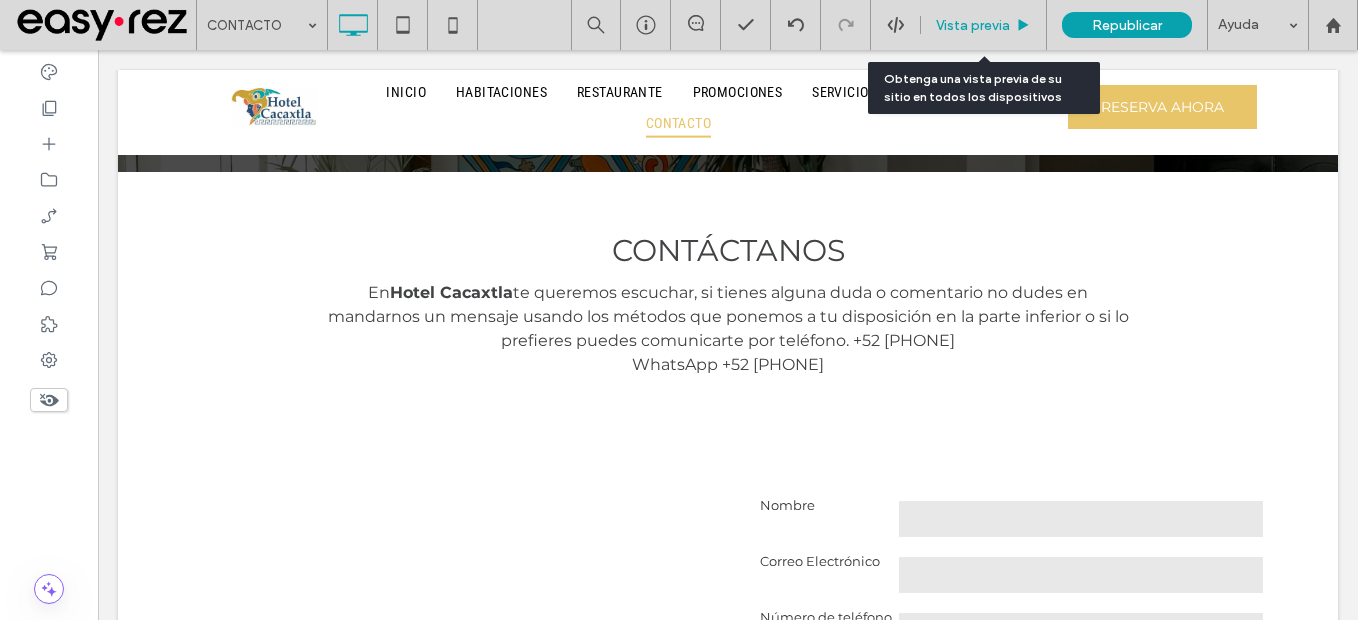 click on "Vista previa" at bounding box center [973, 25] 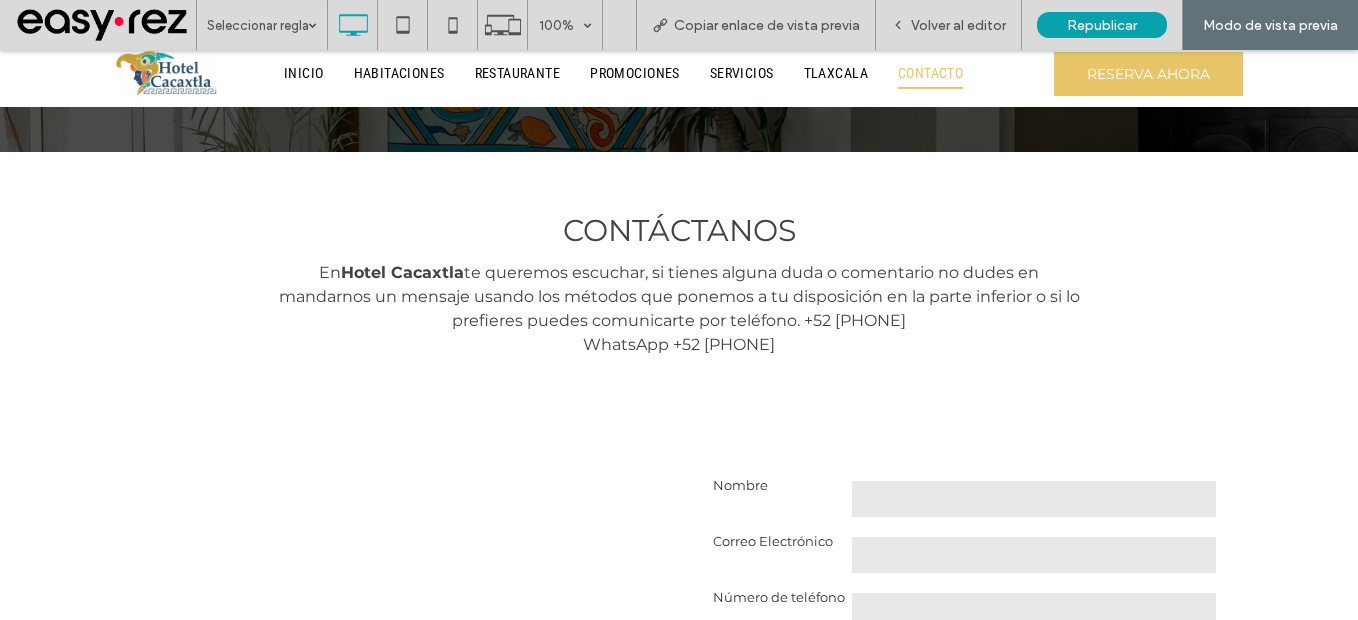 scroll, scrollTop: 784, scrollLeft: 0, axis: vertical 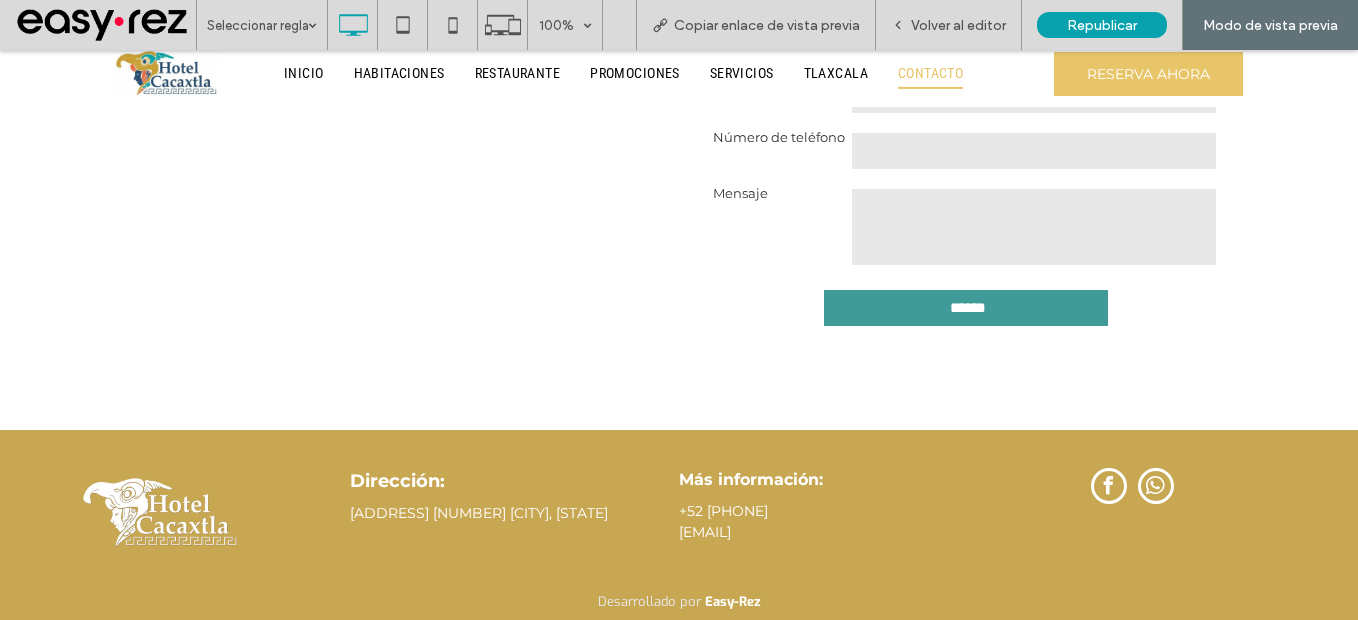 click at bounding box center [1156, 486] 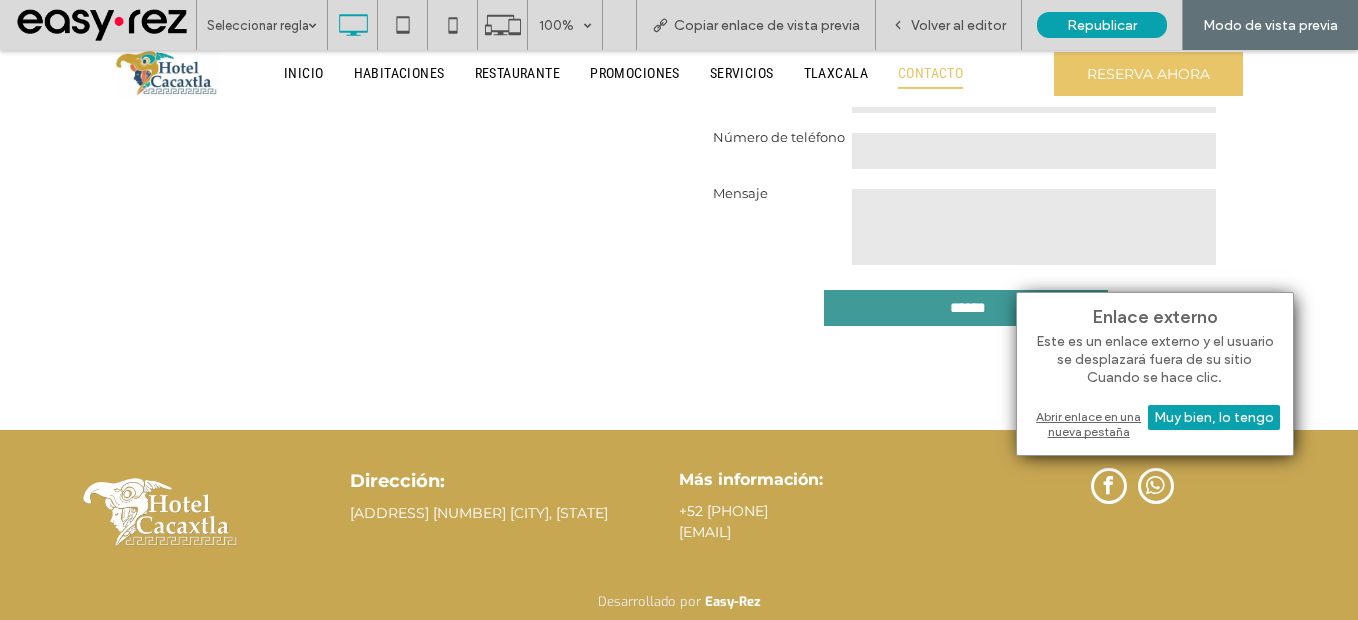 click on "Abrir enlace en una nueva pestaña" at bounding box center (1155, 424) 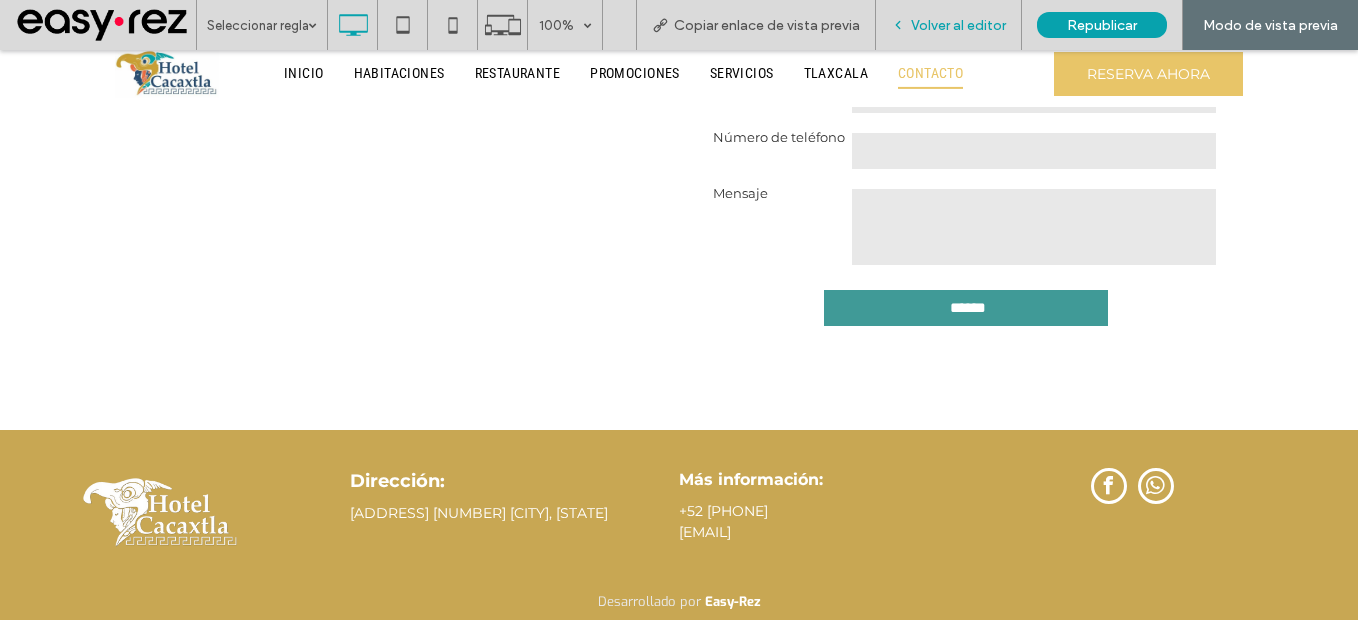 click on "Volver al editor" at bounding box center [958, 25] 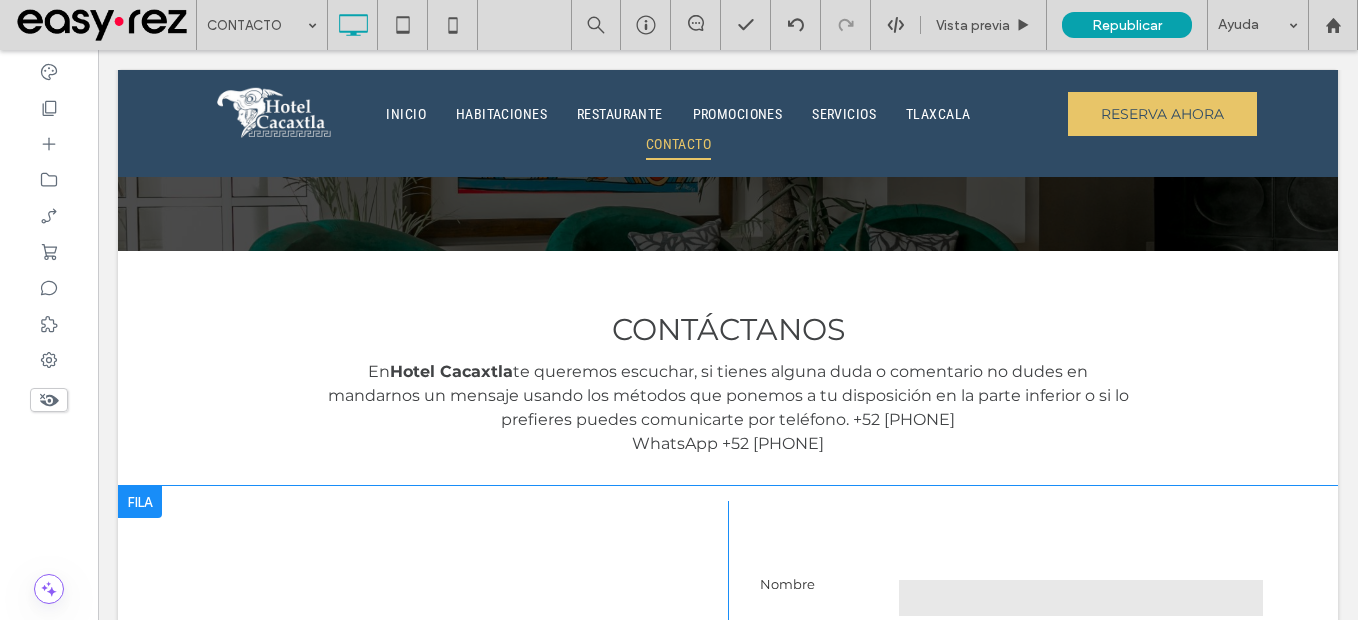 scroll, scrollTop: 0, scrollLeft: 0, axis: both 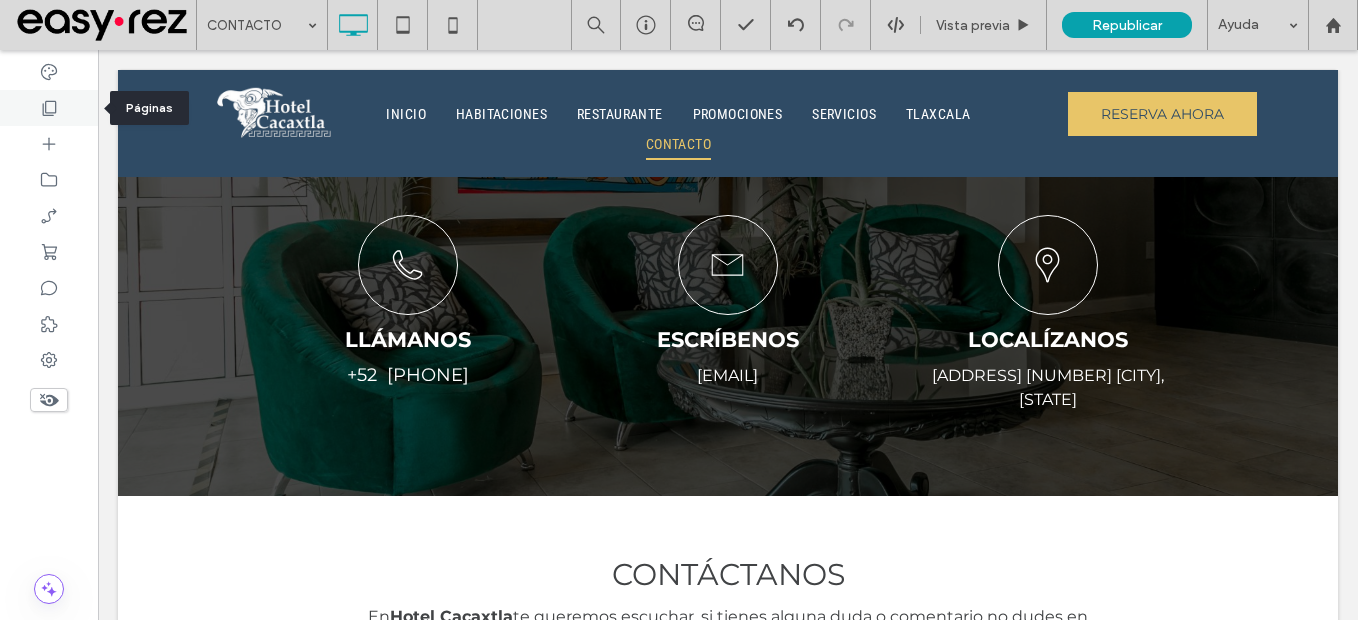 drag, startPoint x: 72, startPoint y: 102, endPoint x: 124, endPoint y: 222, distance: 130.78226 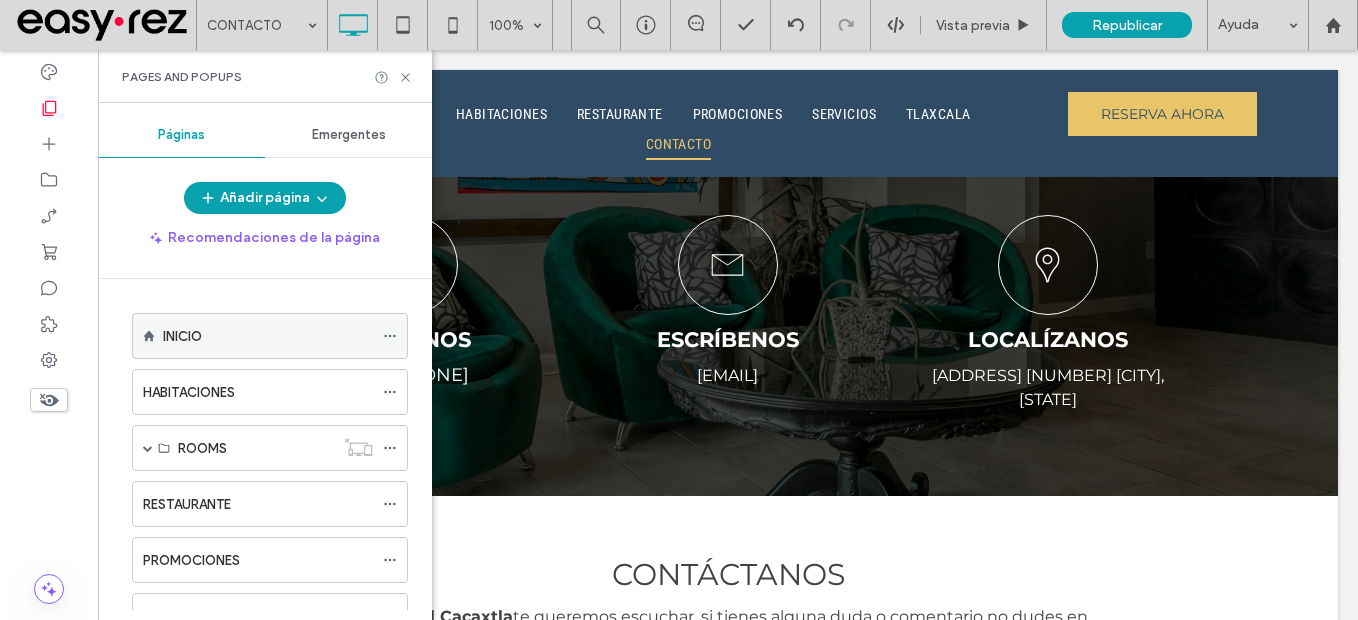 click on "INICIO" at bounding box center [268, 336] 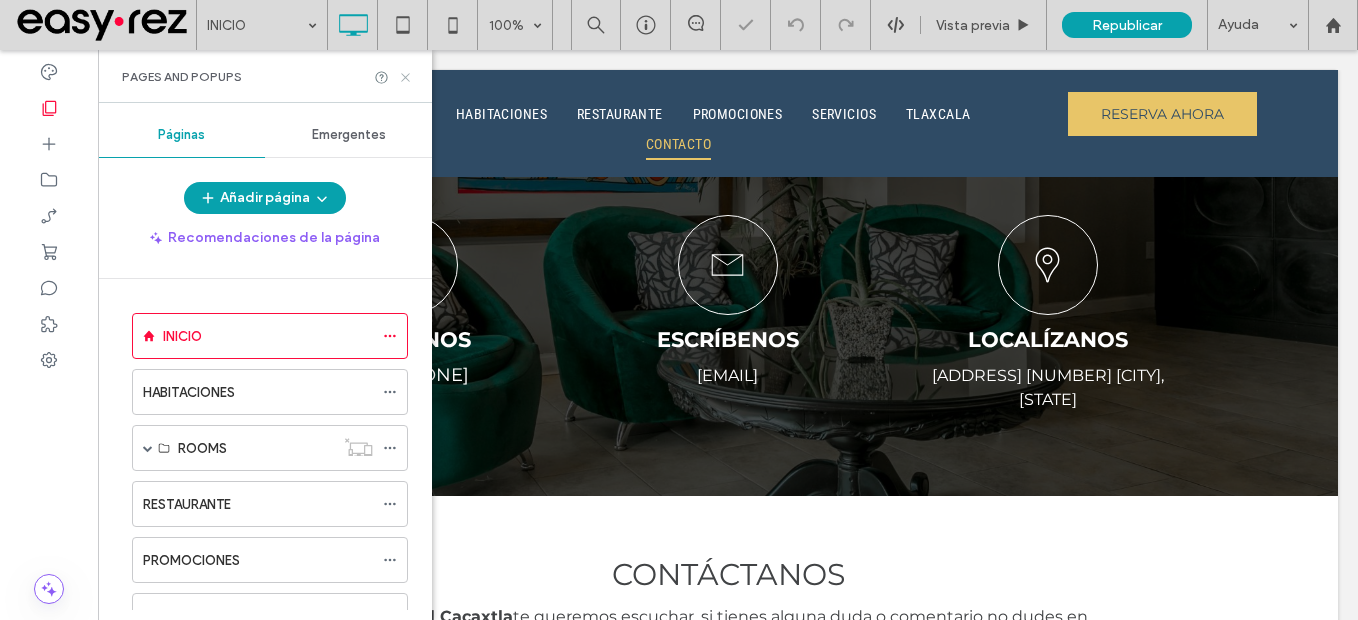 click 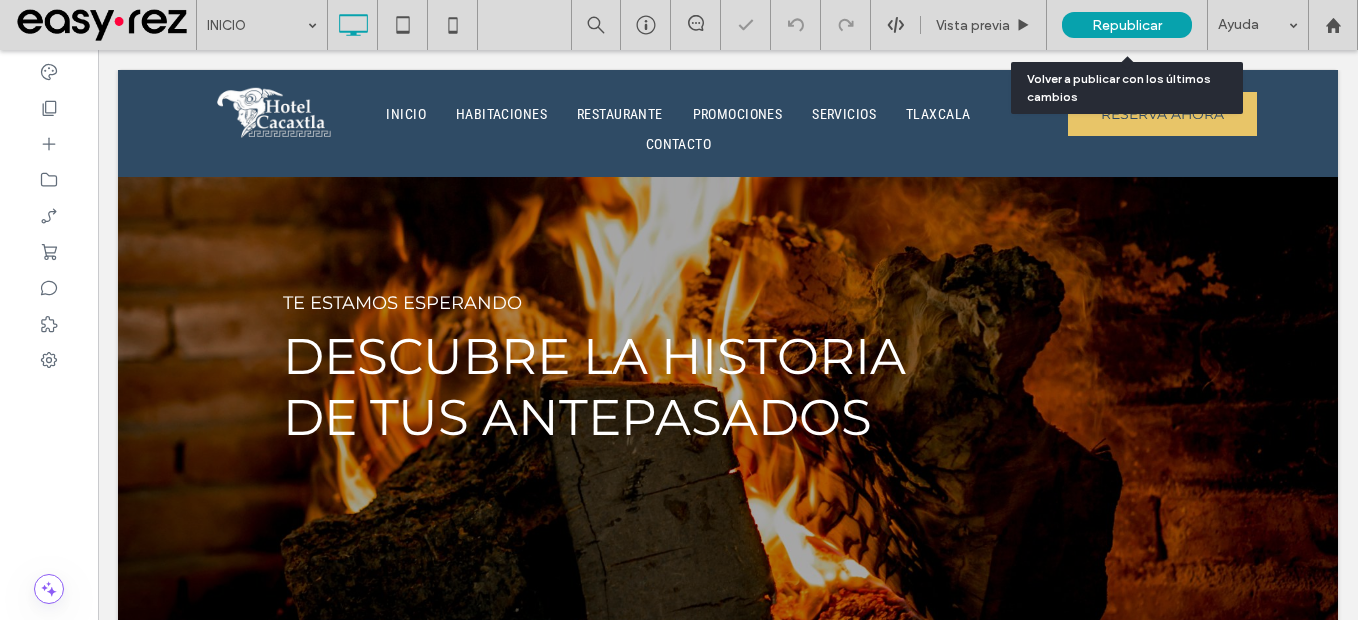 scroll, scrollTop: 0, scrollLeft: 0, axis: both 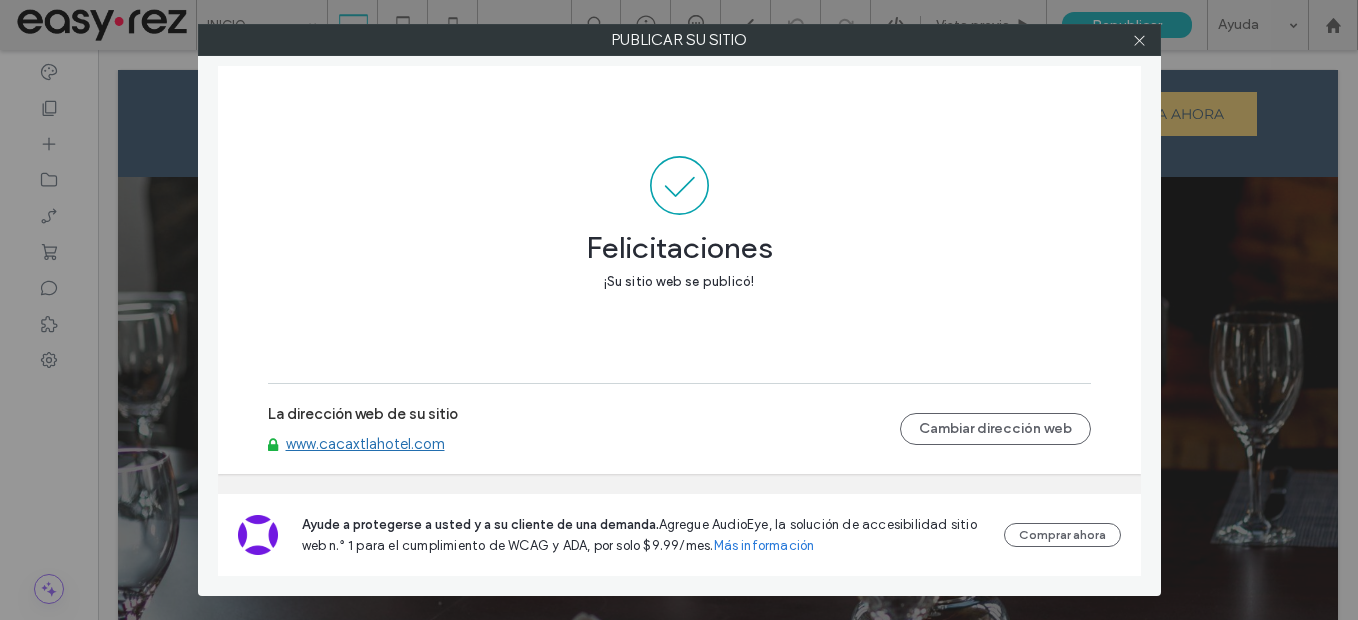 click on "www.cacaxtlahotel.com" at bounding box center (365, 444) 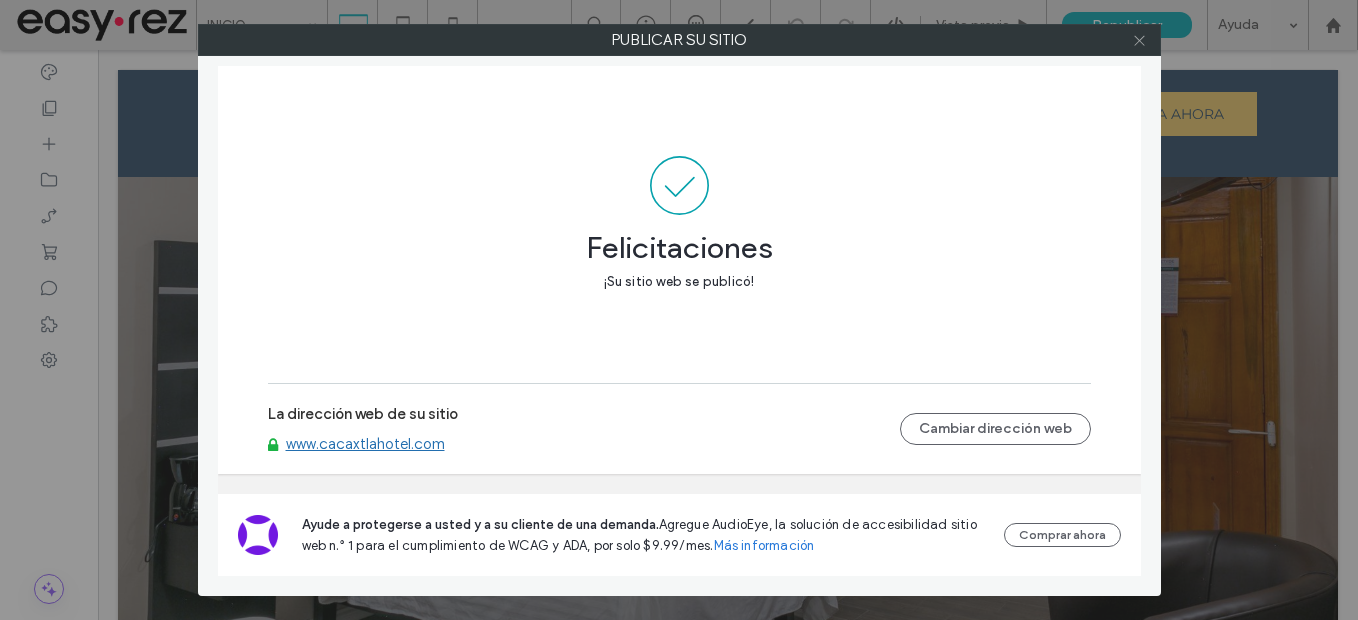 click 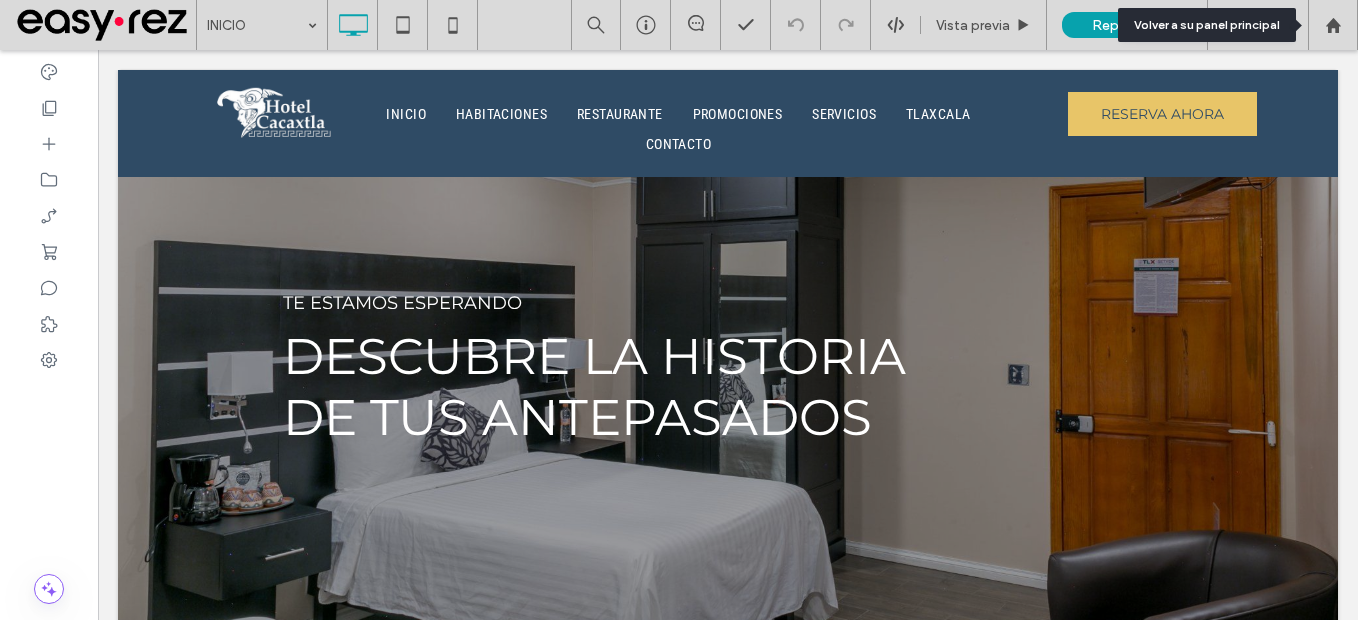 drag, startPoint x: 1333, startPoint y: 39, endPoint x: 1180, endPoint y: 9, distance: 155.91344 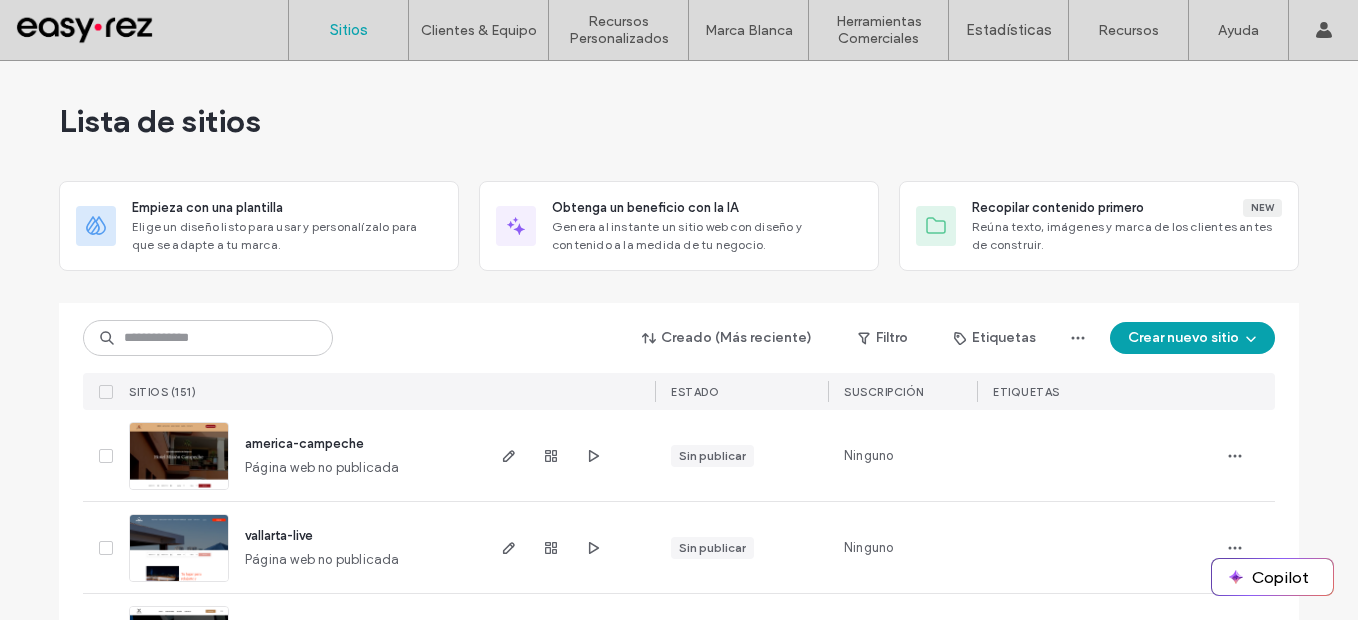 scroll, scrollTop: 0, scrollLeft: 0, axis: both 